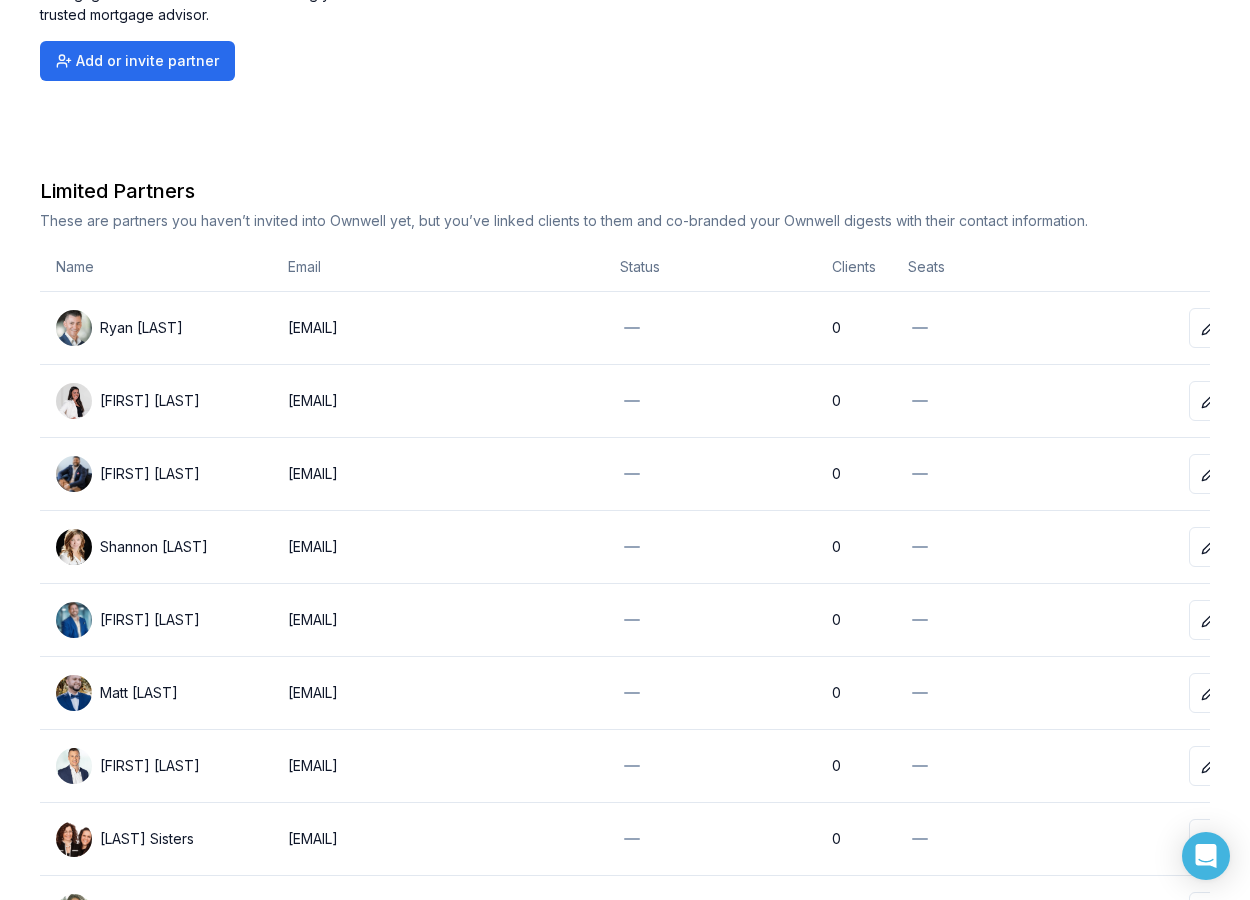 scroll, scrollTop: 203, scrollLeft: 0, axis: vertical 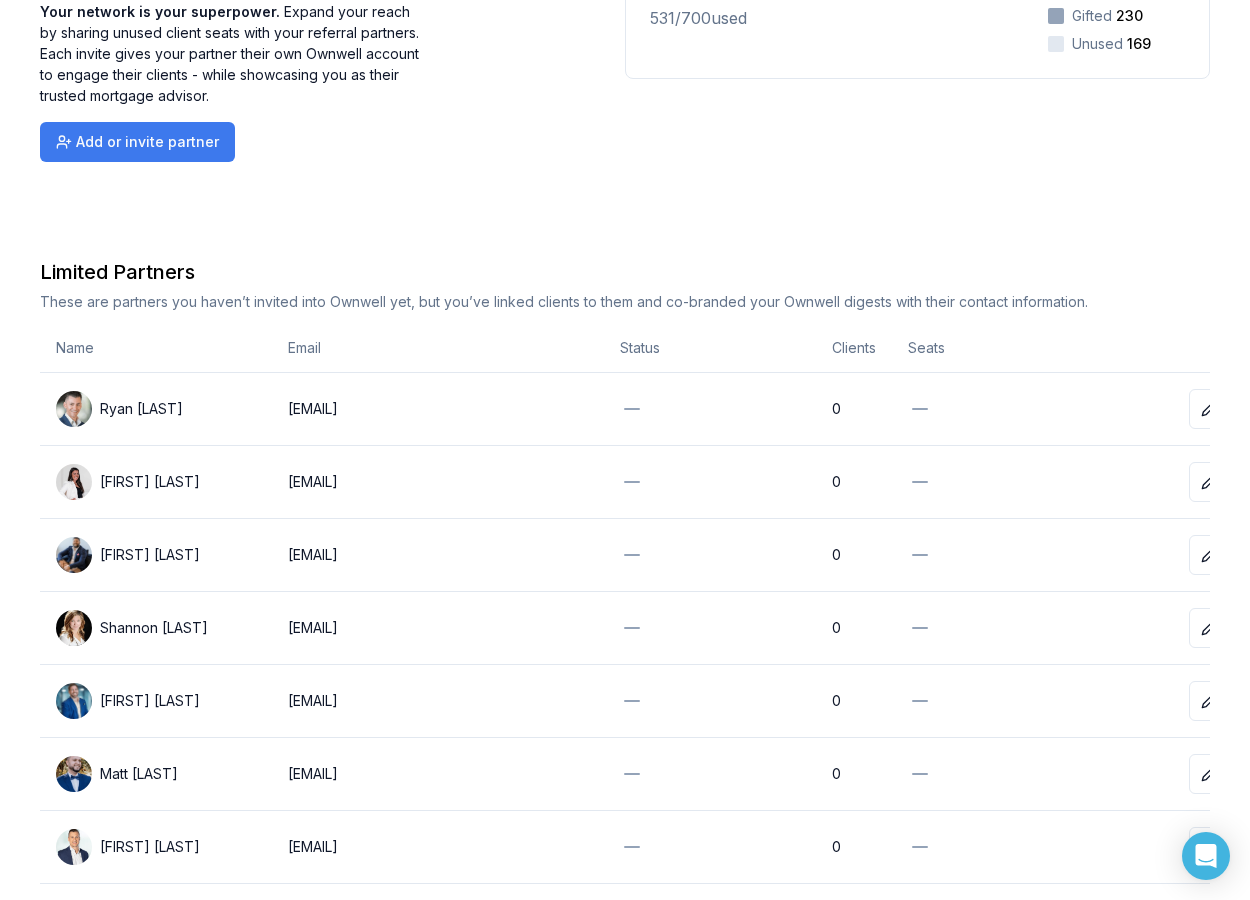 click on "Add or invite partner" at bounding box center [137, 142] 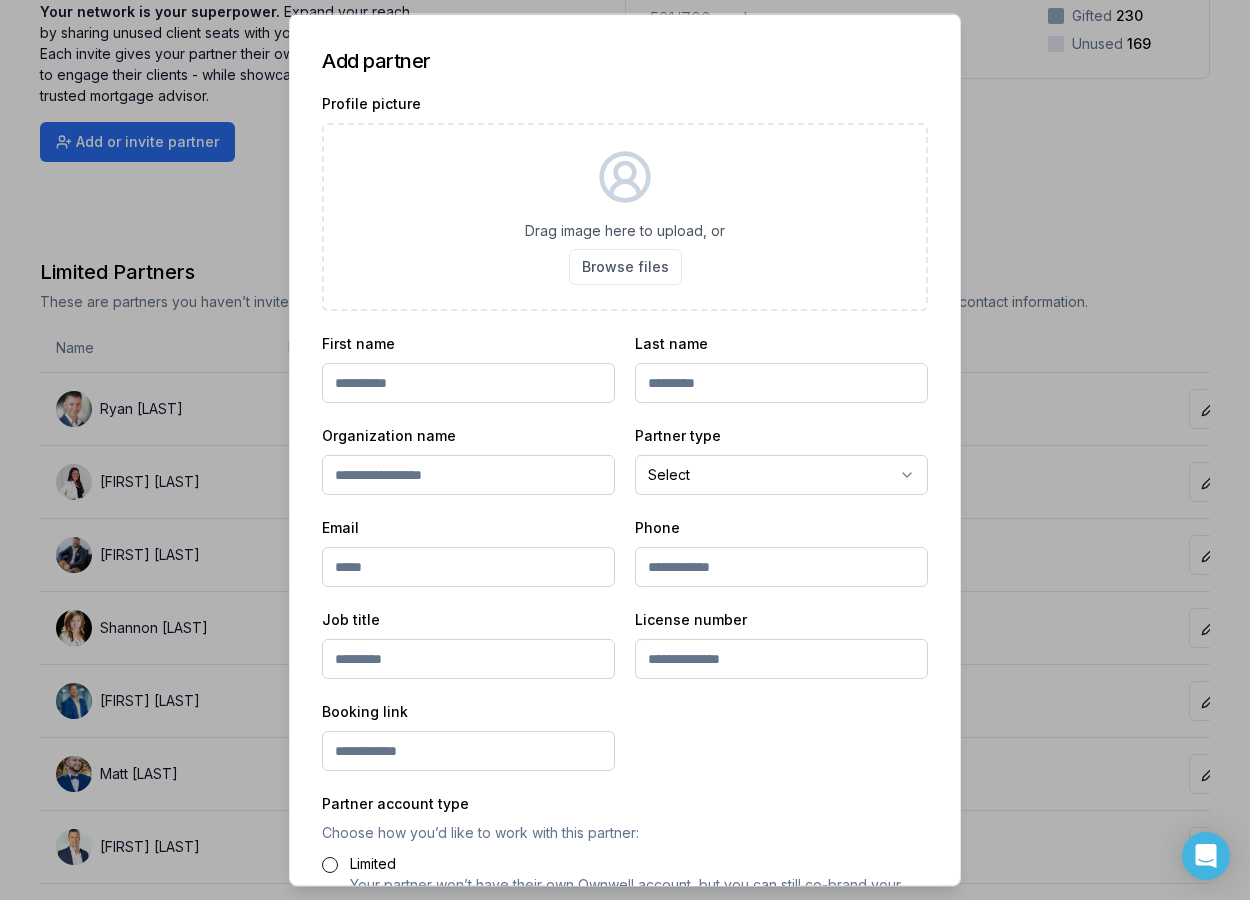 click at bounding box center [468, 383] 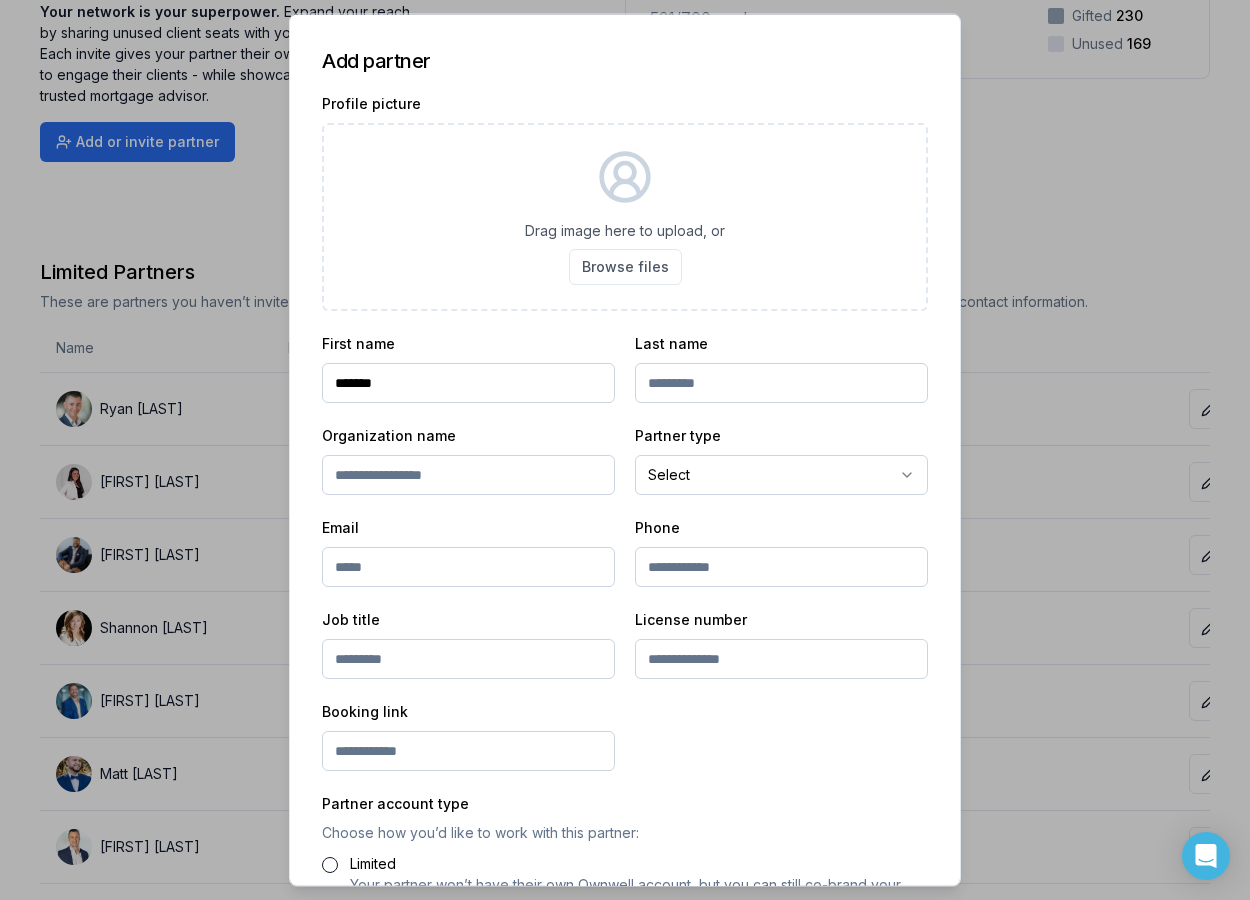 type on "*******" 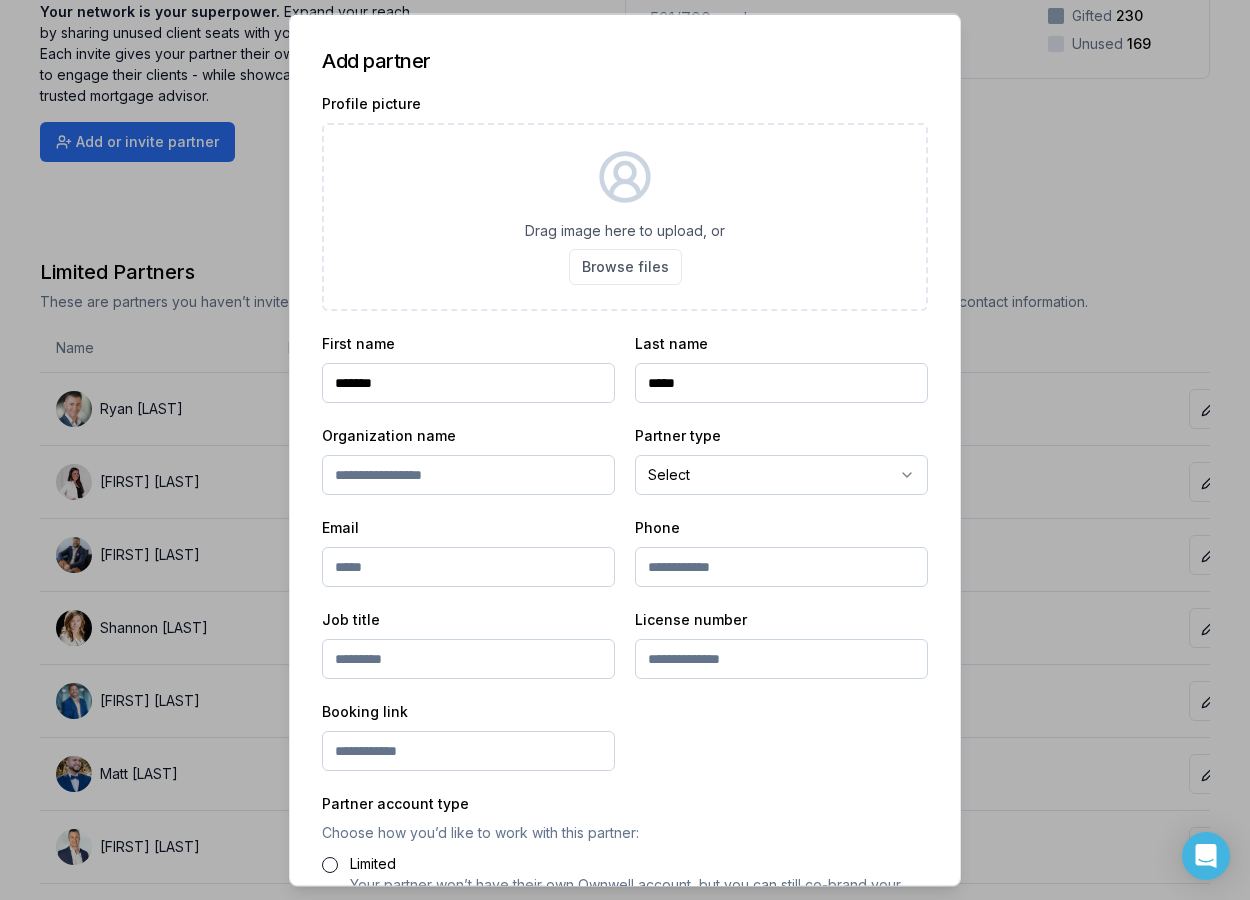 type on "*****" 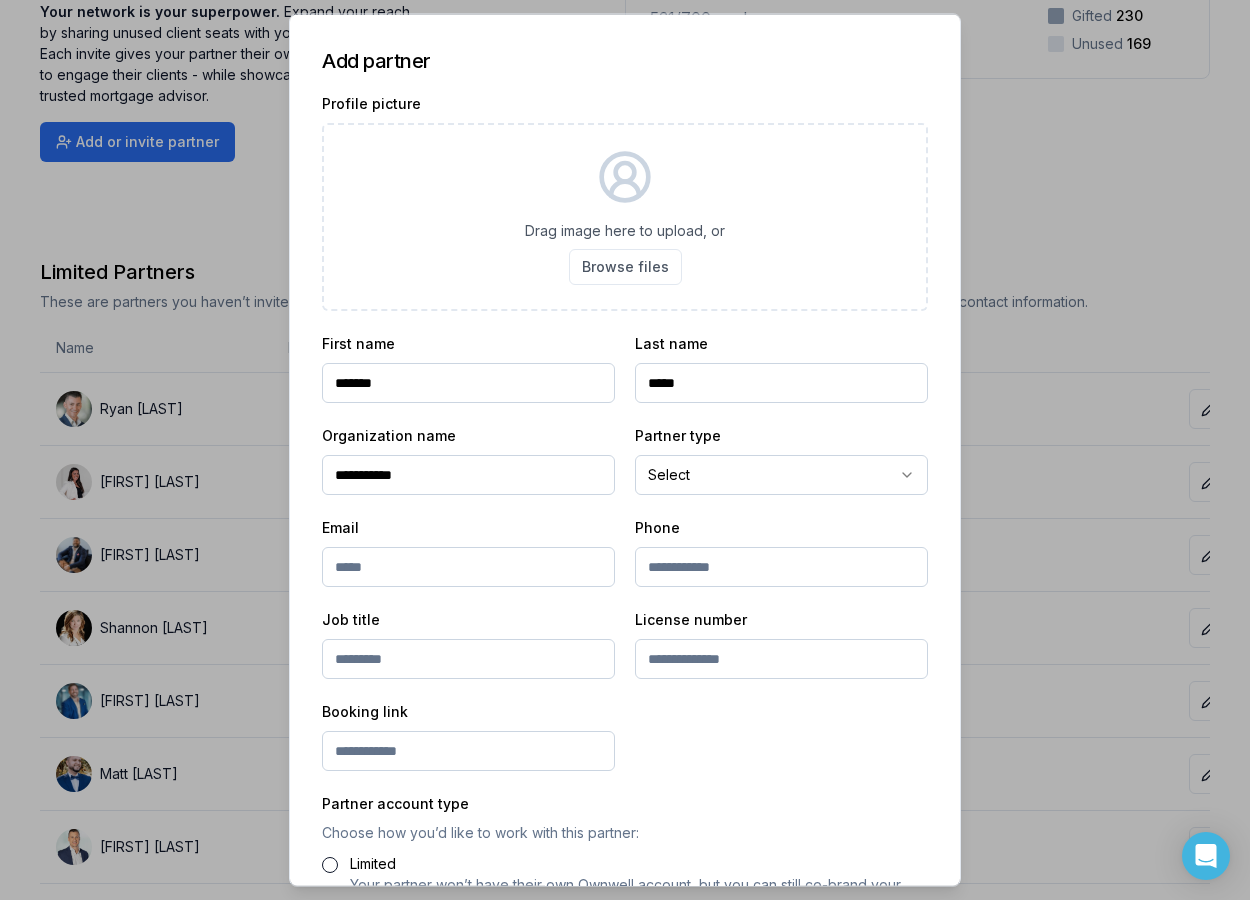 type on "**********" 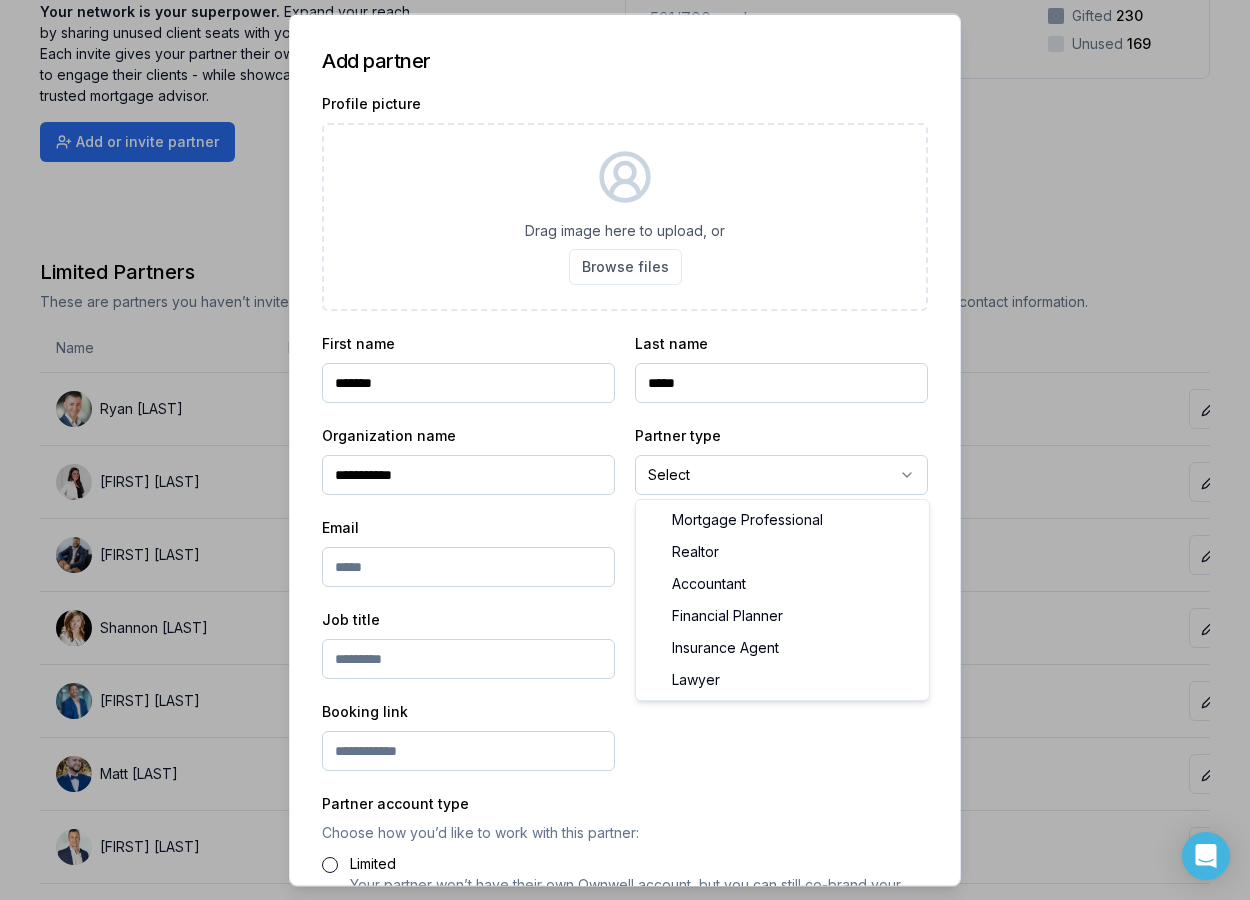 select on "*******" 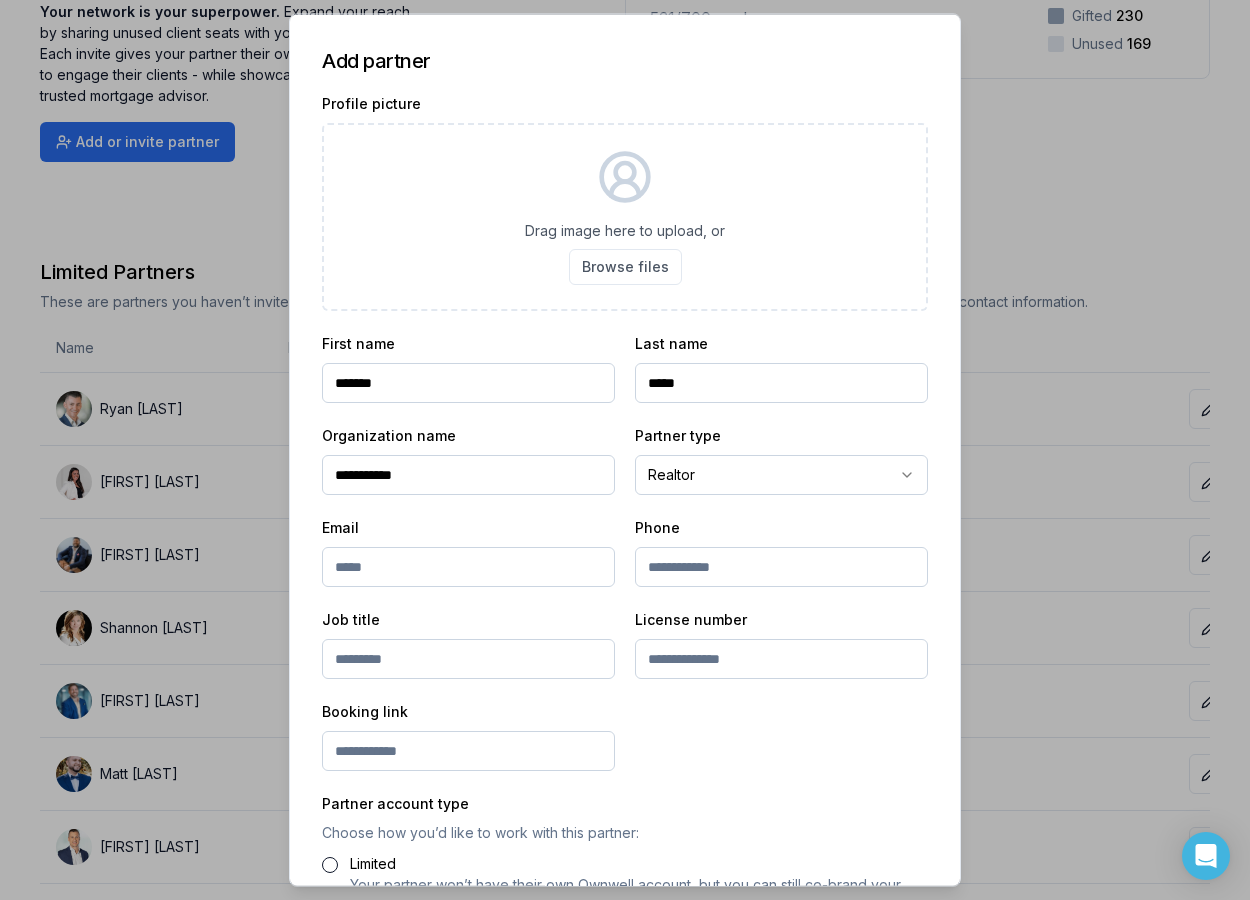 click at bounding box center [468, 567] 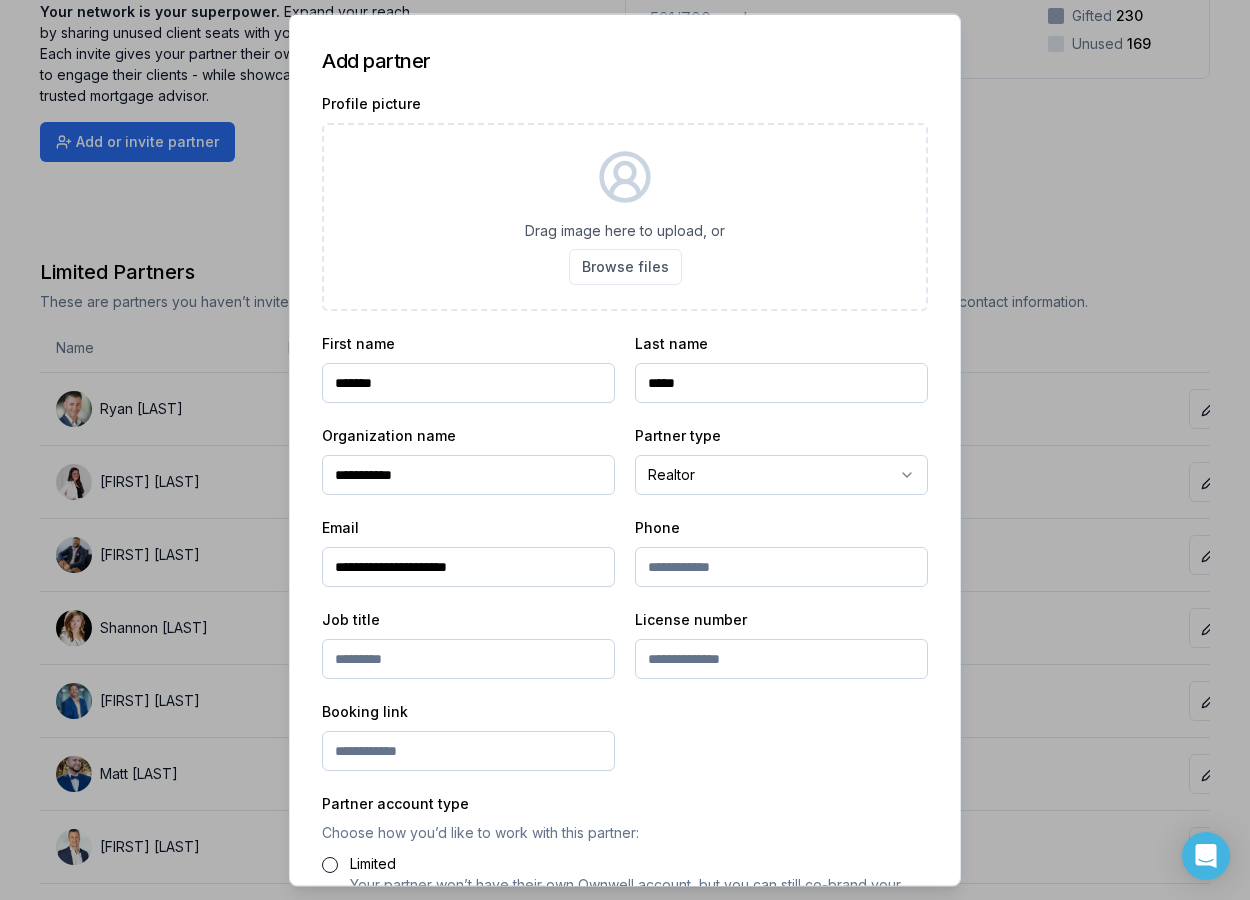 type on "**********" 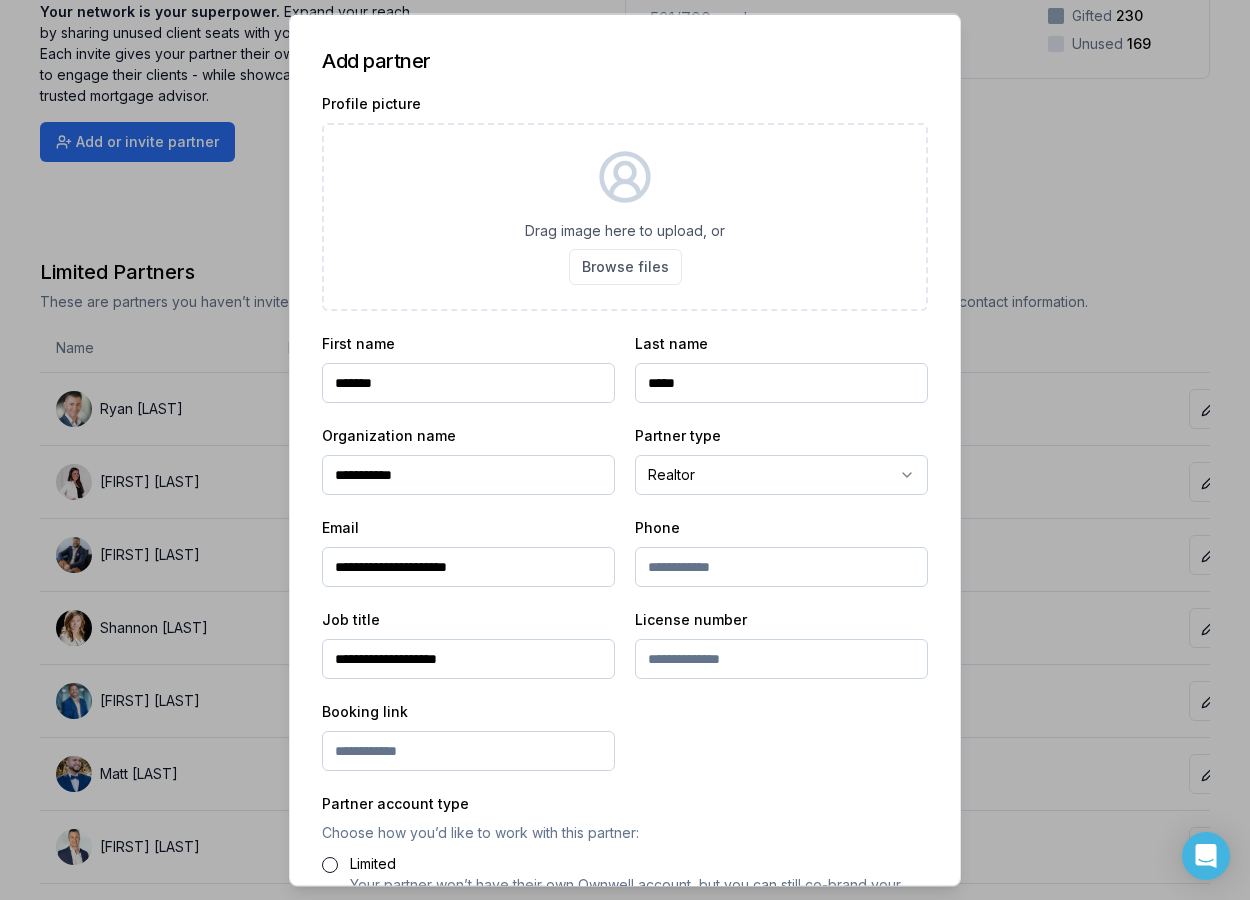 click at bounding box center [468, 751] 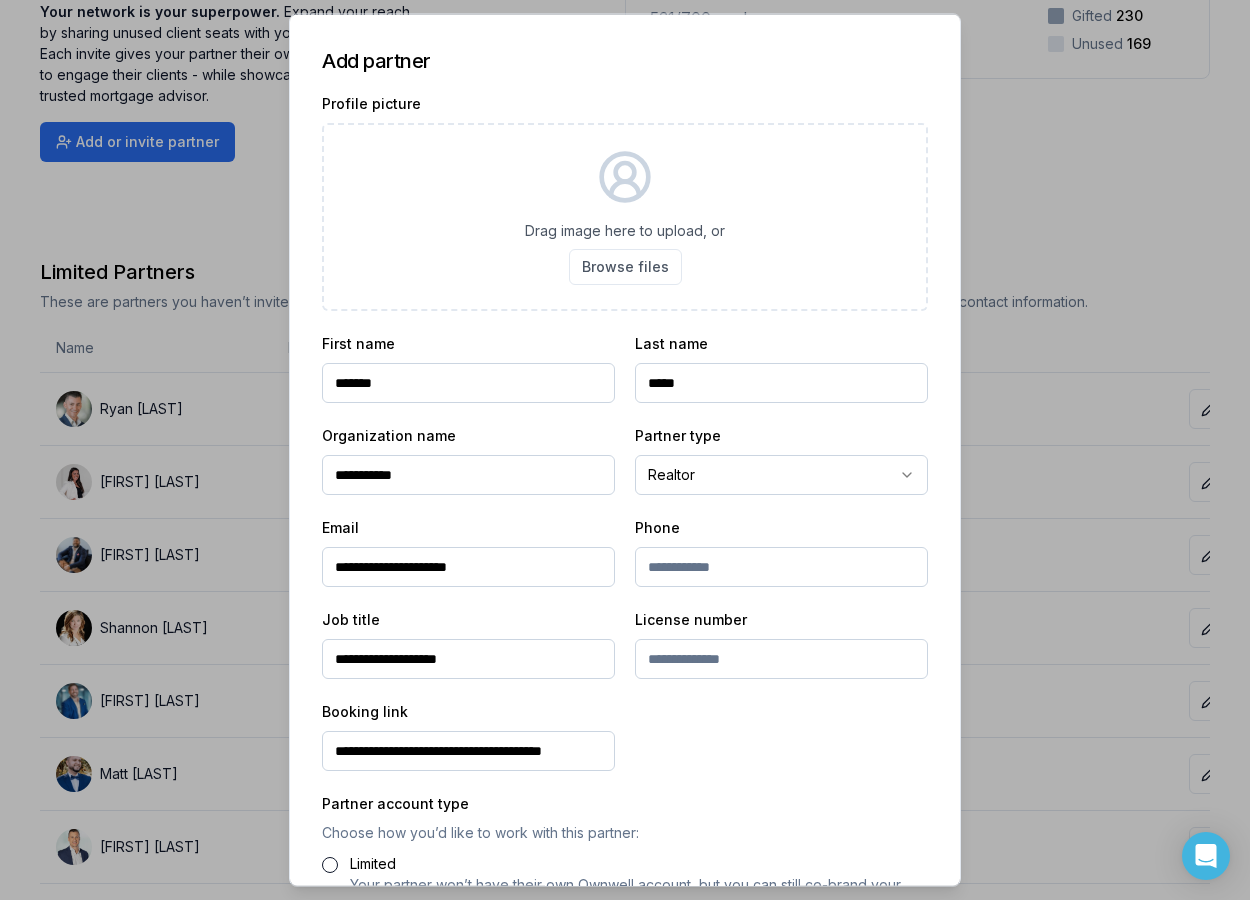 scroll, scrollTop: 0, scrollLeft: 7, axis: horizontal 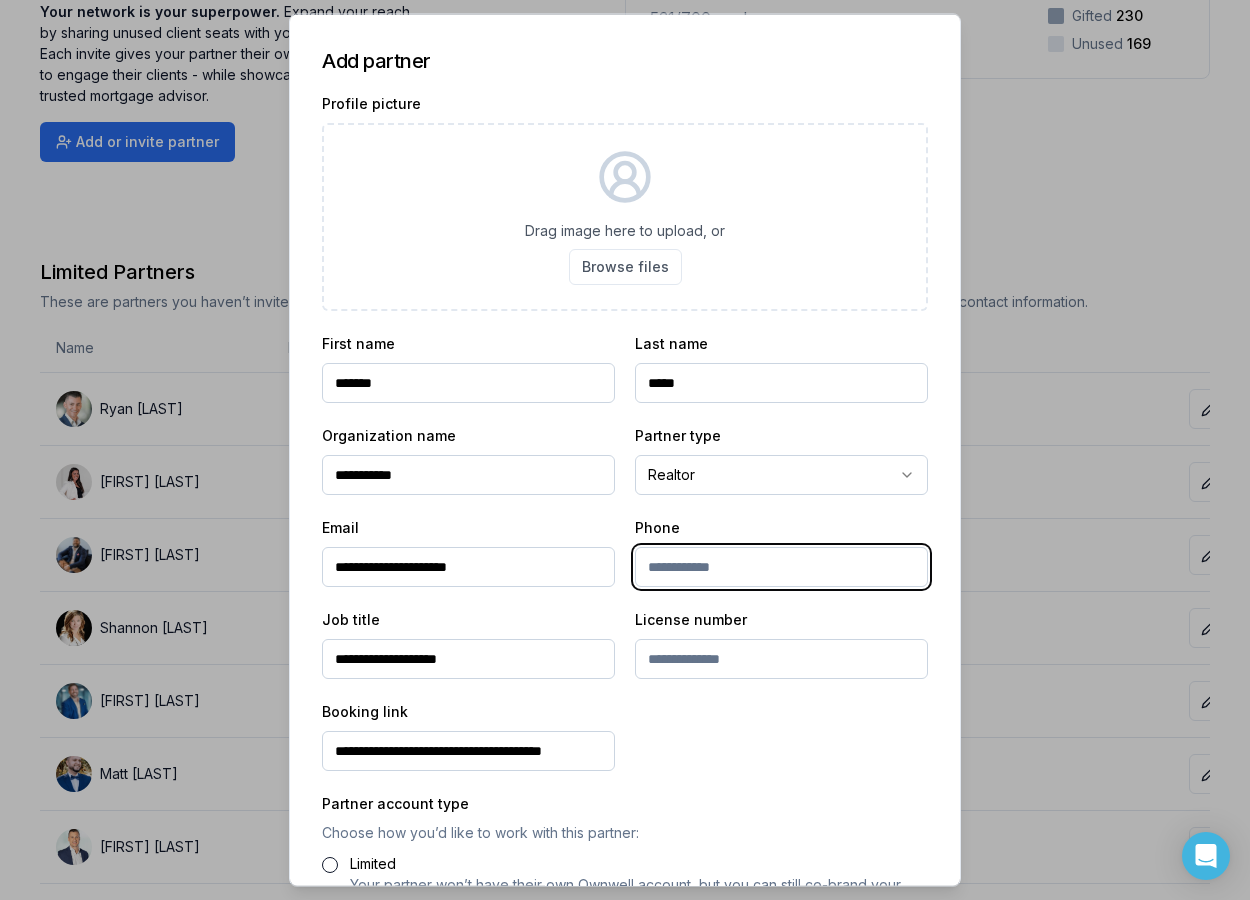 click at bounding box center (781, 567) 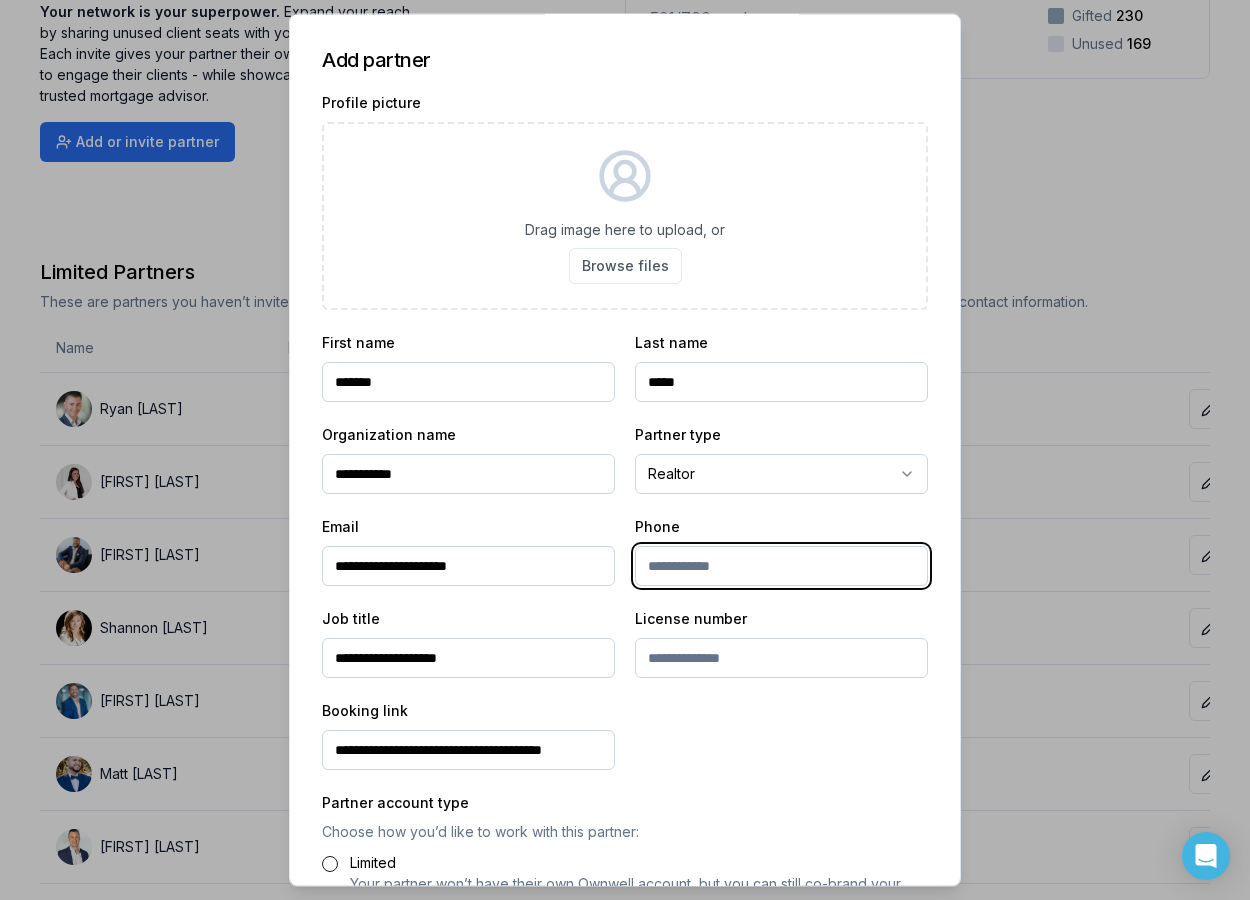 paste on "**********" 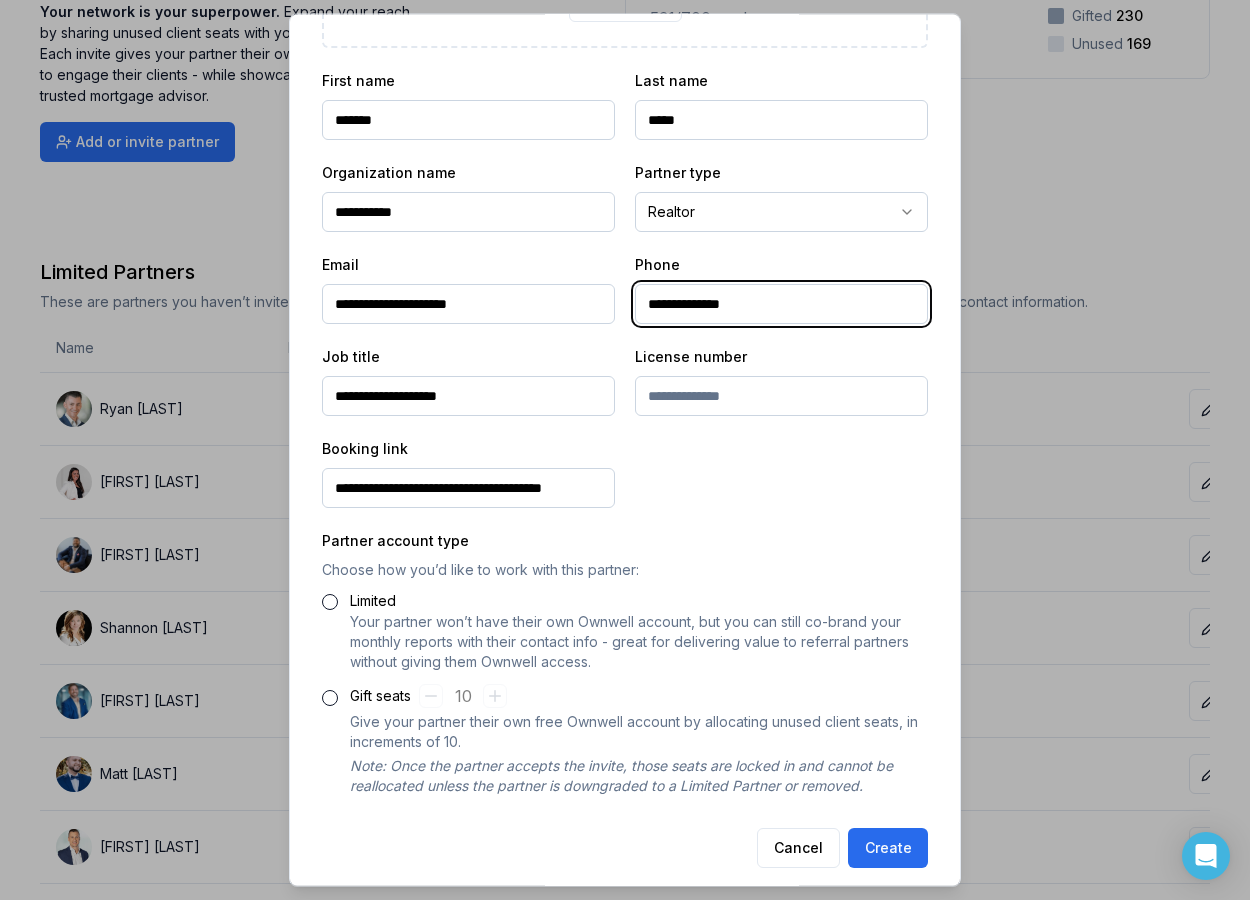 scroll, scrollTop: 263, scrollLeft: 0, axis: vertical 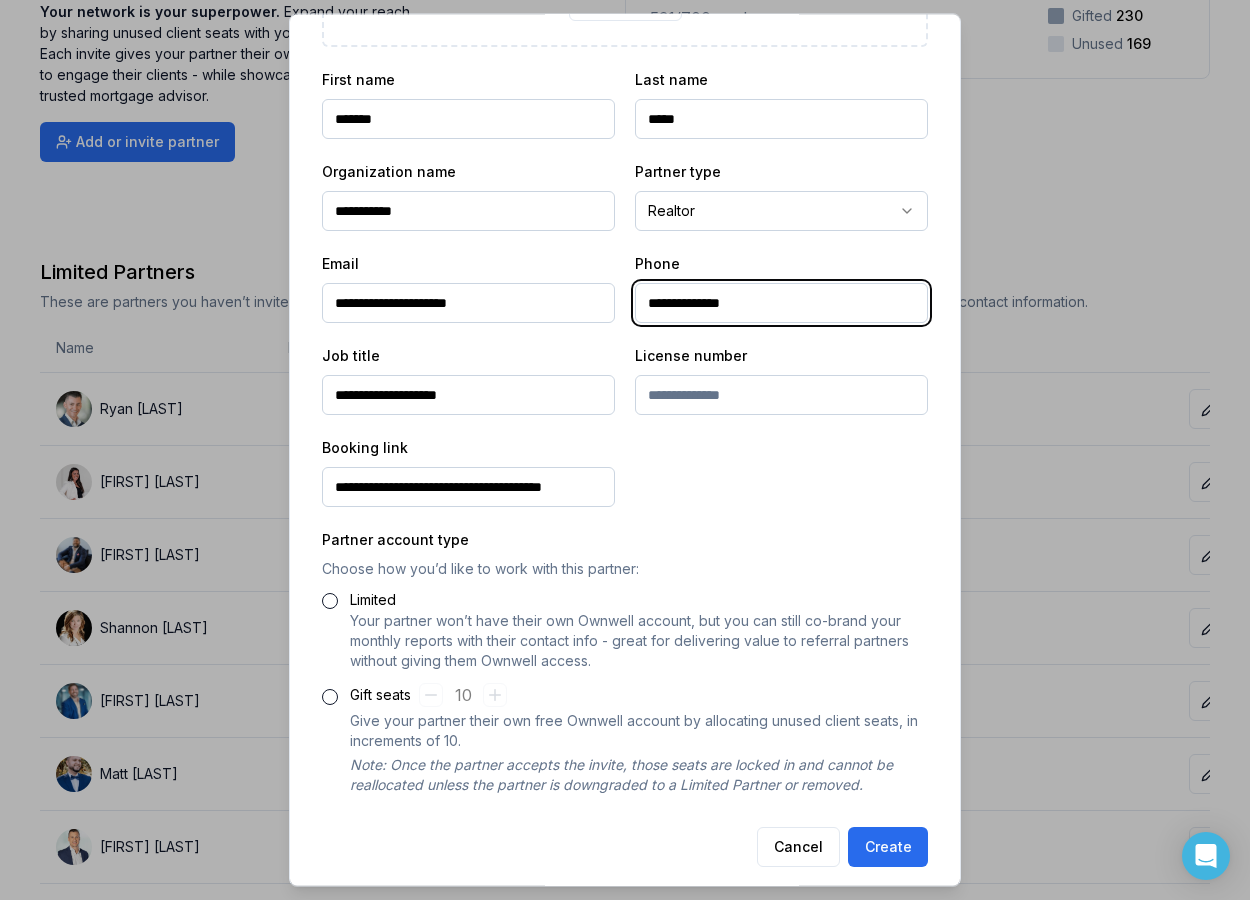 type on "**********" 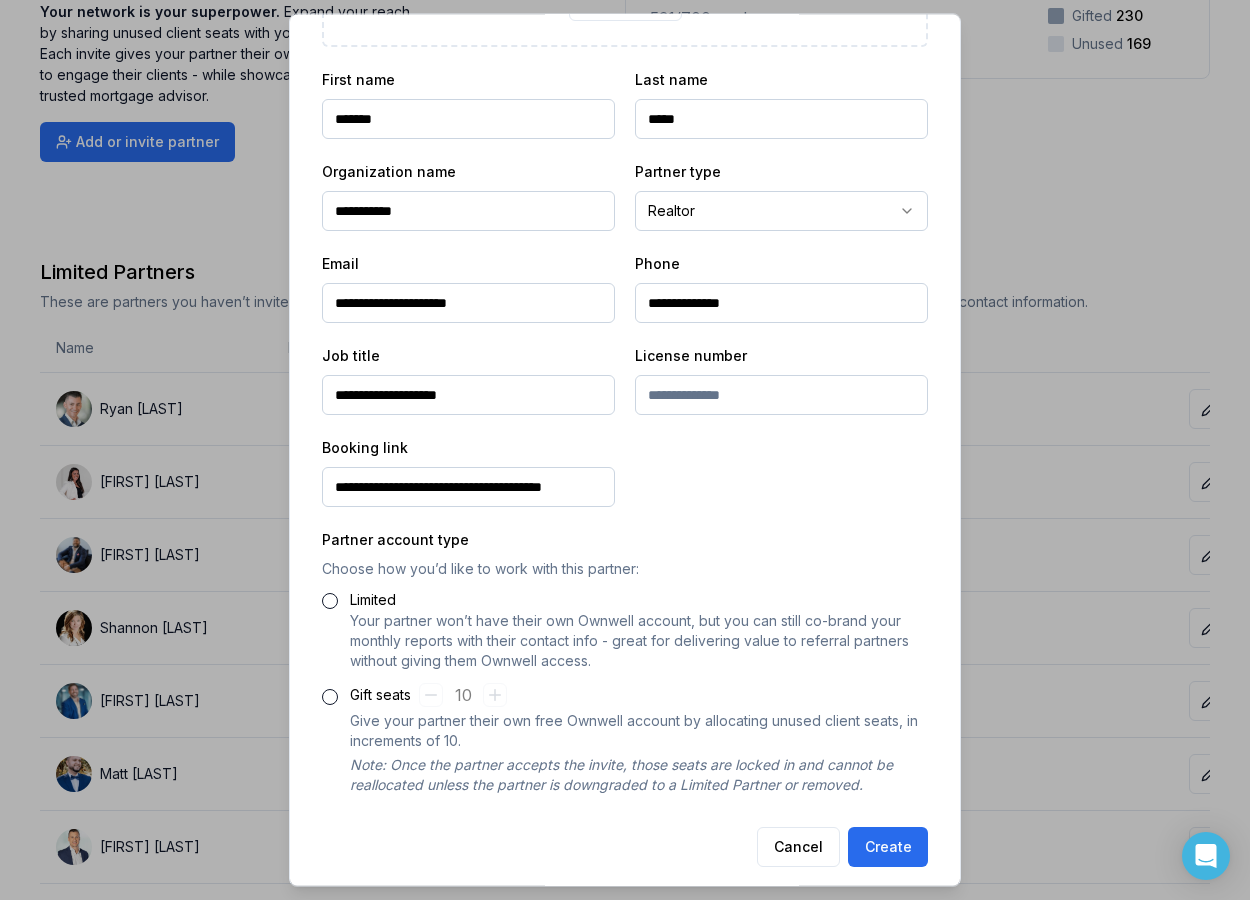 click on "Gift seats" at bounding box center [330, 698] 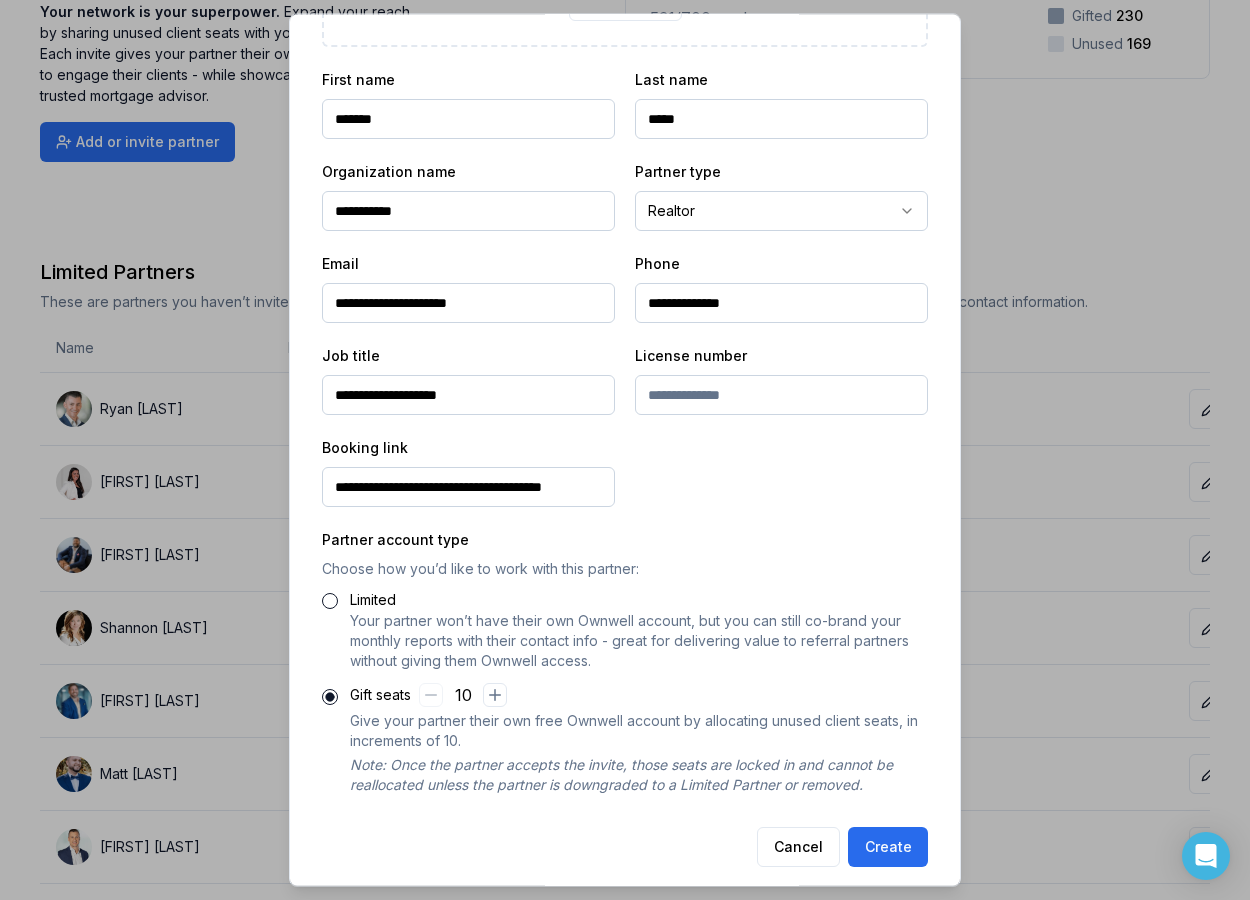type on "GIFTED_REFERRAL_PARTNER" 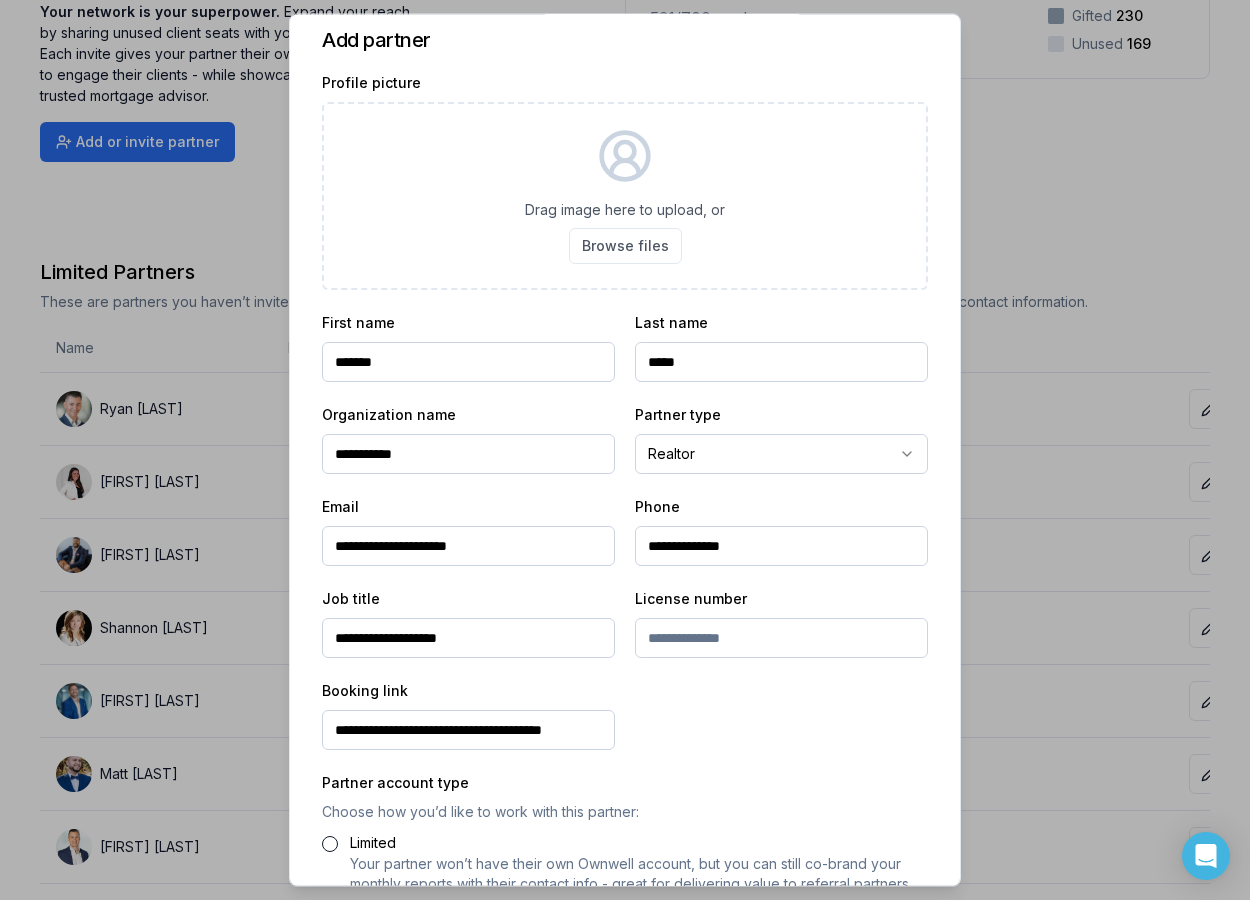 scroll, scrollTop: 0, scrollLeft: 0, axis: both 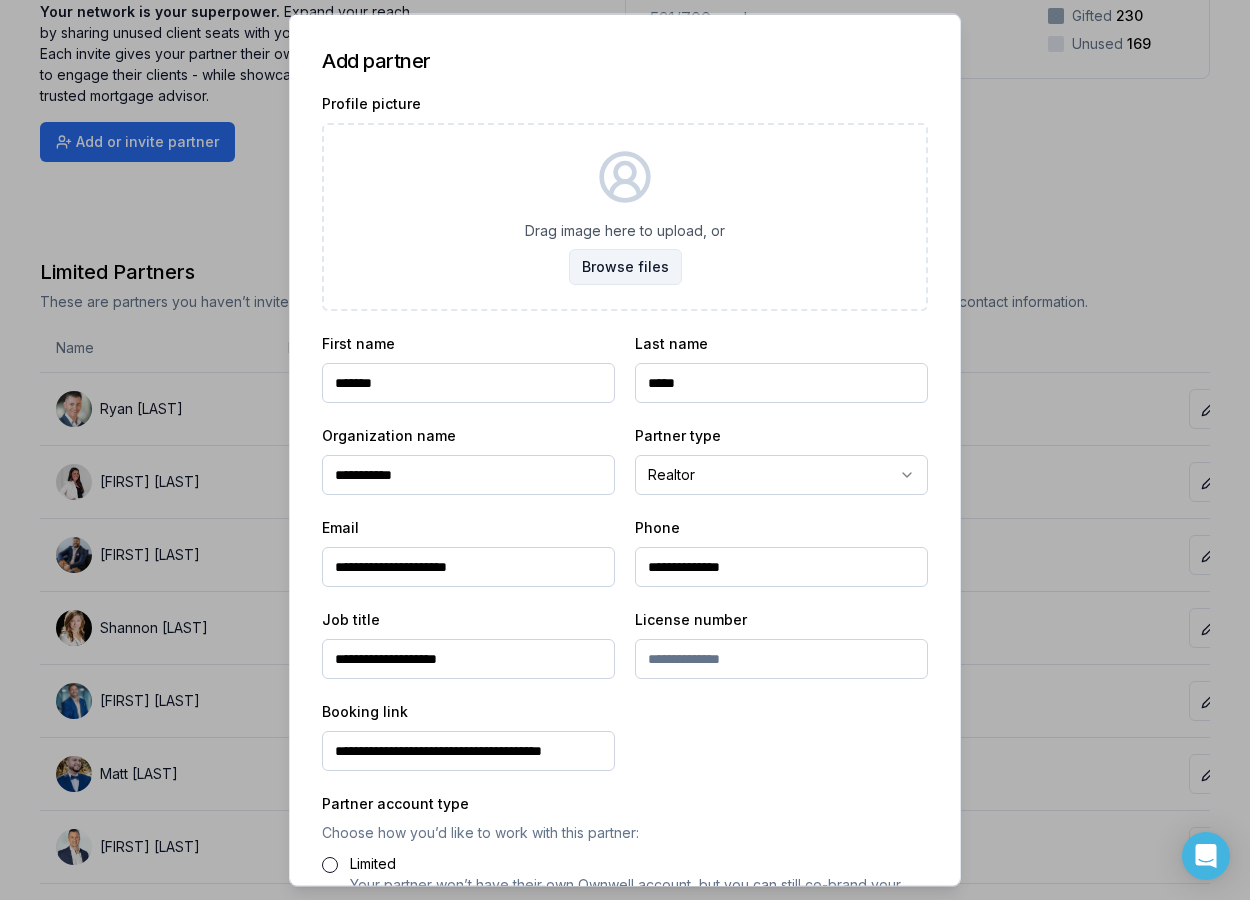 click on "Browse files" at bounding box center [625, 267] 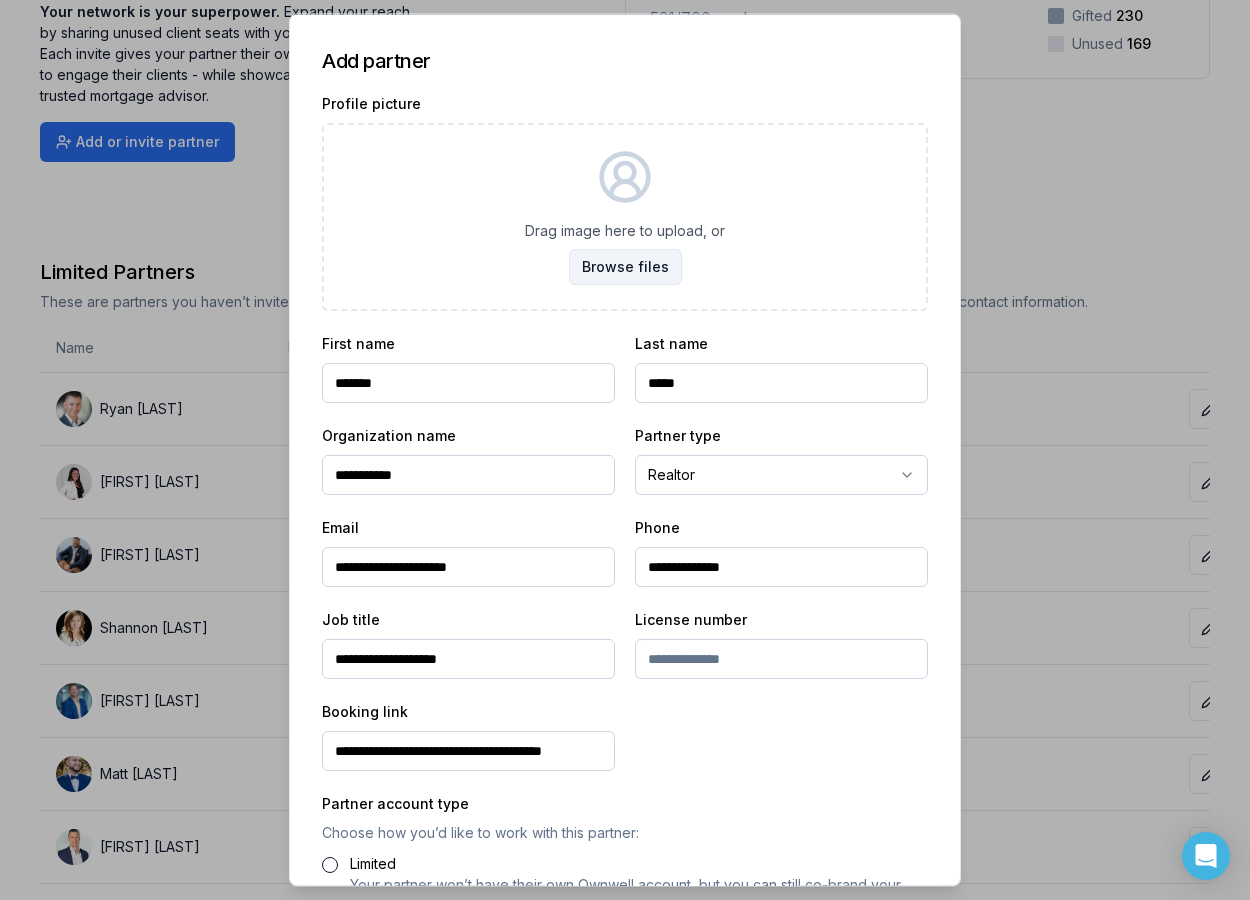 type on "**********" 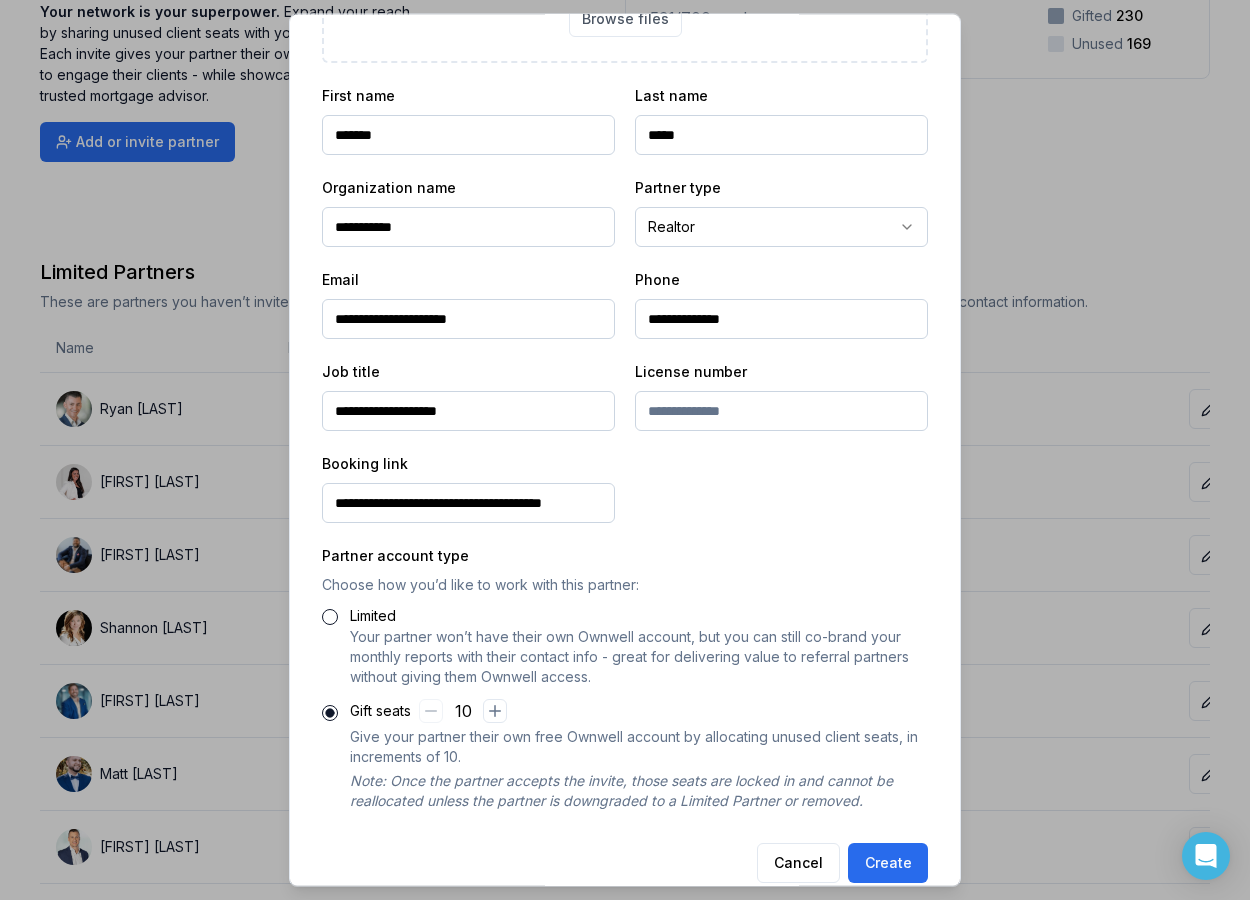 scroll, scrollTop: 277, scrollLeft: 0, axis: vertical 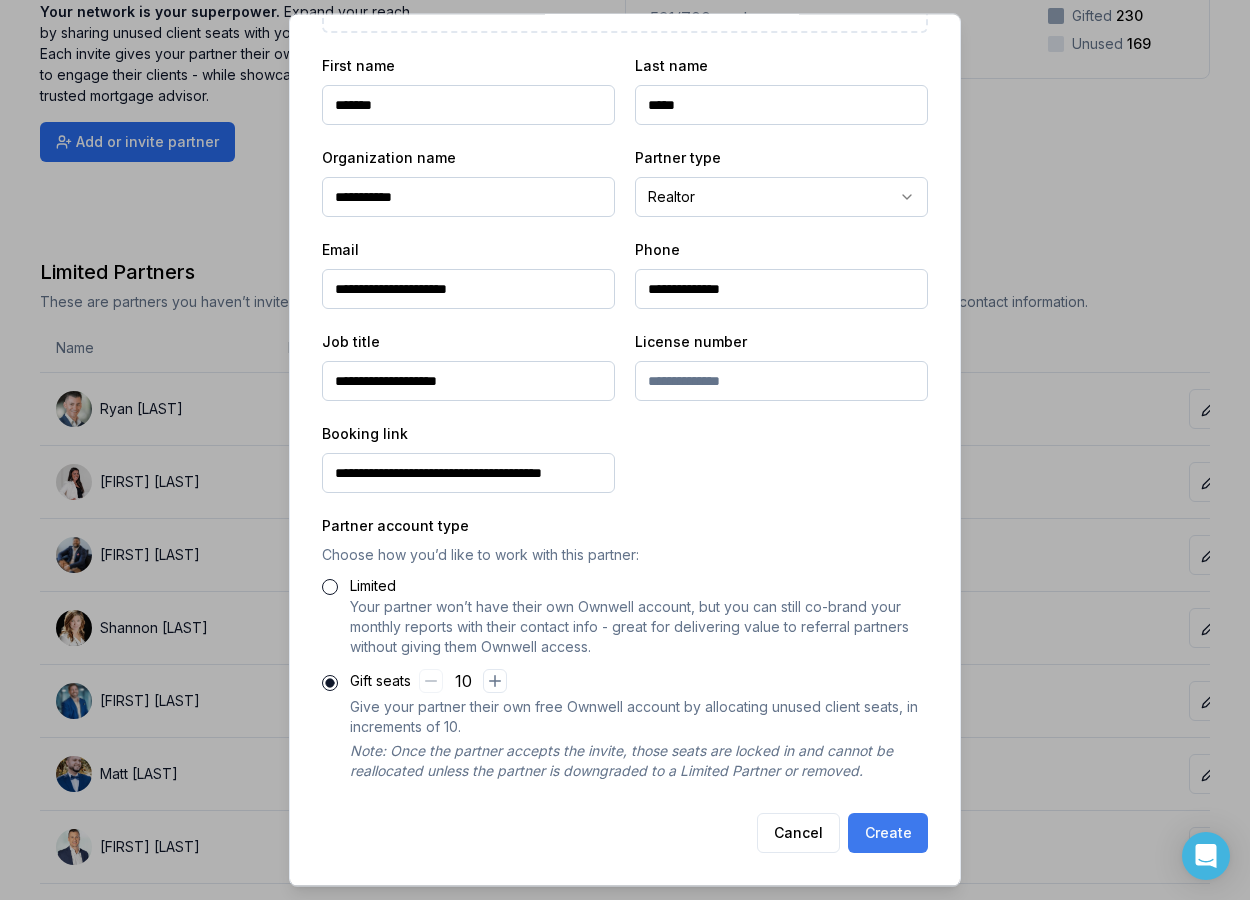 click on "Create" at bounding box center [888, 834] 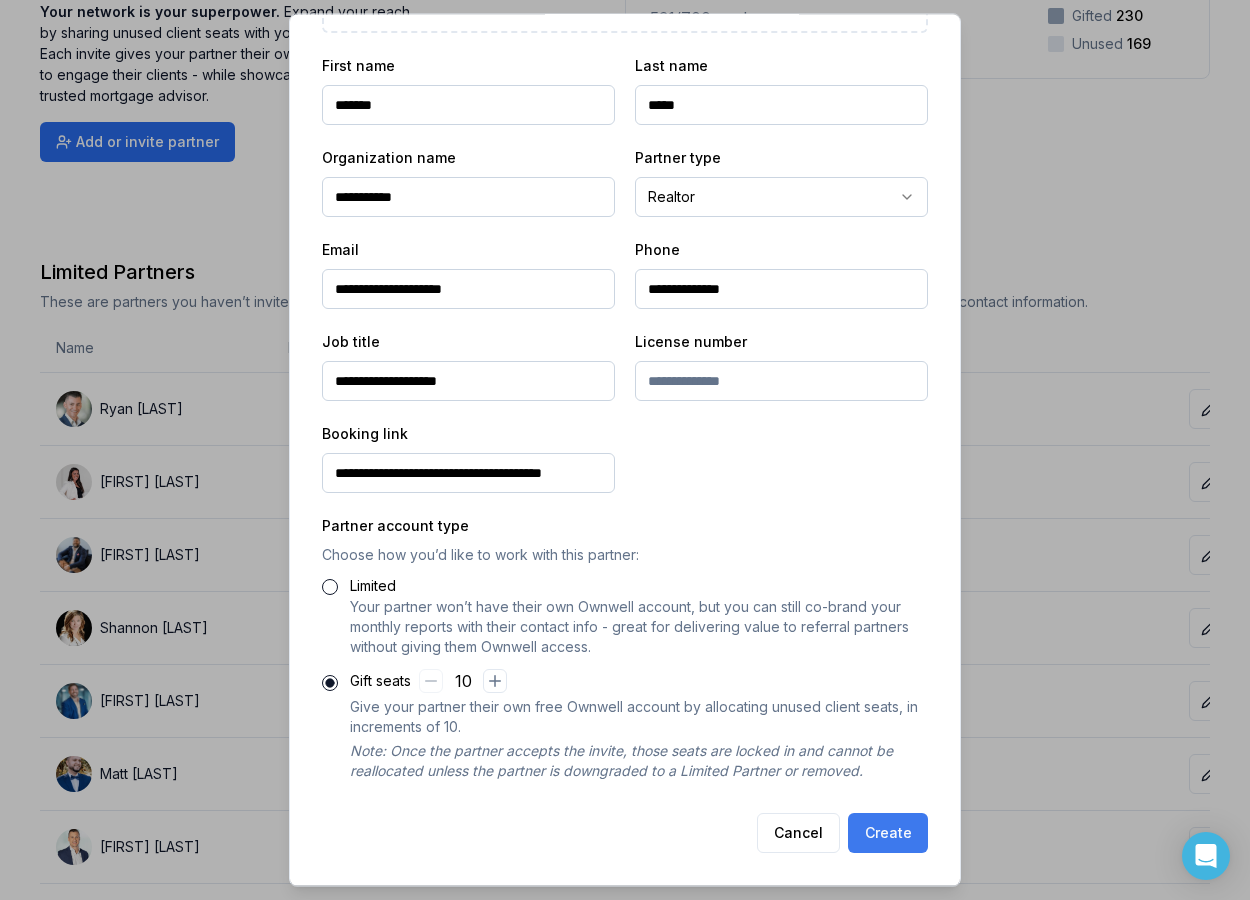 type on "**********" 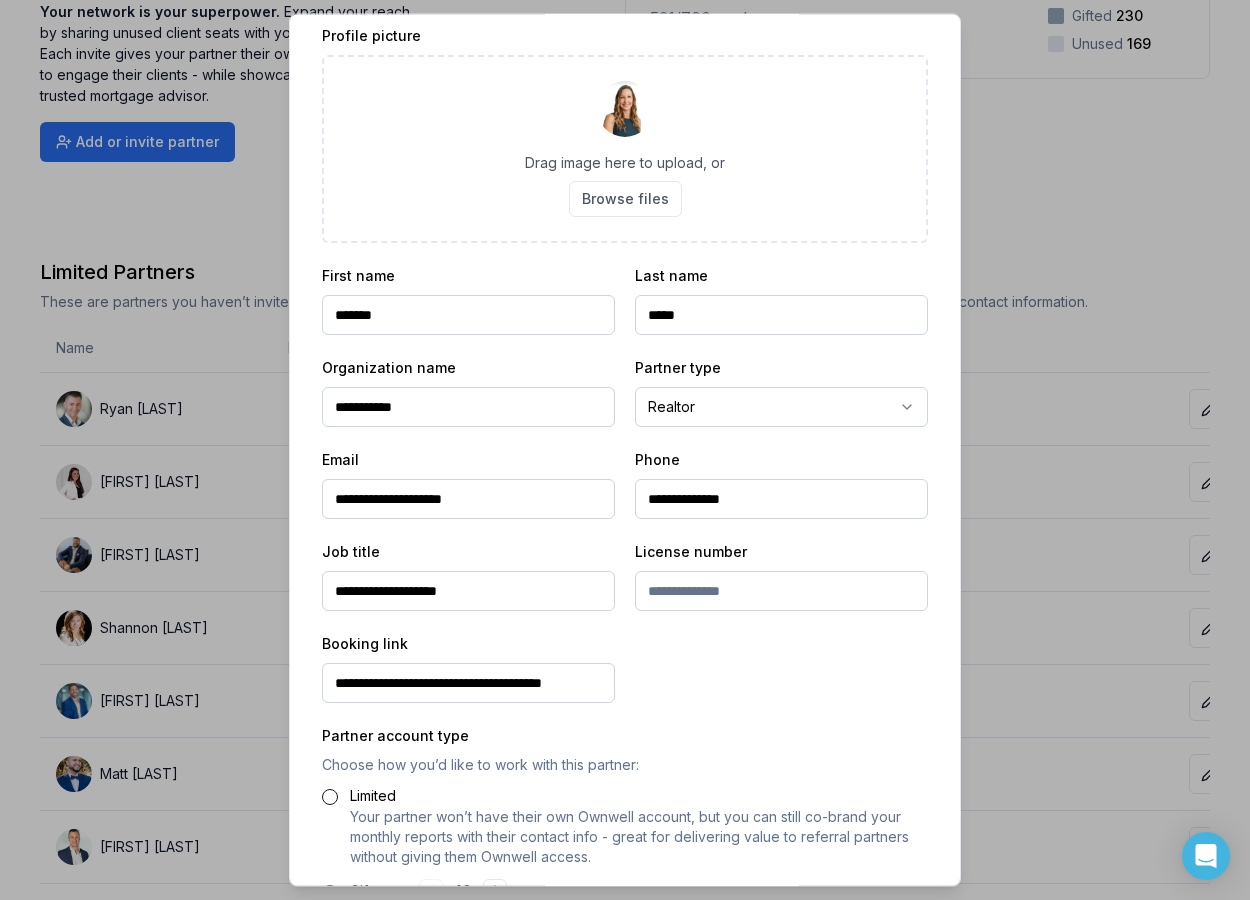 scroll, scrollTop: 57, scrollLeft: 0, axis: vertical 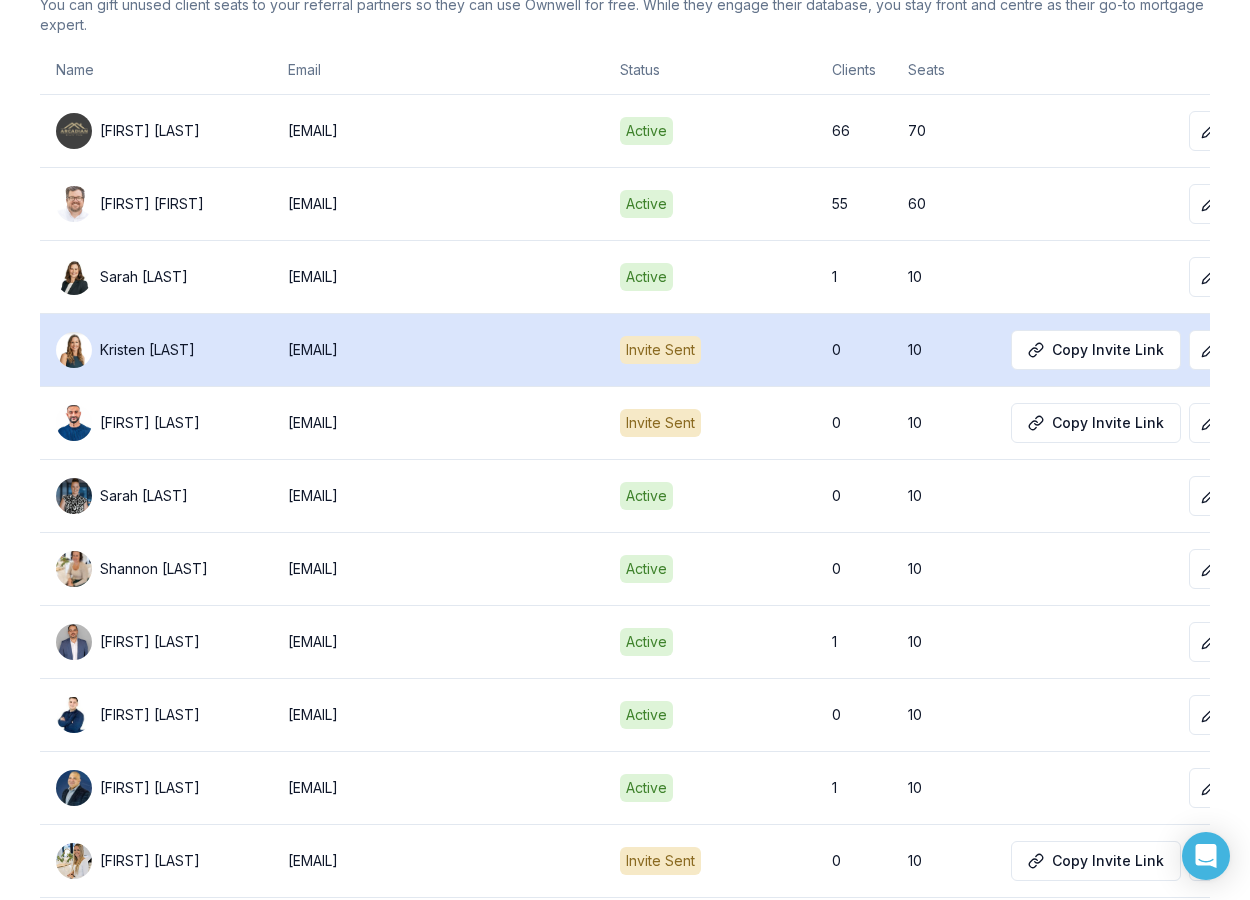 click on "[EMAIL]" at bounding box center (438, 350) 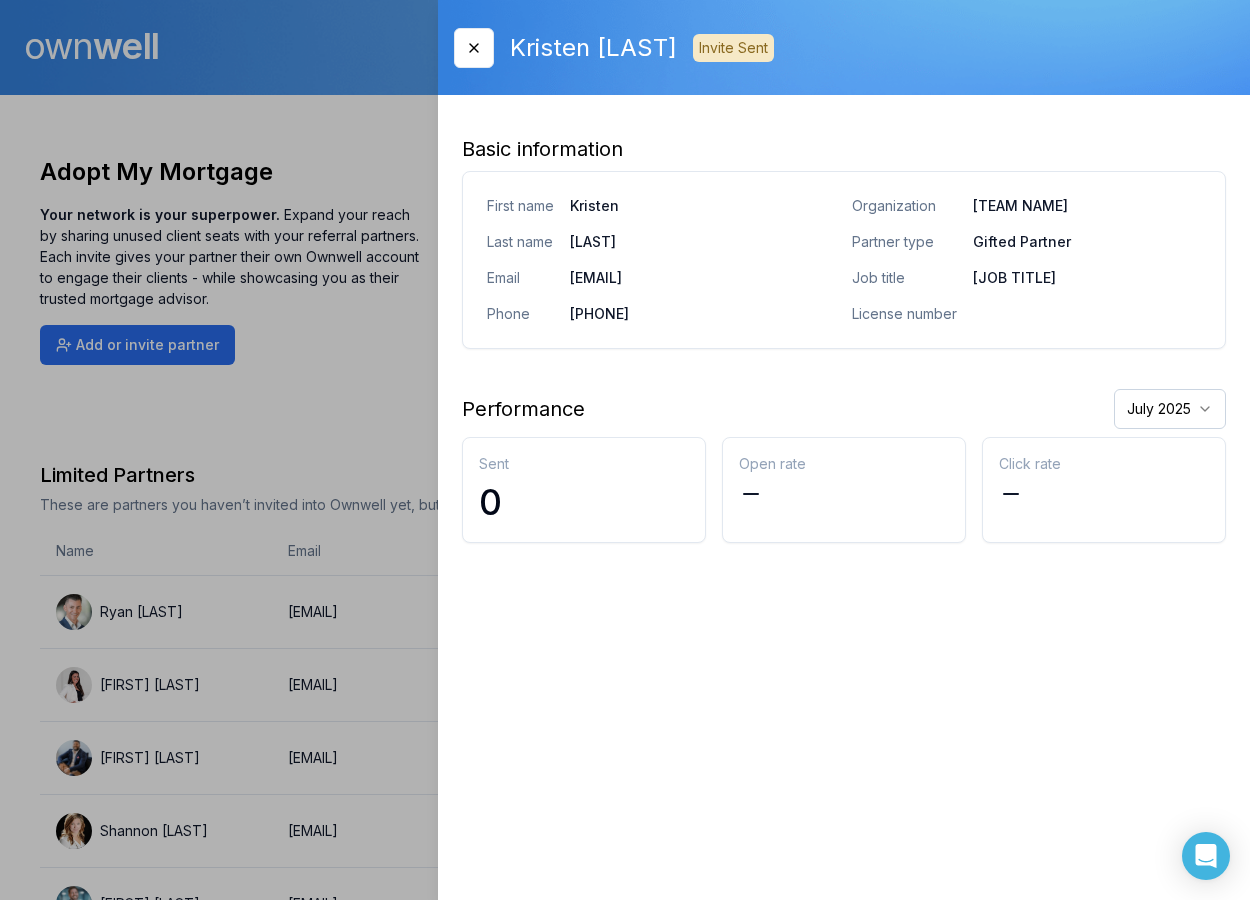 scroll, scrollTop: 0, scrollLeft: 0, axis: both 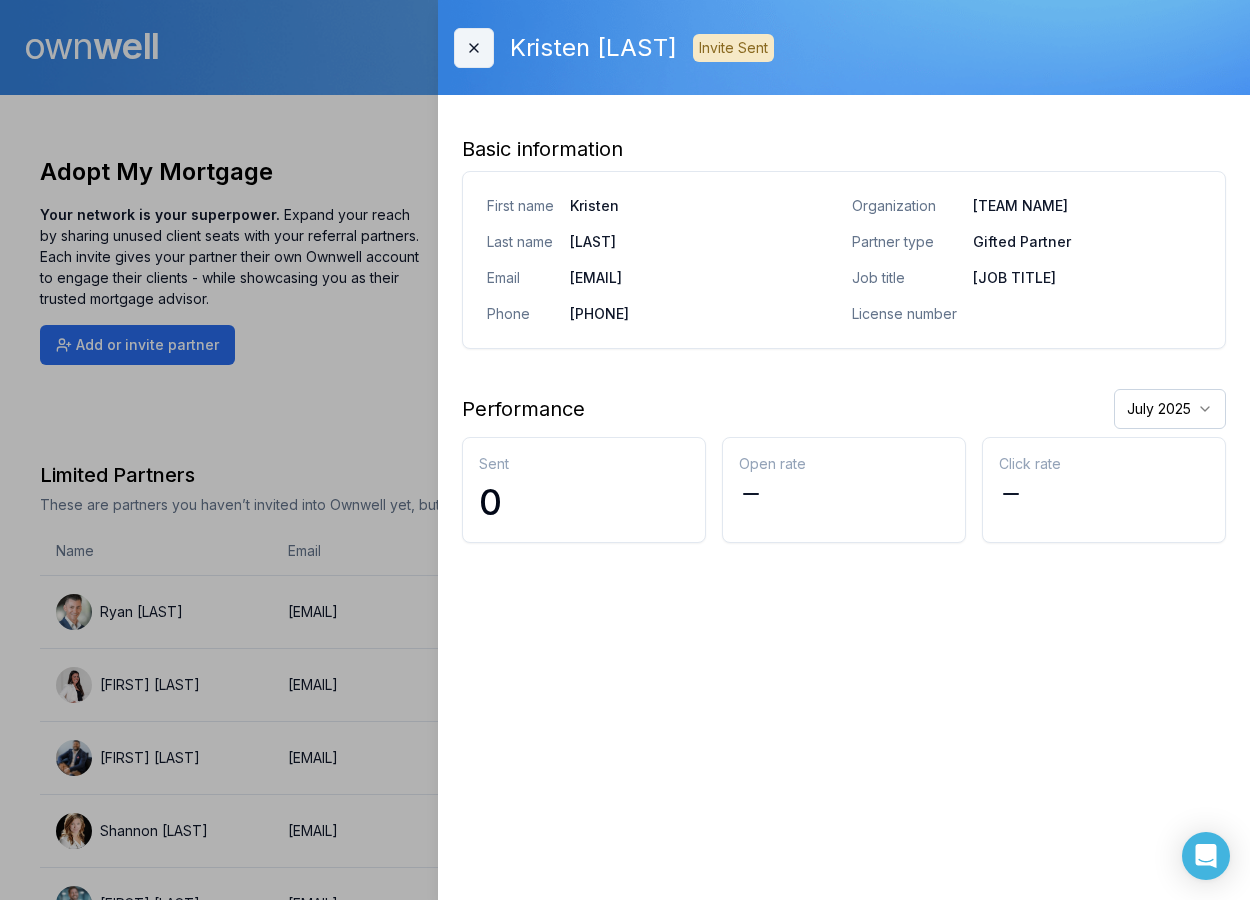 click on "Close" at bounding box center (474, 48) 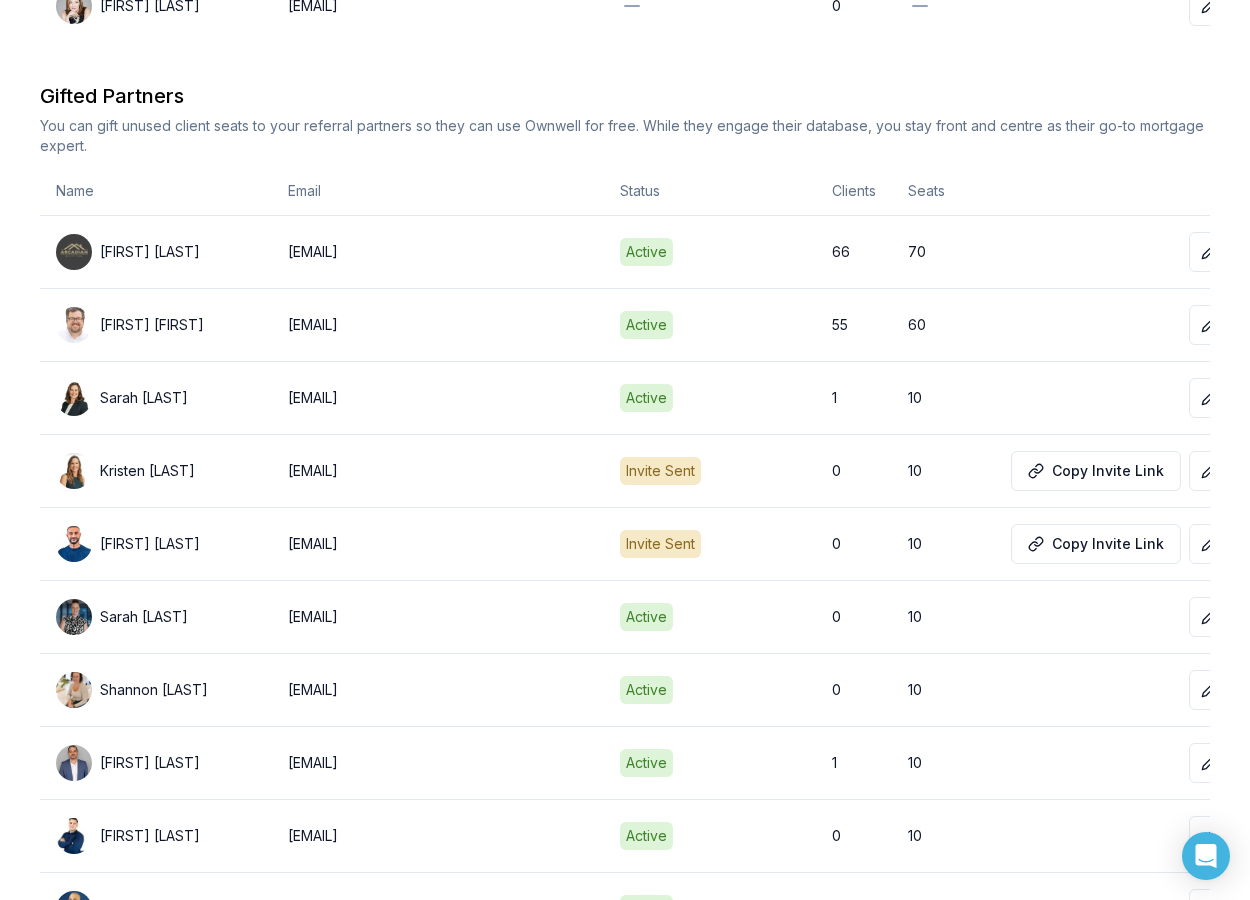 scroll, scrollTop: 2229, scrollLeft: 0, axis: vertical 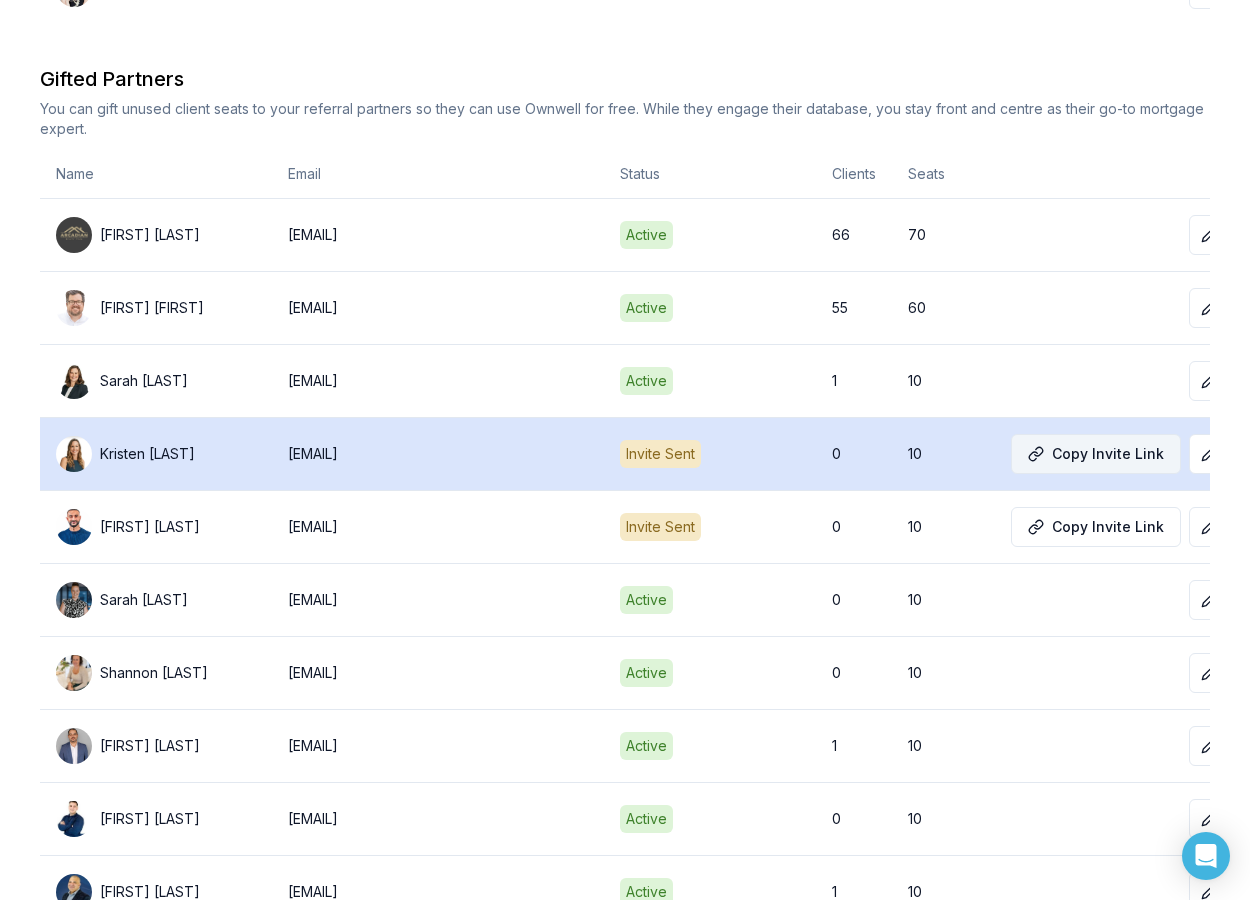 click on "Copy Invite Link" at bounding box center [1096, 454] 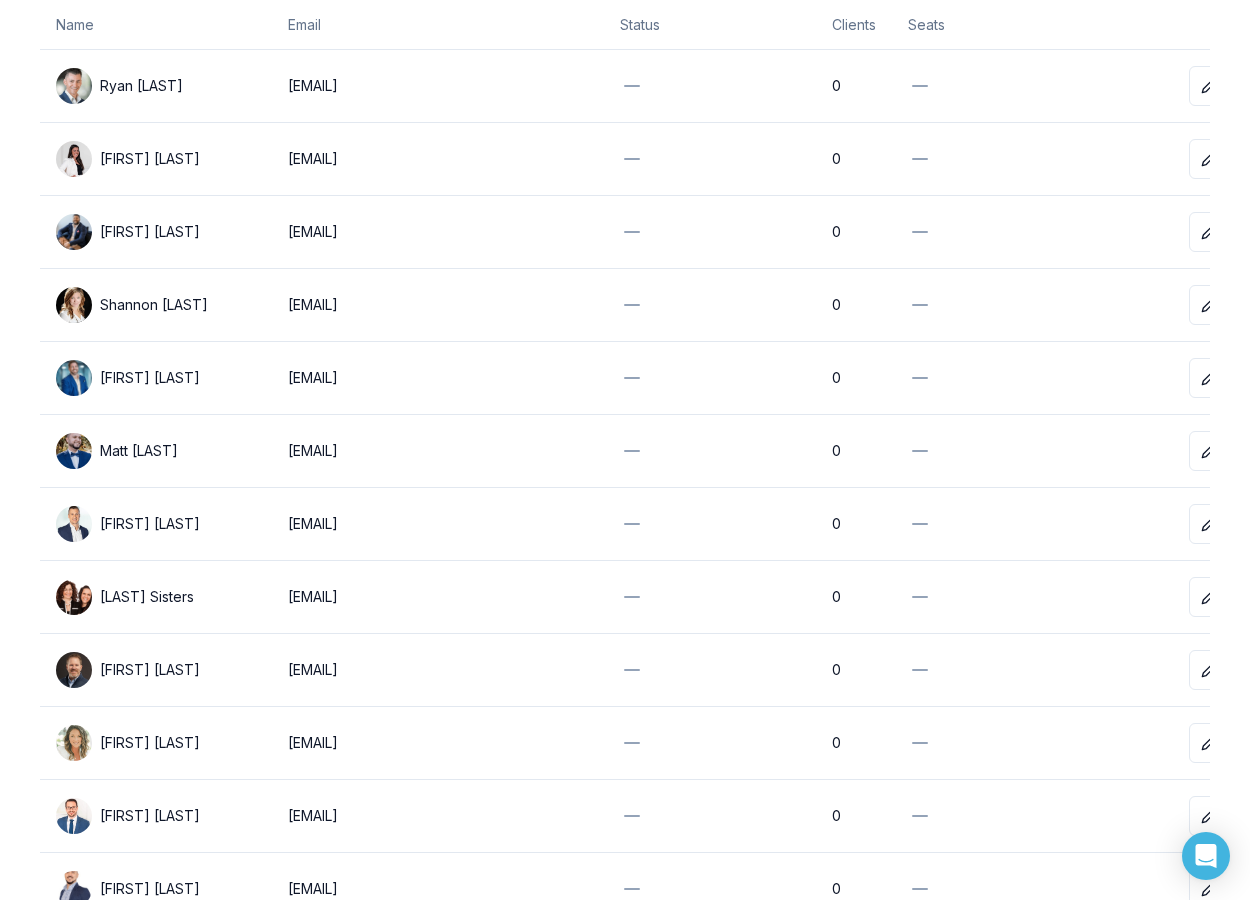 scroll, scrollTop: 0, scrollLeft: 0, axis: both 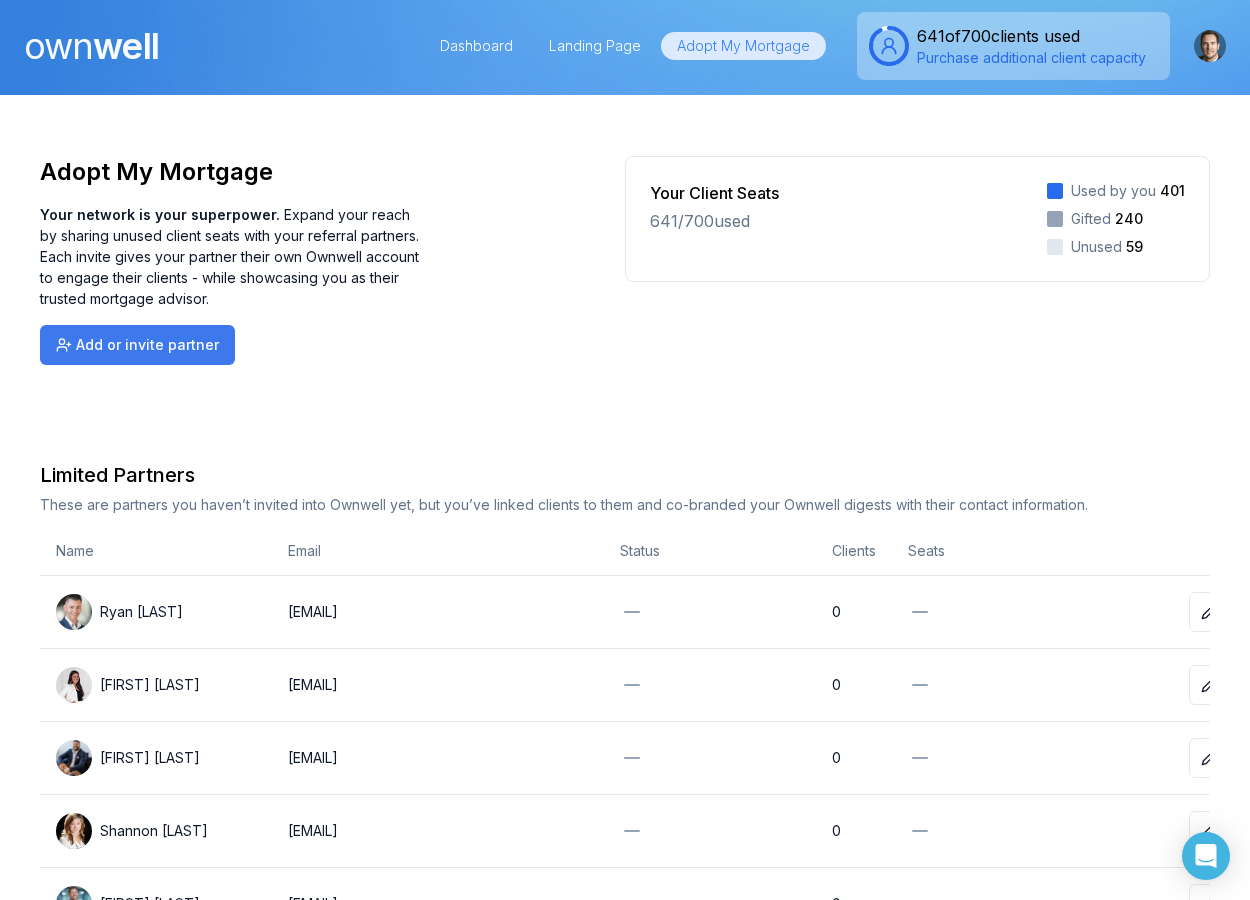 click on "Add or invite partner" at bounding box center [137, 345] 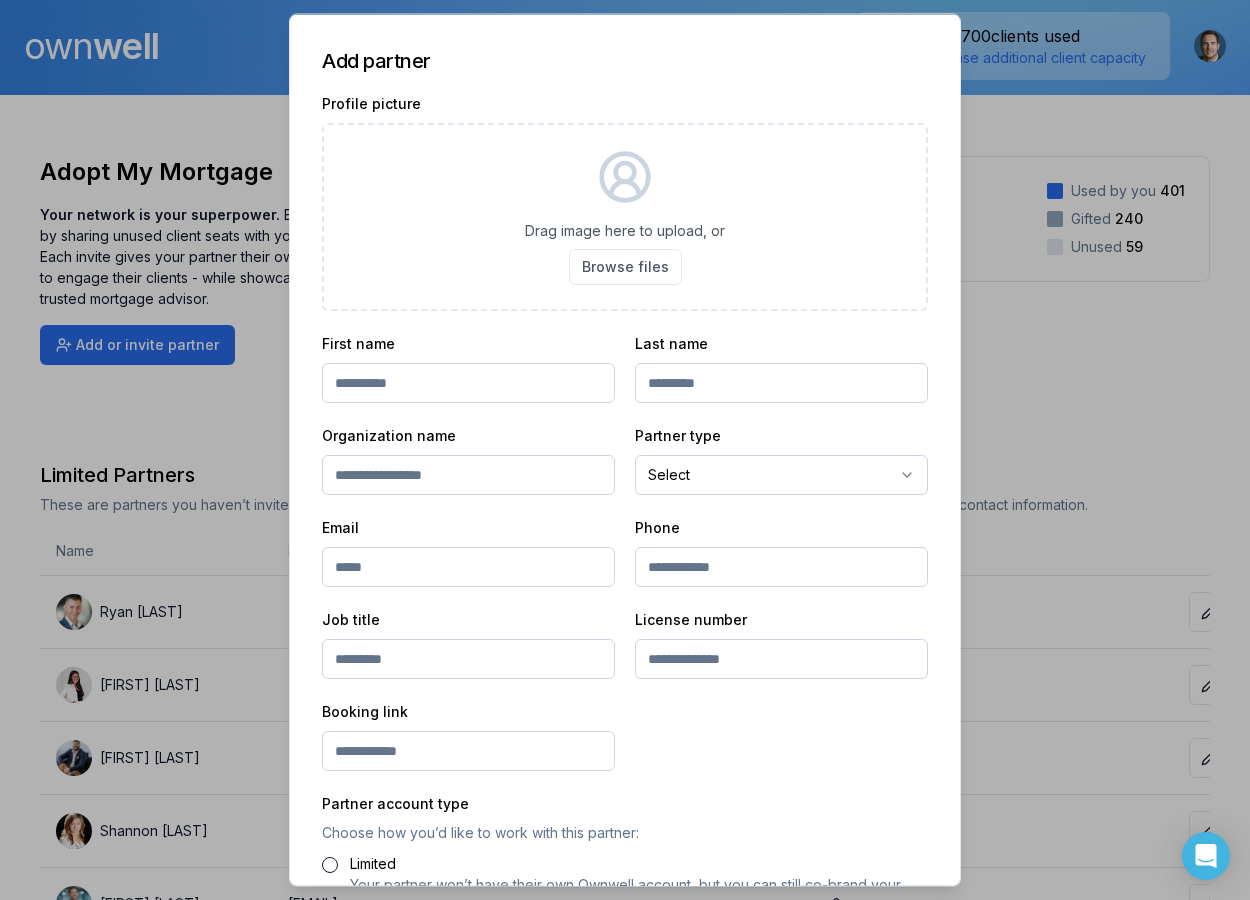 click at bounding box center (468, 383) 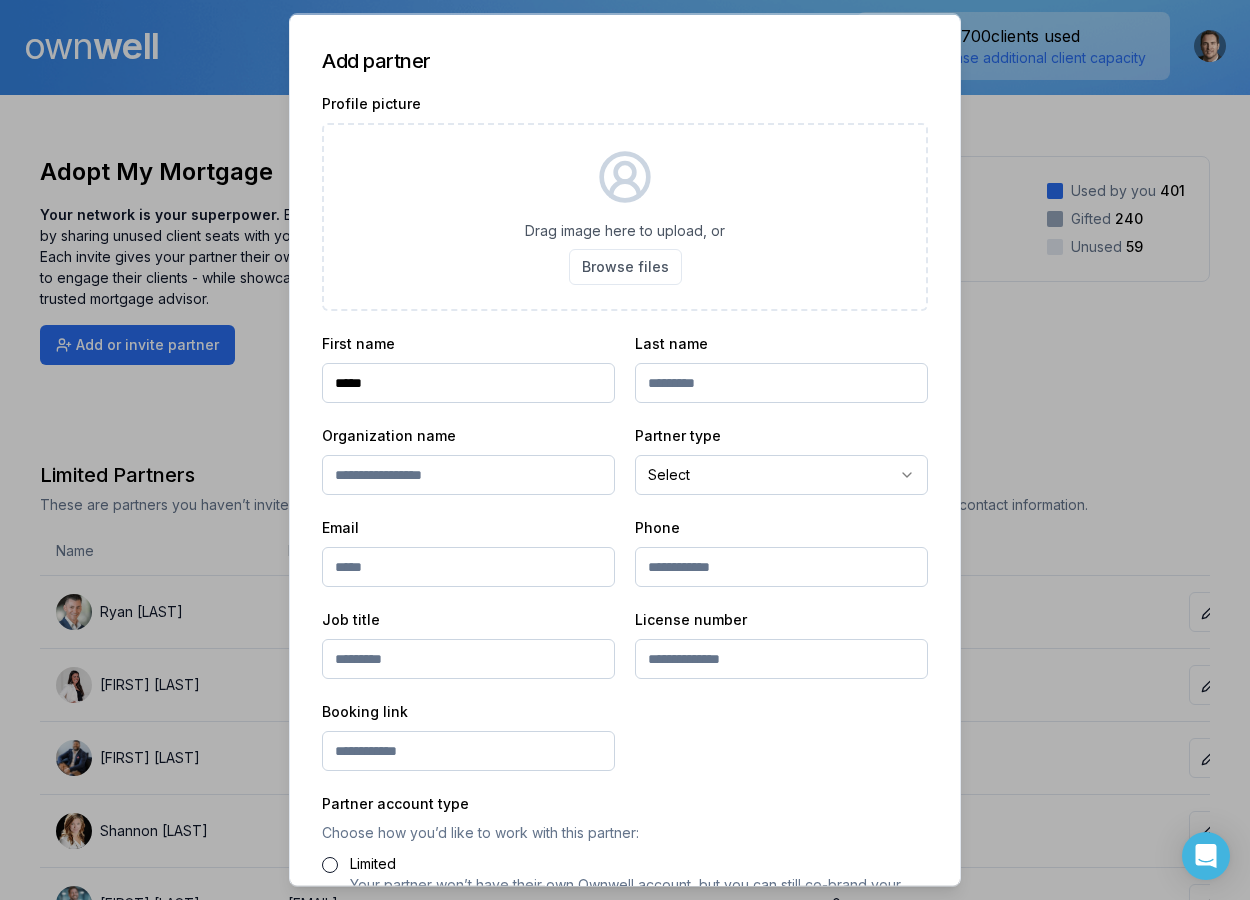 type on "*****" 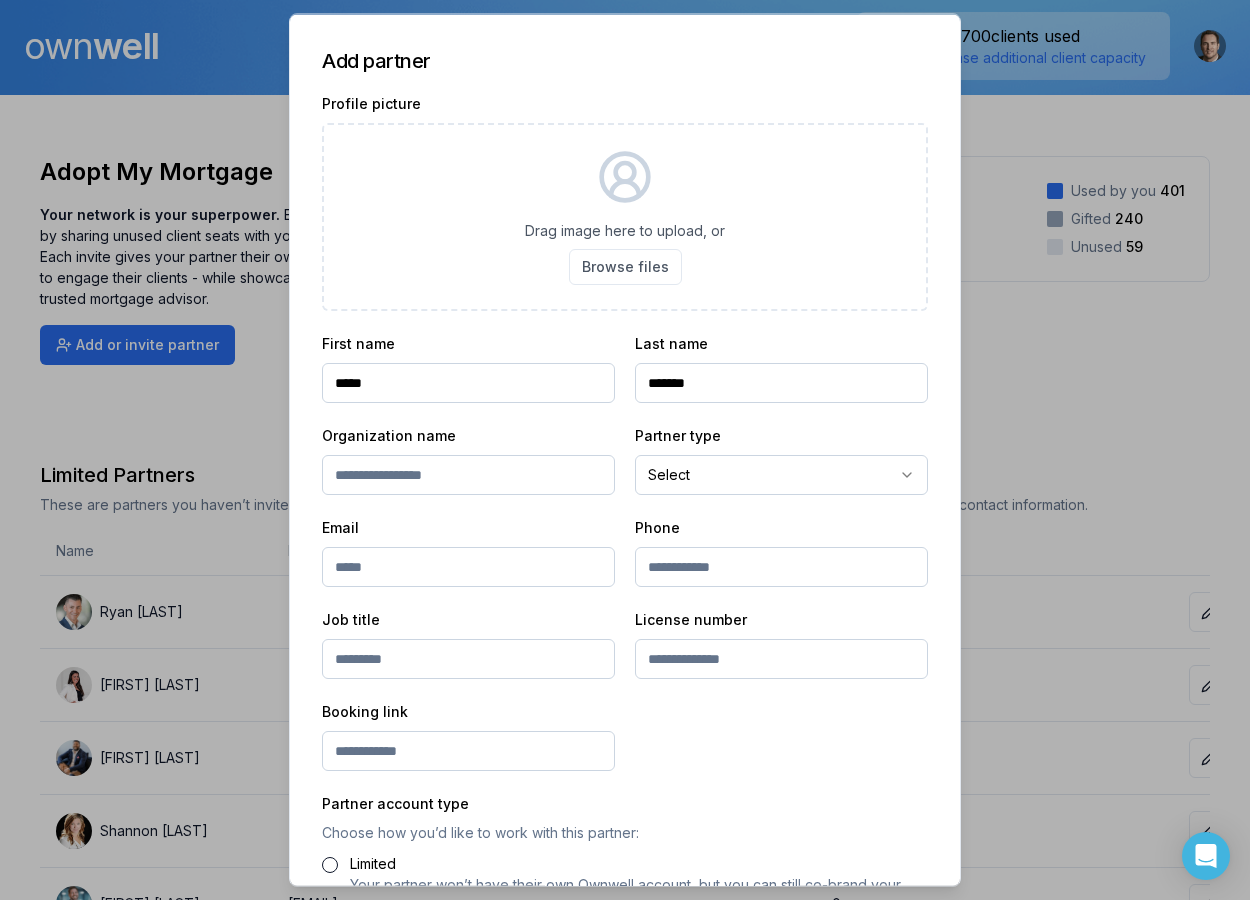 type on "*******" 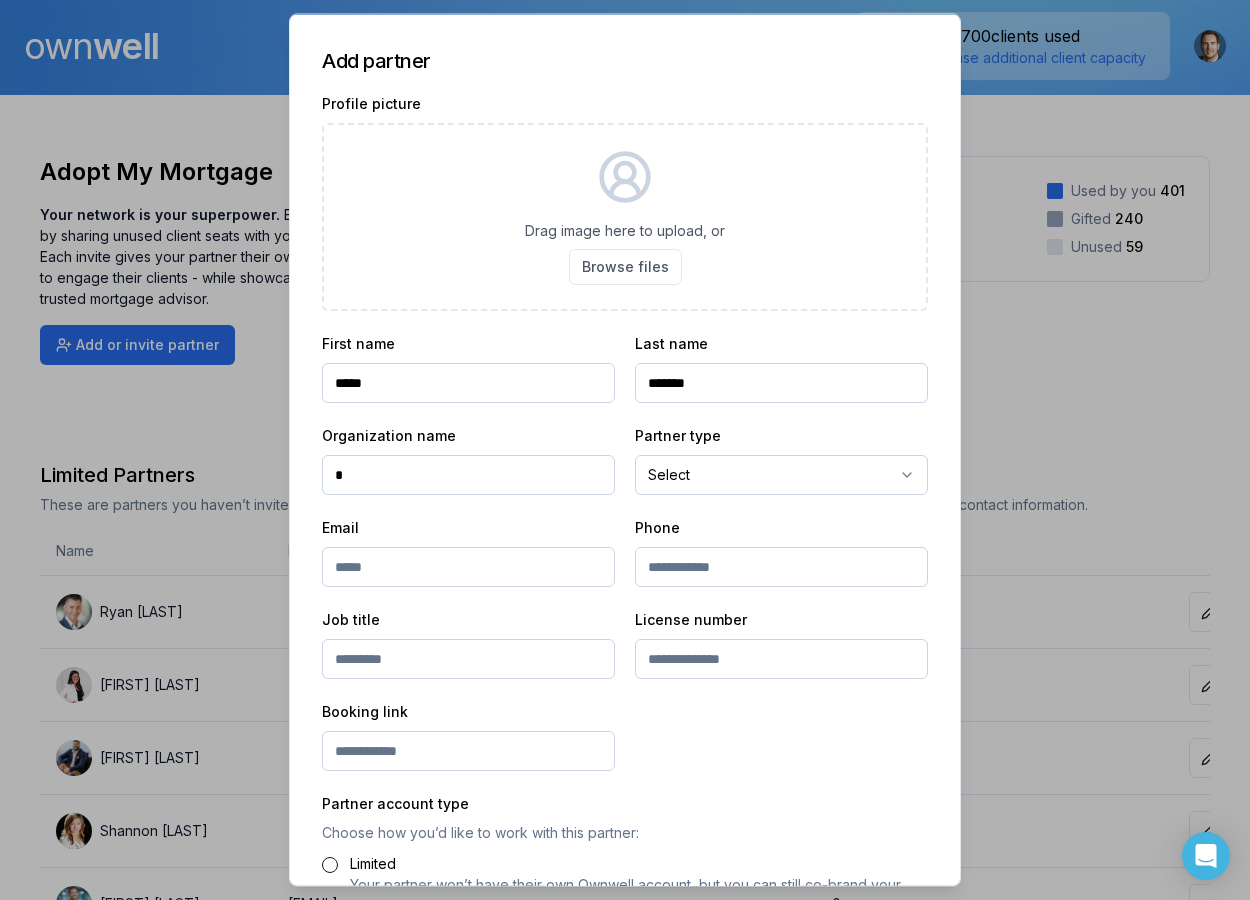 type on "**********" 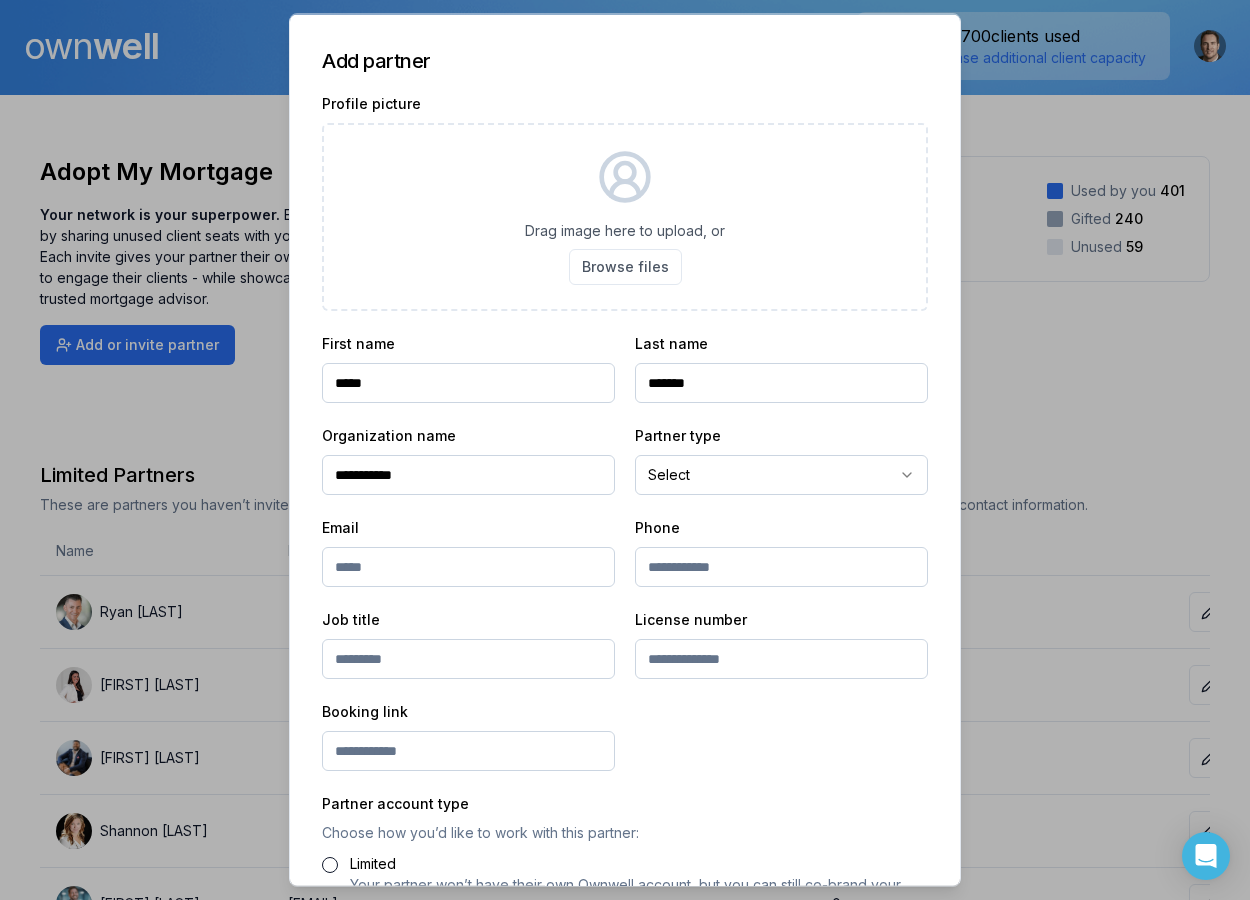click on "Ownwell's platform is not optimized for mobile at this time.   For the best experience, please use a   desktop or laptop  to manage your account.   Note:  The   personalized homeownership reports   you generate for clients   are fully mobile-friendly   and can be easily viewed on any device. own well Dashboard Landing Page Adopt My Mortgage [NUMBER]  of  [NUMBER]  clients used Purchase additional client capacity Adopt My Mortgage Your network is your superpower.   Expand your reach by sharing unused client seats with your referral partners. Each invite gives your partner their own Ownwell account to engage their clients - while showcasing you as their trusted mortgage advisor. Add or invite partner Your Client Seats [NUMBER]  /  [NUMBER]  used Used by you [NUMBER] Gifted [NUMBER] Unused [NUMBER] Limited Partners These are partners you haven’t invited into Ownwell yet, but you’ve linked clients to them and co-branded your Ownwell digests with their contact information. Name Email Status Clients Seats [FIRST]   [LAST] [NUMBER]   [NUMBER]" at bounding box center [625, 47] 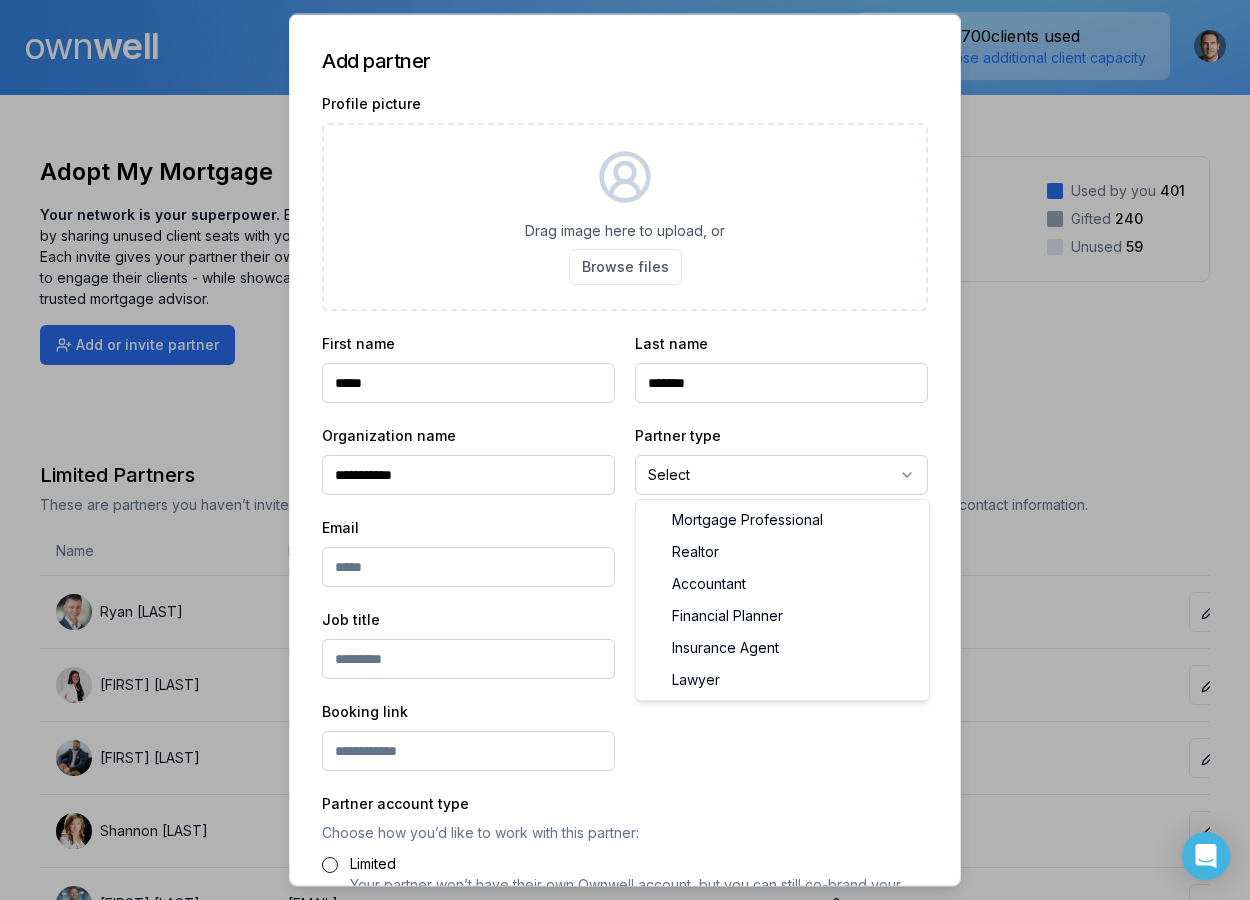 select on "*******" 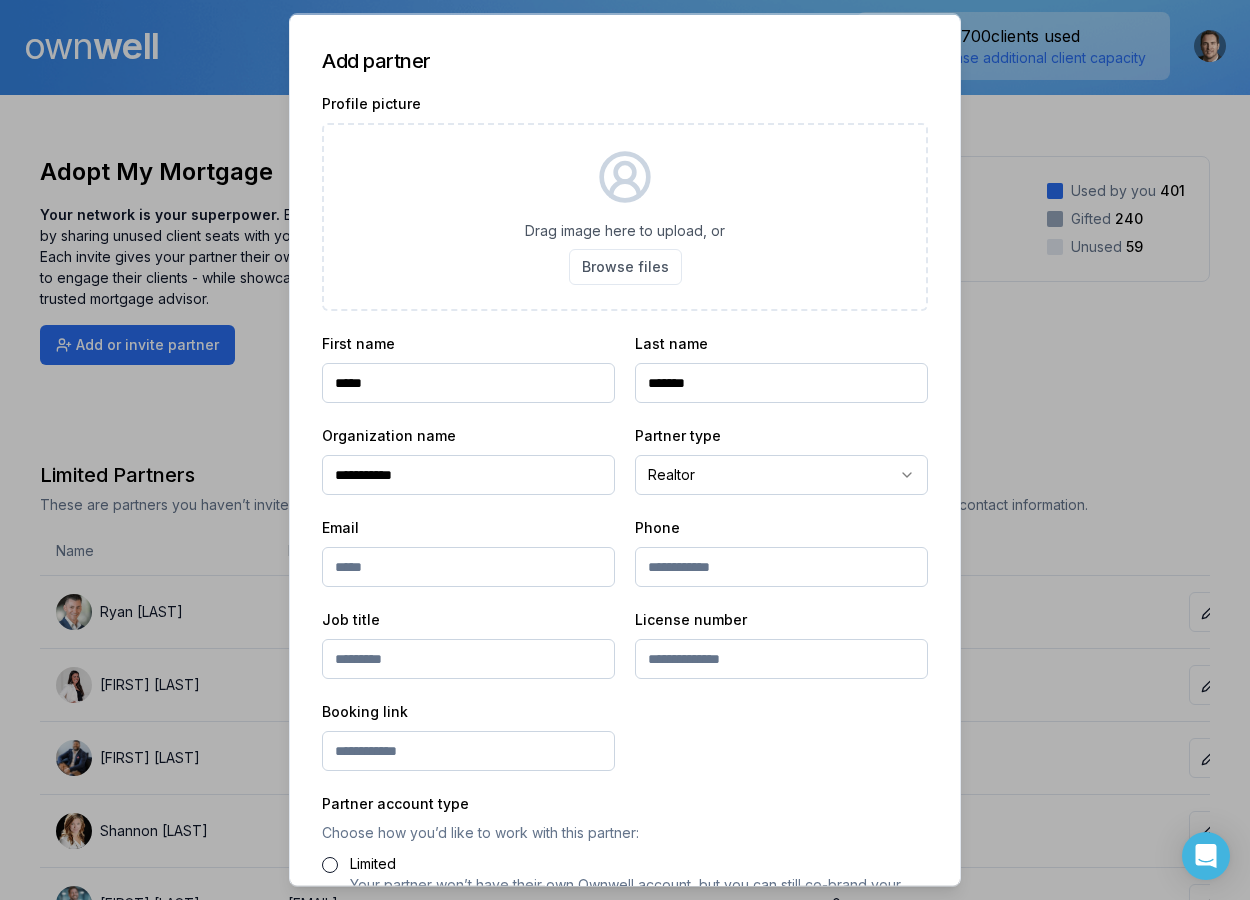 click at bounding box center (468, 567) 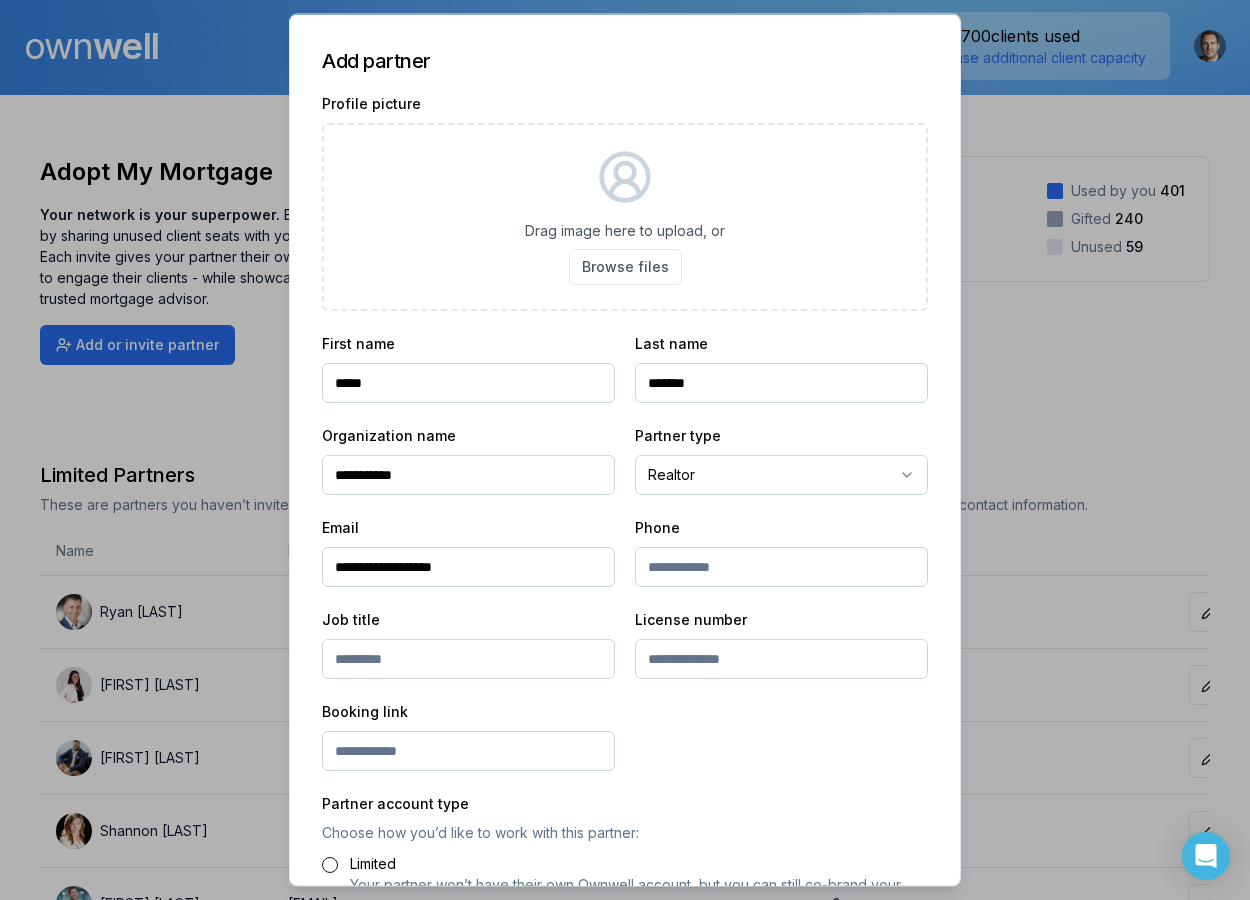type on "**********" 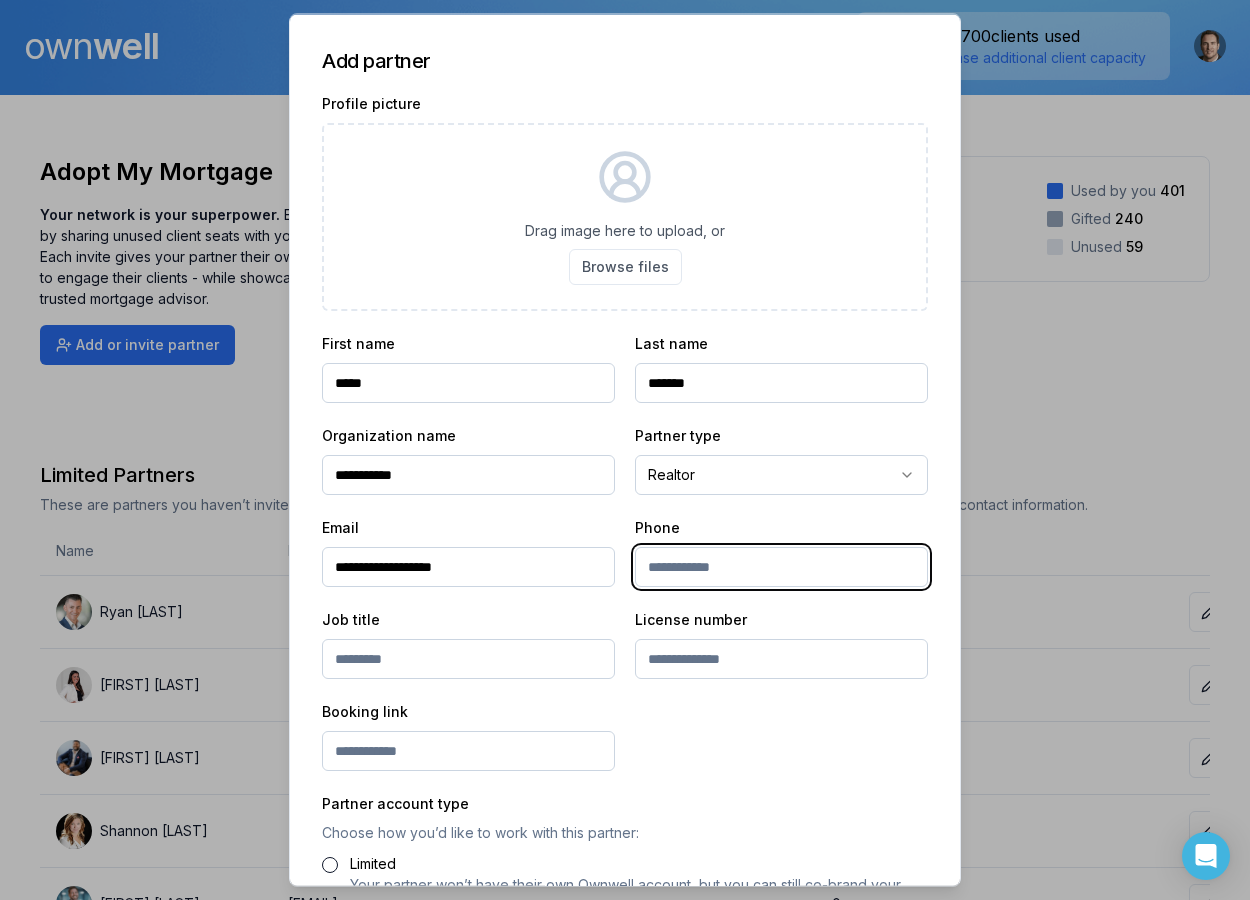 click at bounding box center [781, 567] 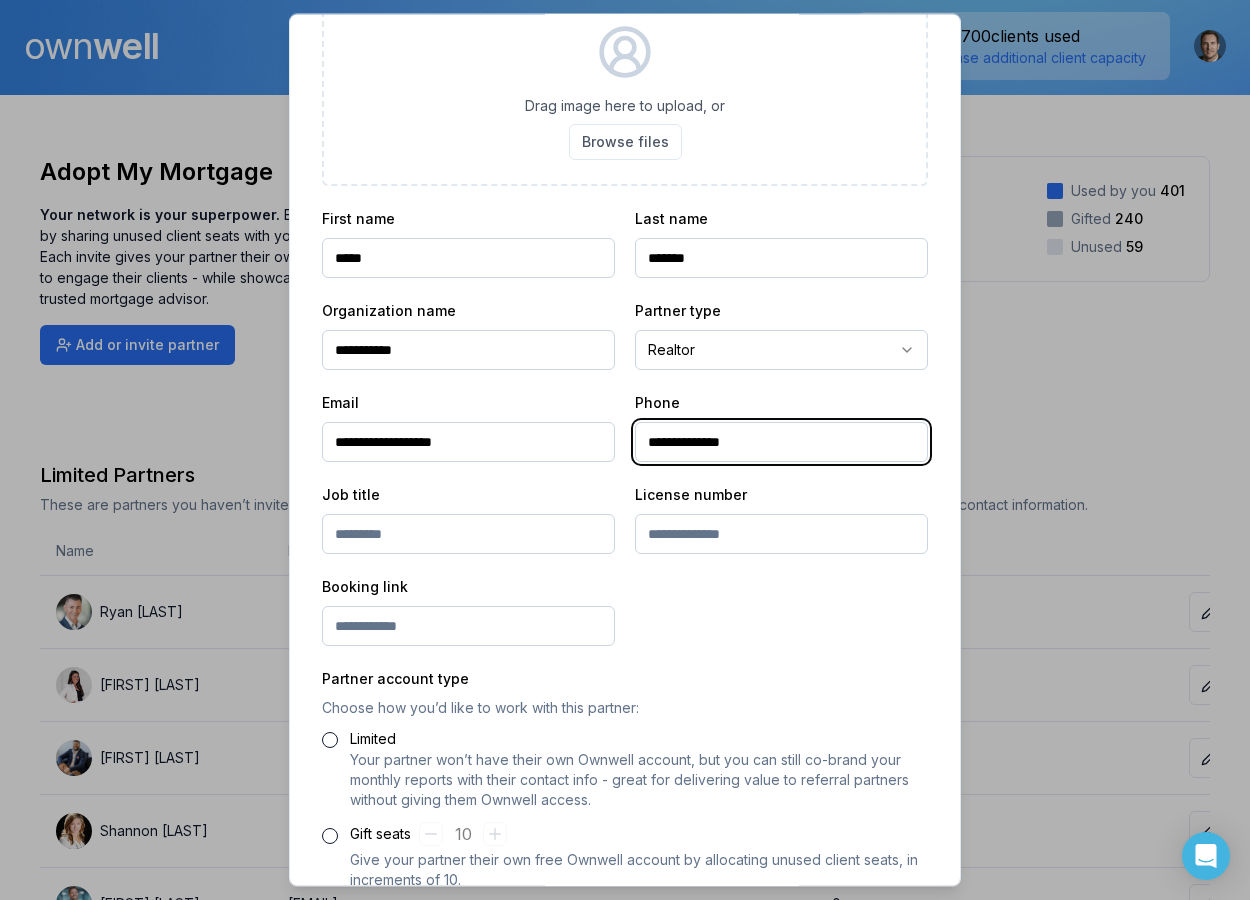 scroll, scrollTop: 157, scrollLeft: 0, axis: vertical 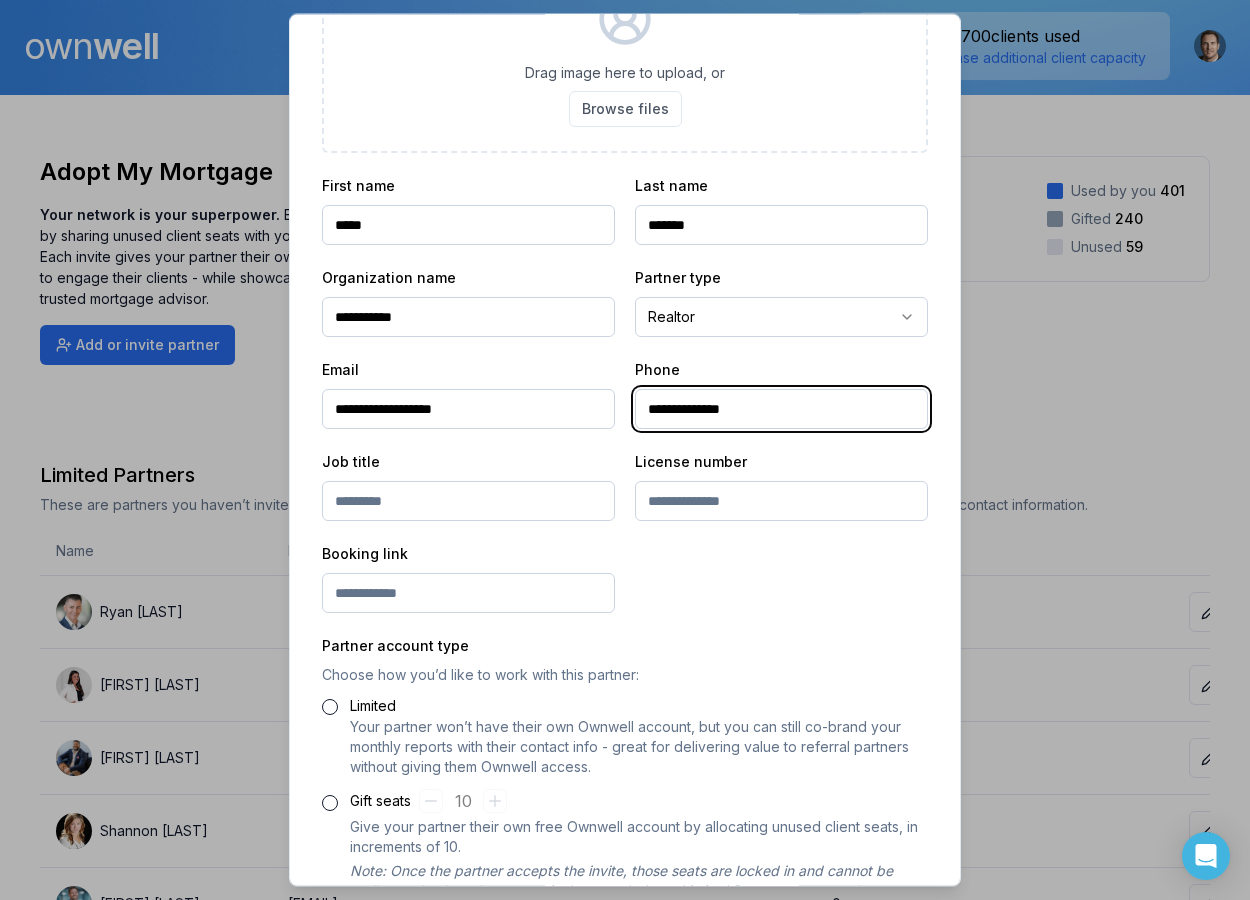 type on "**********" 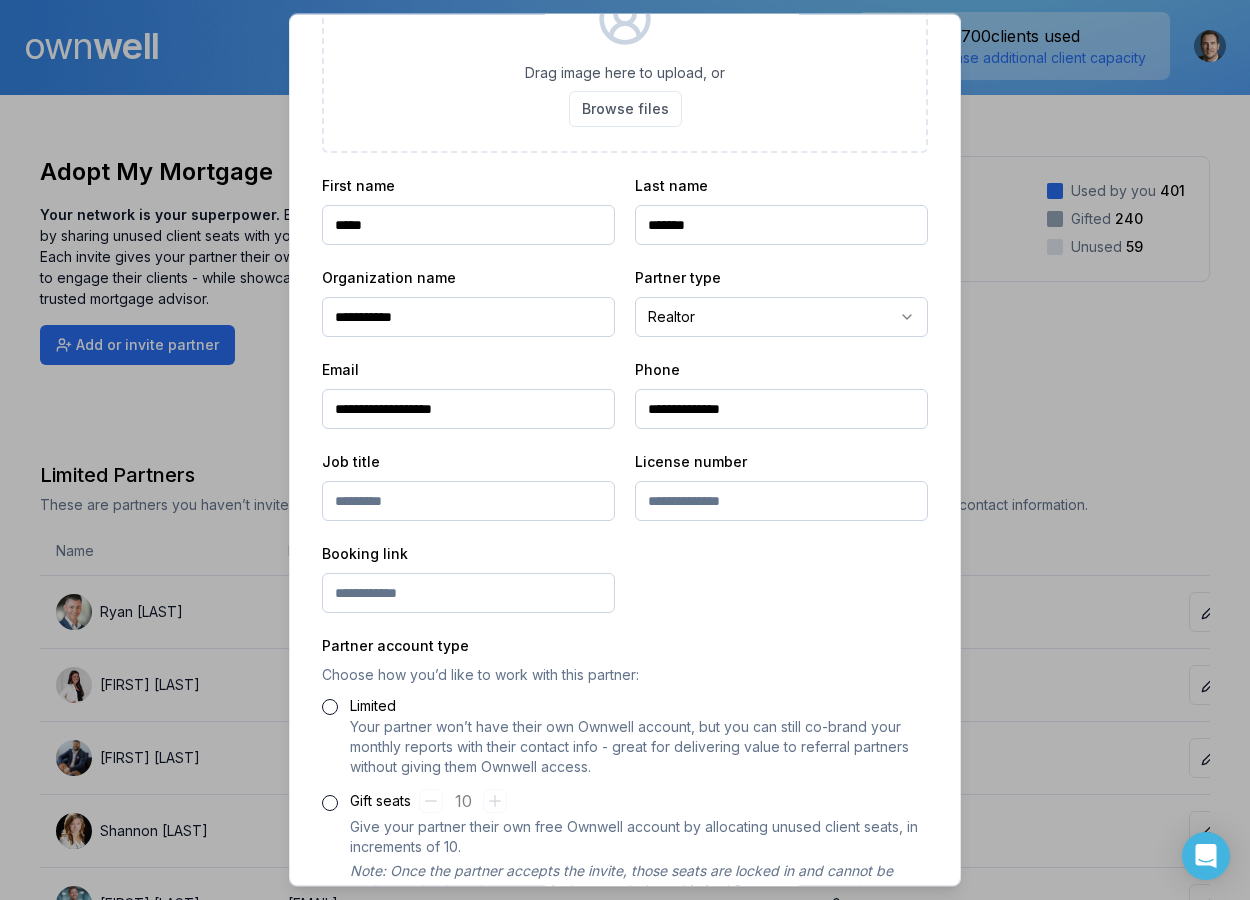 click at bounding box center [468, 502] 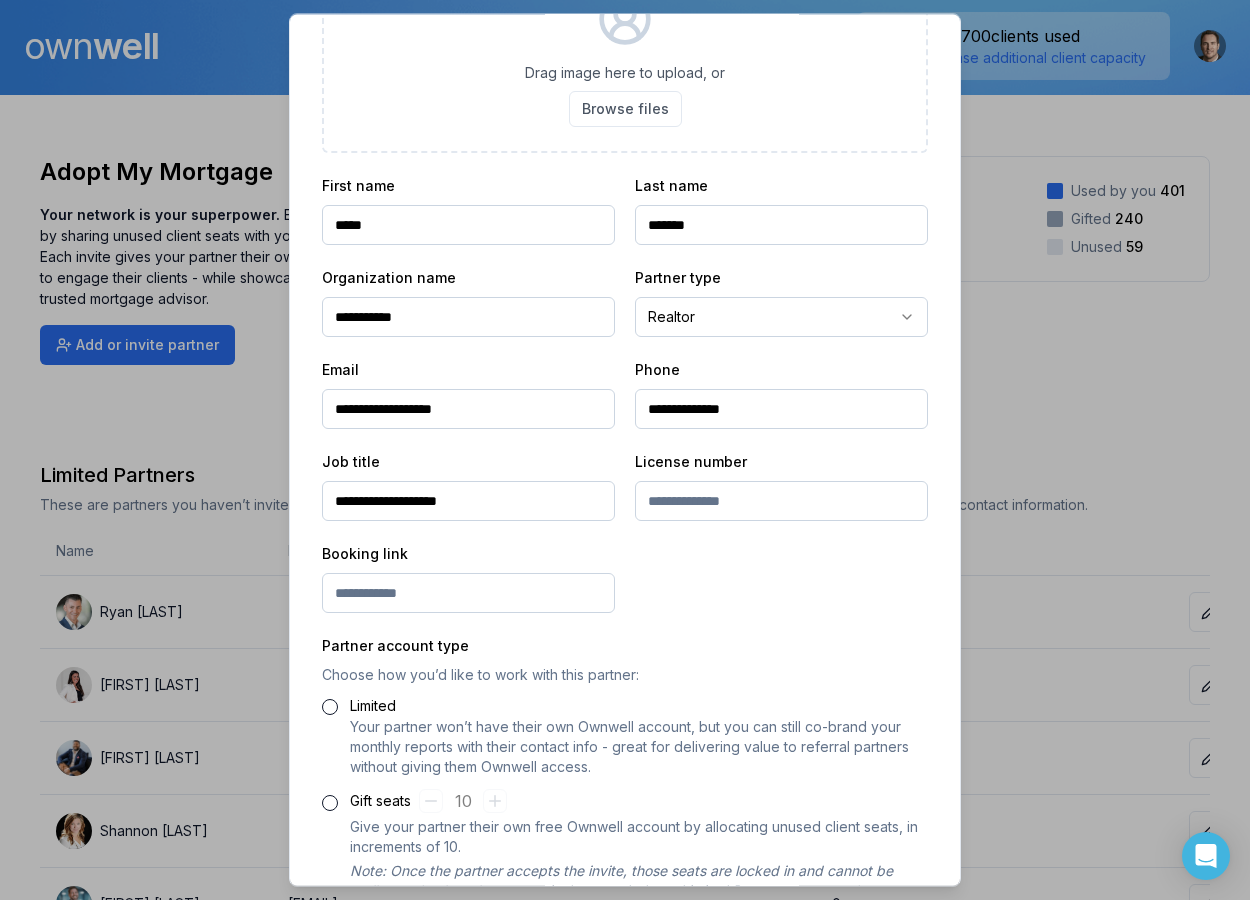 click at bounding box center [468, 594] 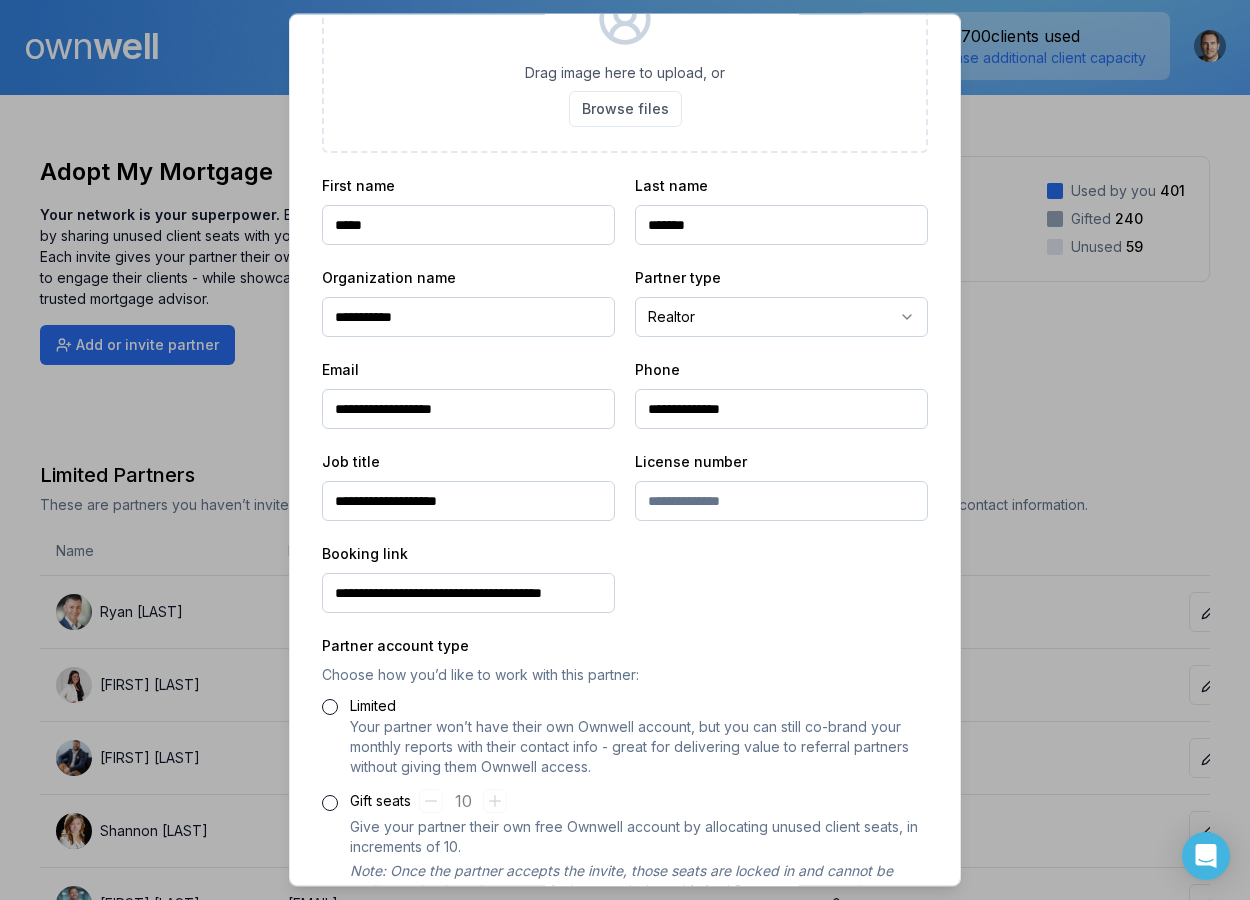 scroll, scrollTop: 0, scrollLeft: 13, axis: horizontal 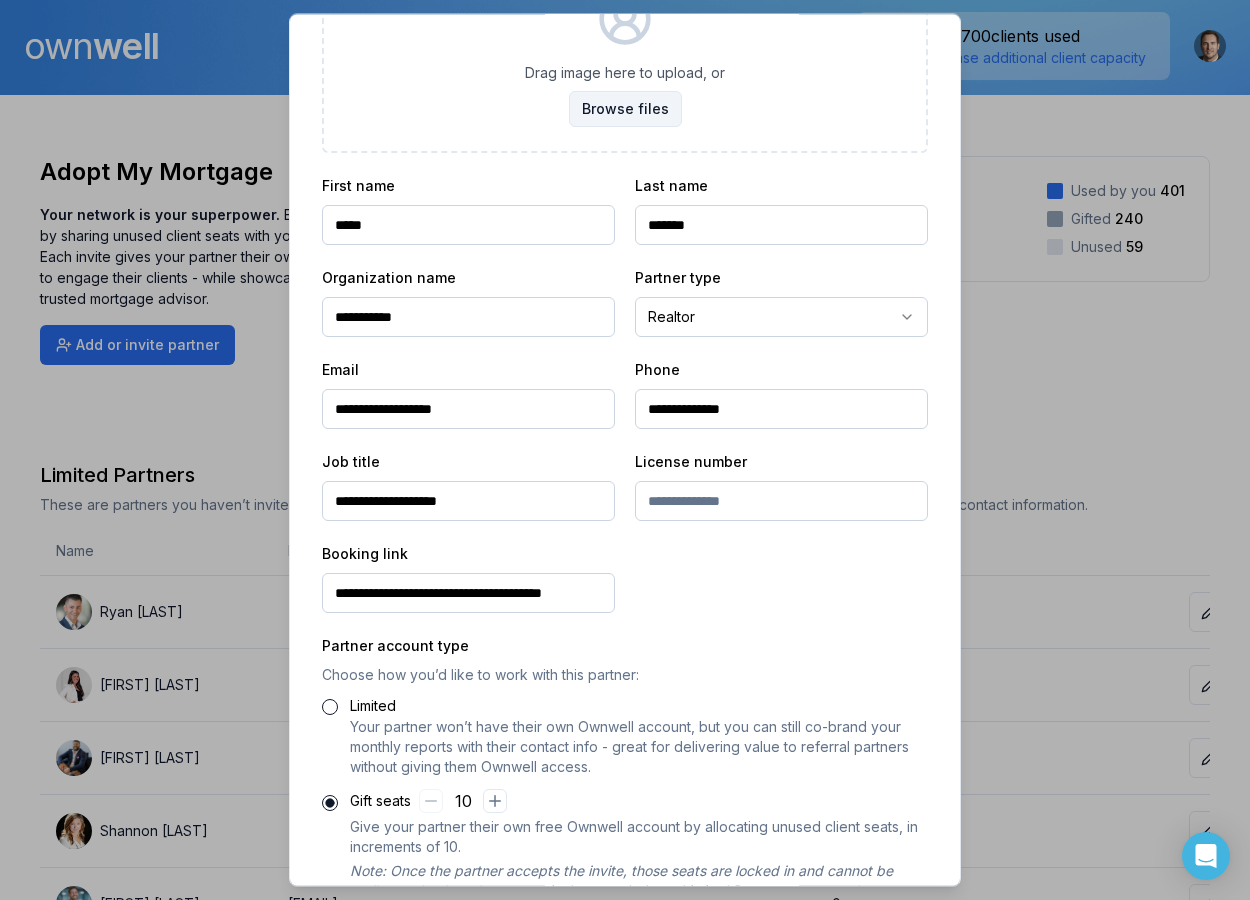 click on "Browse files" at bounding box center (625, 110) 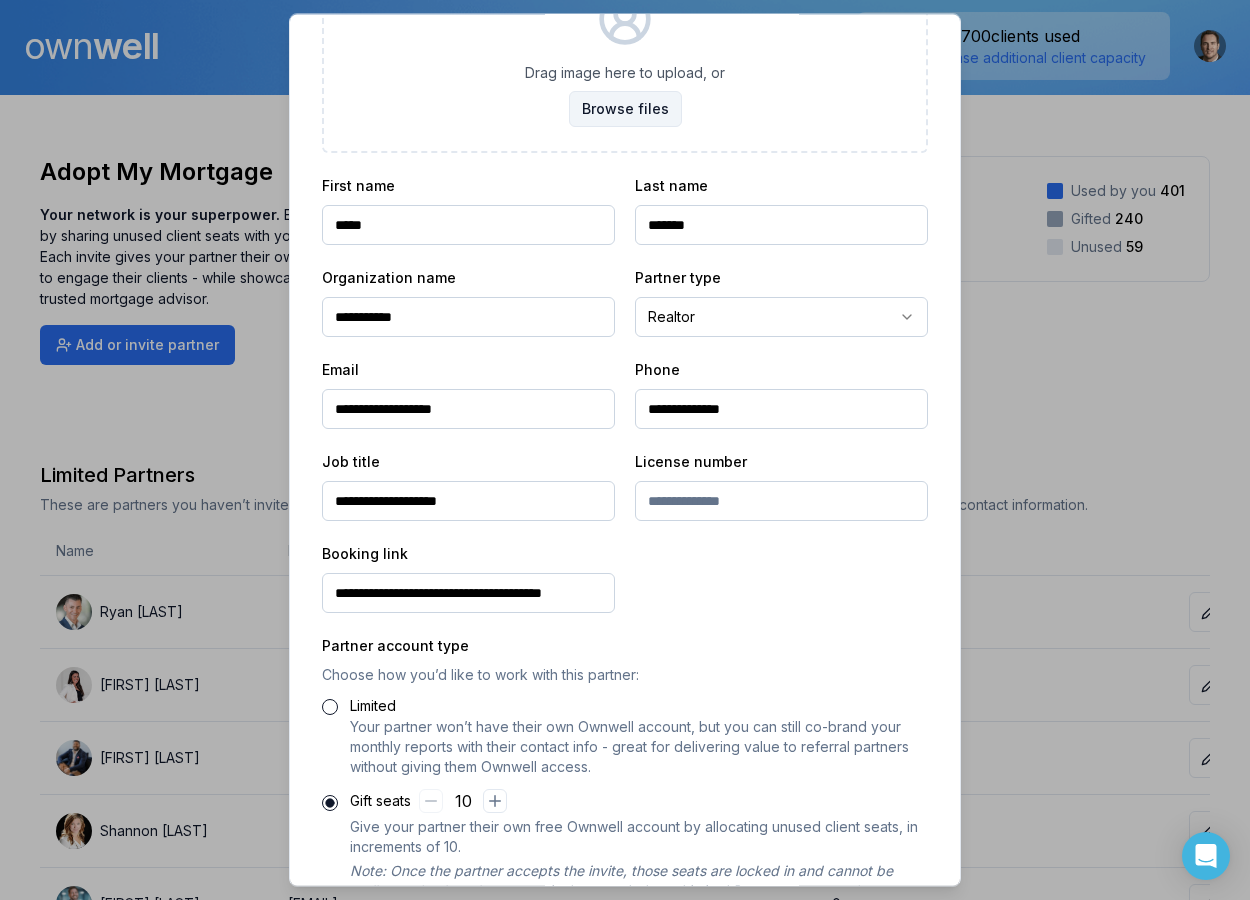 type on "**********" 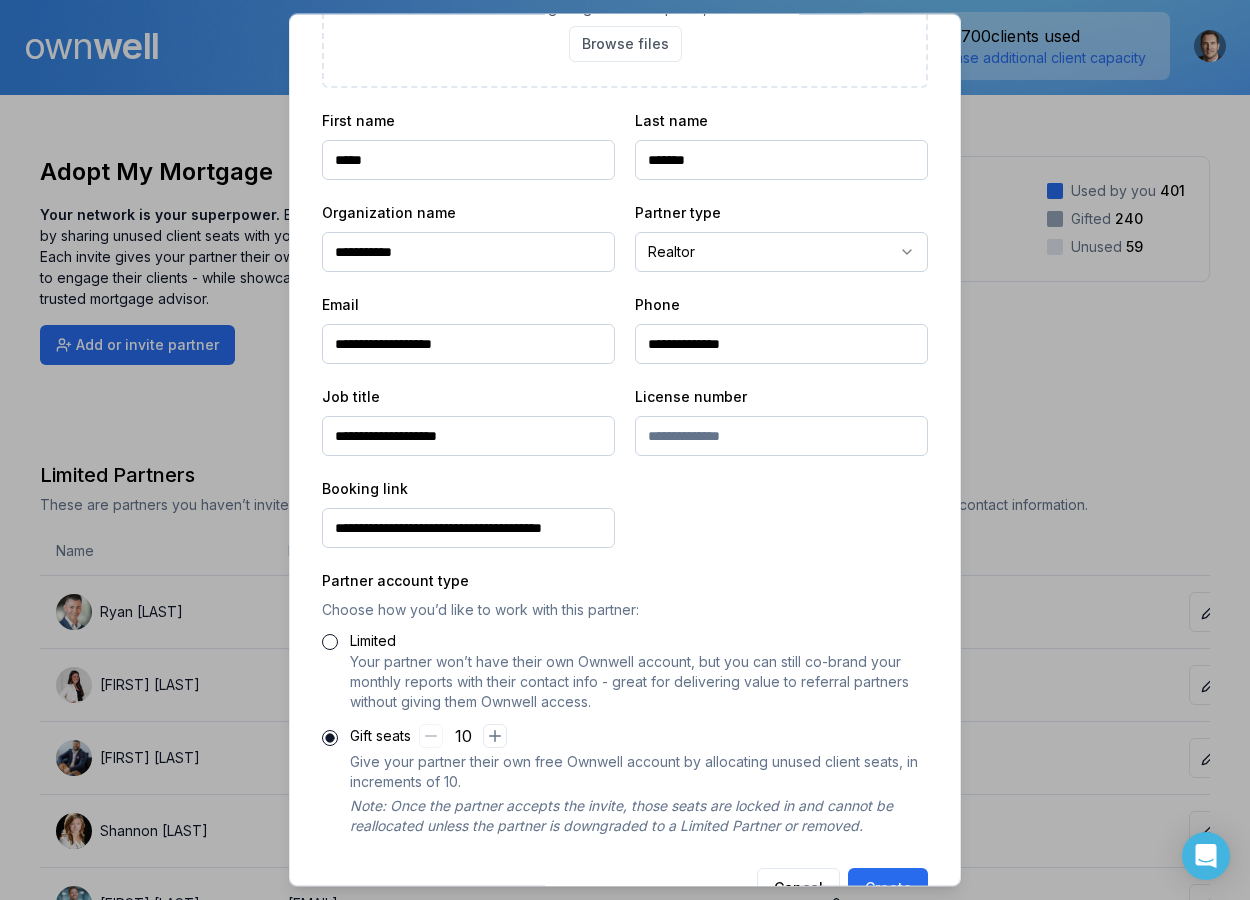 scroll, scrollTop: 277, scrollLeft: 0, axis: vertical 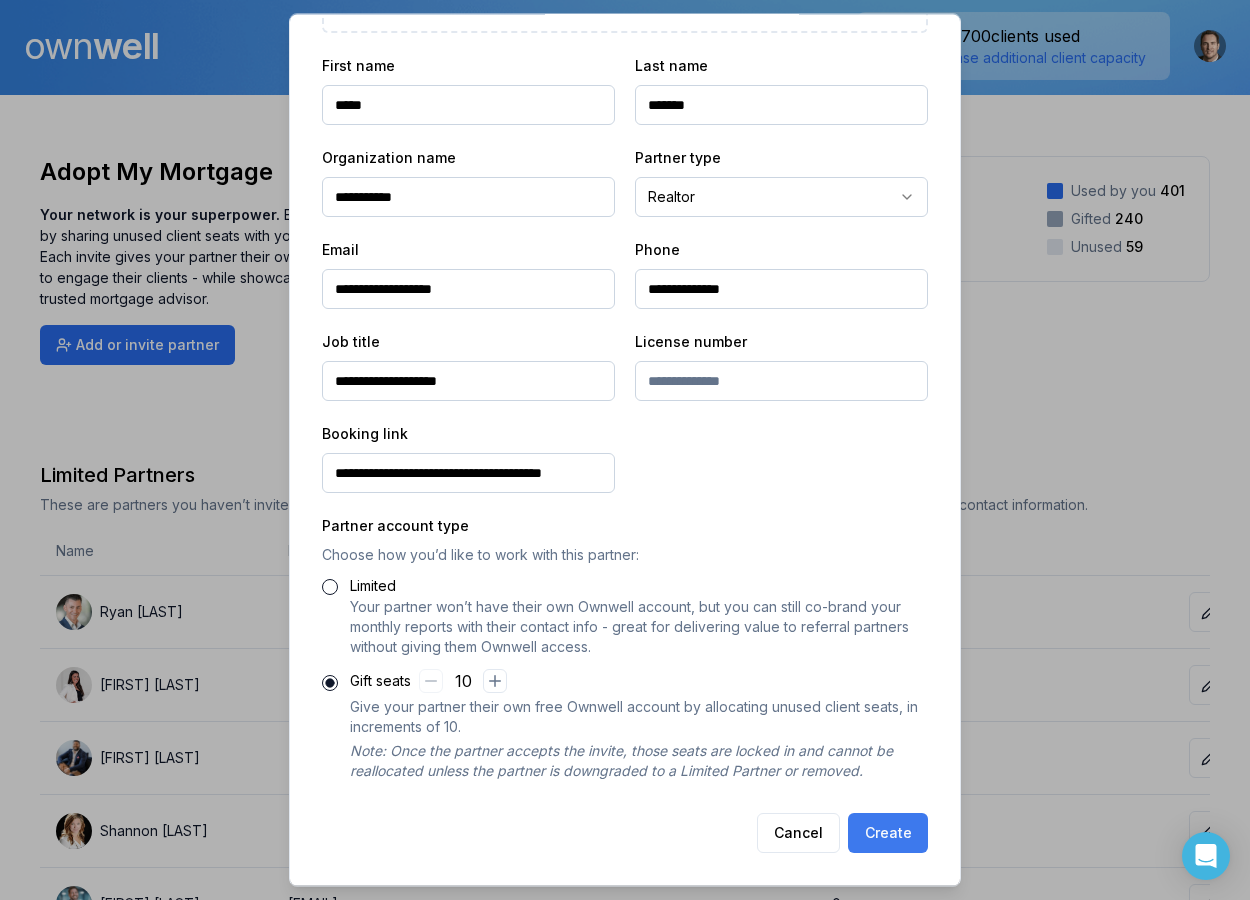 click on "Create" at bounding box center [888, 834] 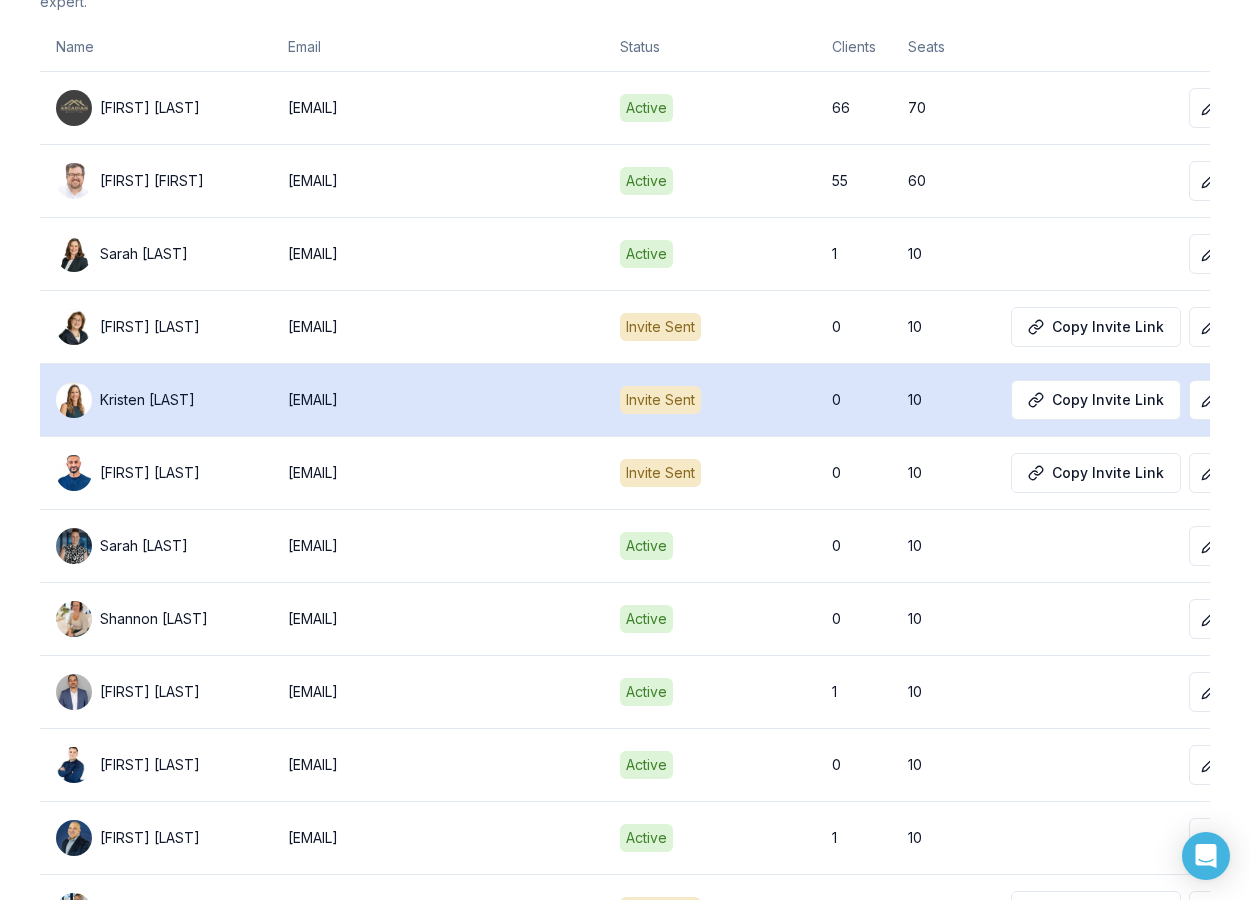 scroll, scrollTop: 2359, scrollLeft: 0, axis: vertical 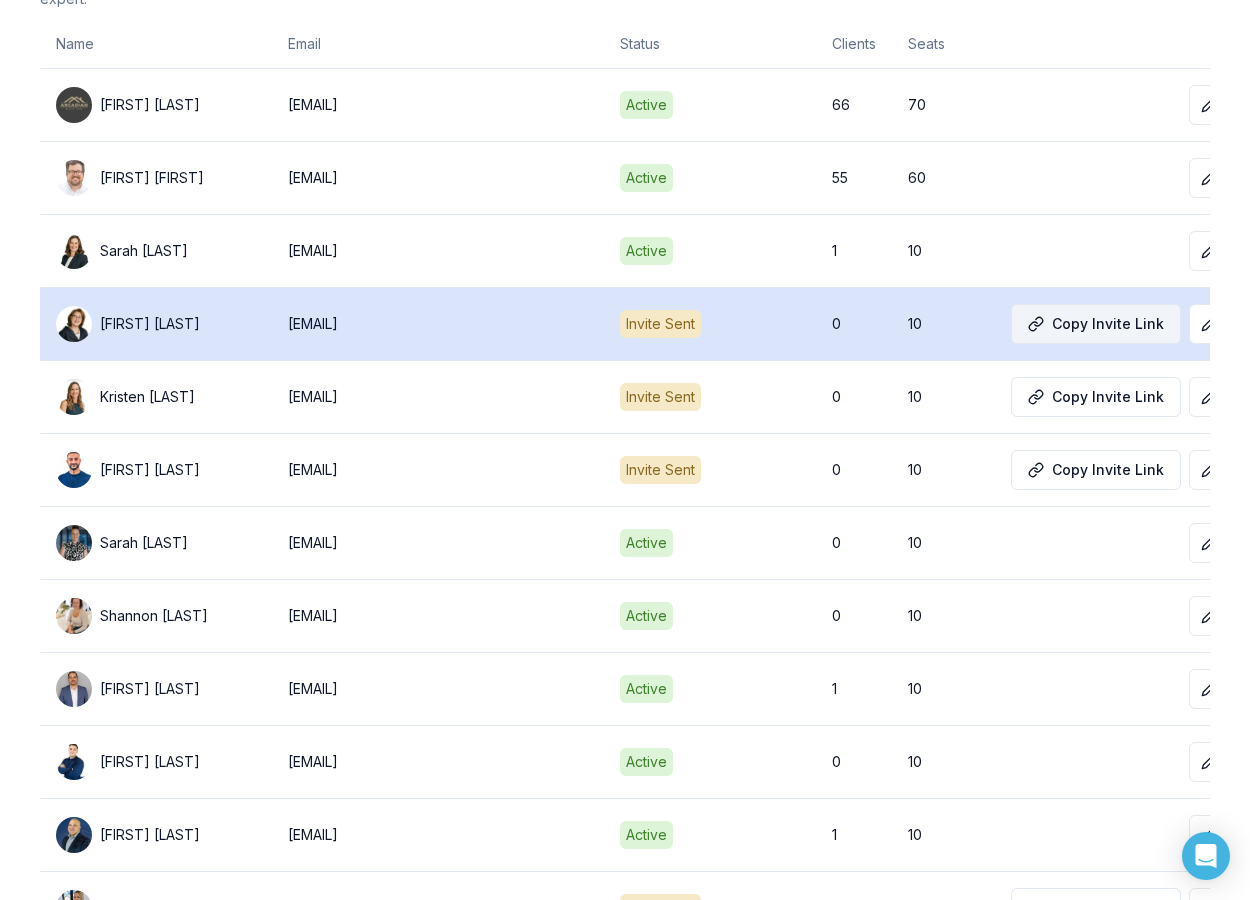 click 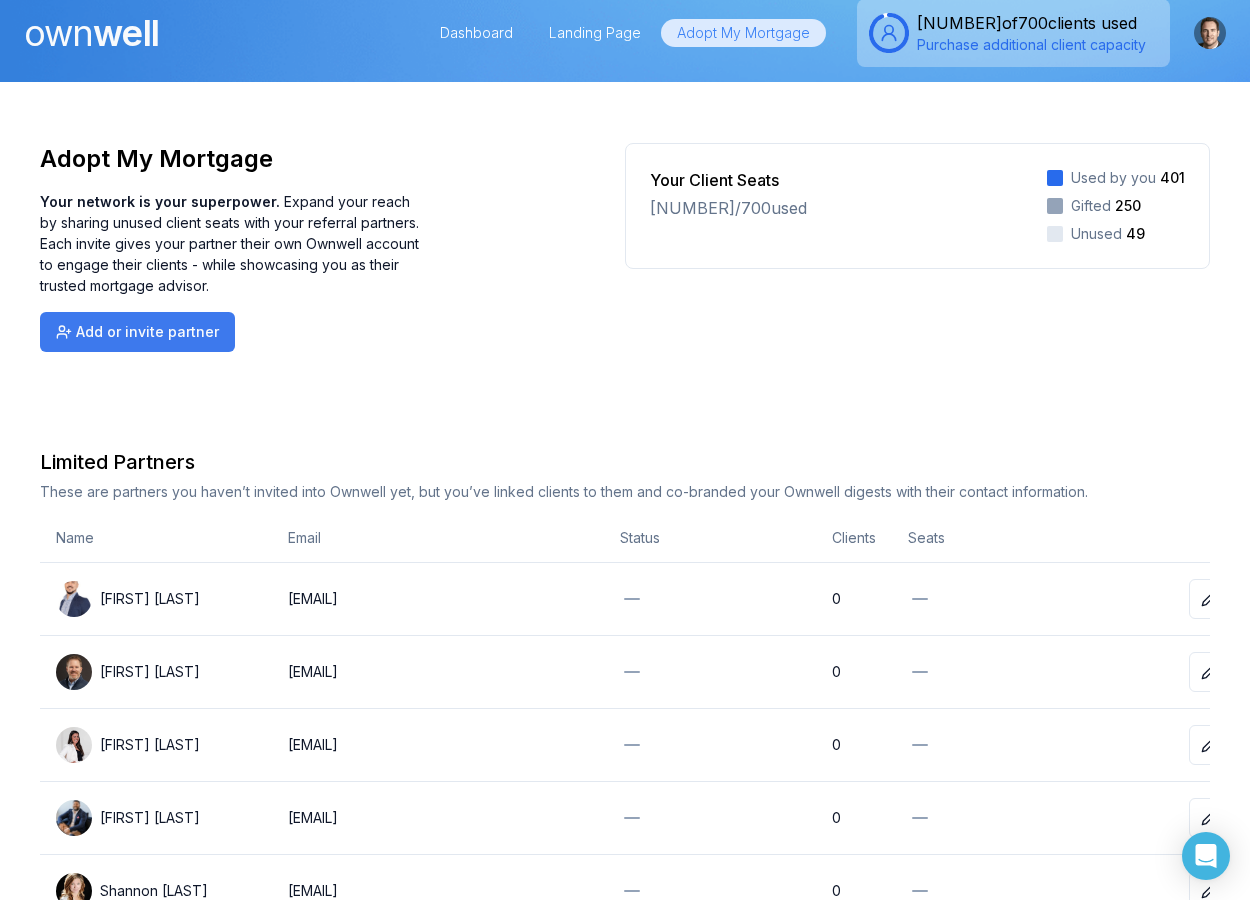 scroll, scrollTop: 0, scrollLeft: 0, axis: both 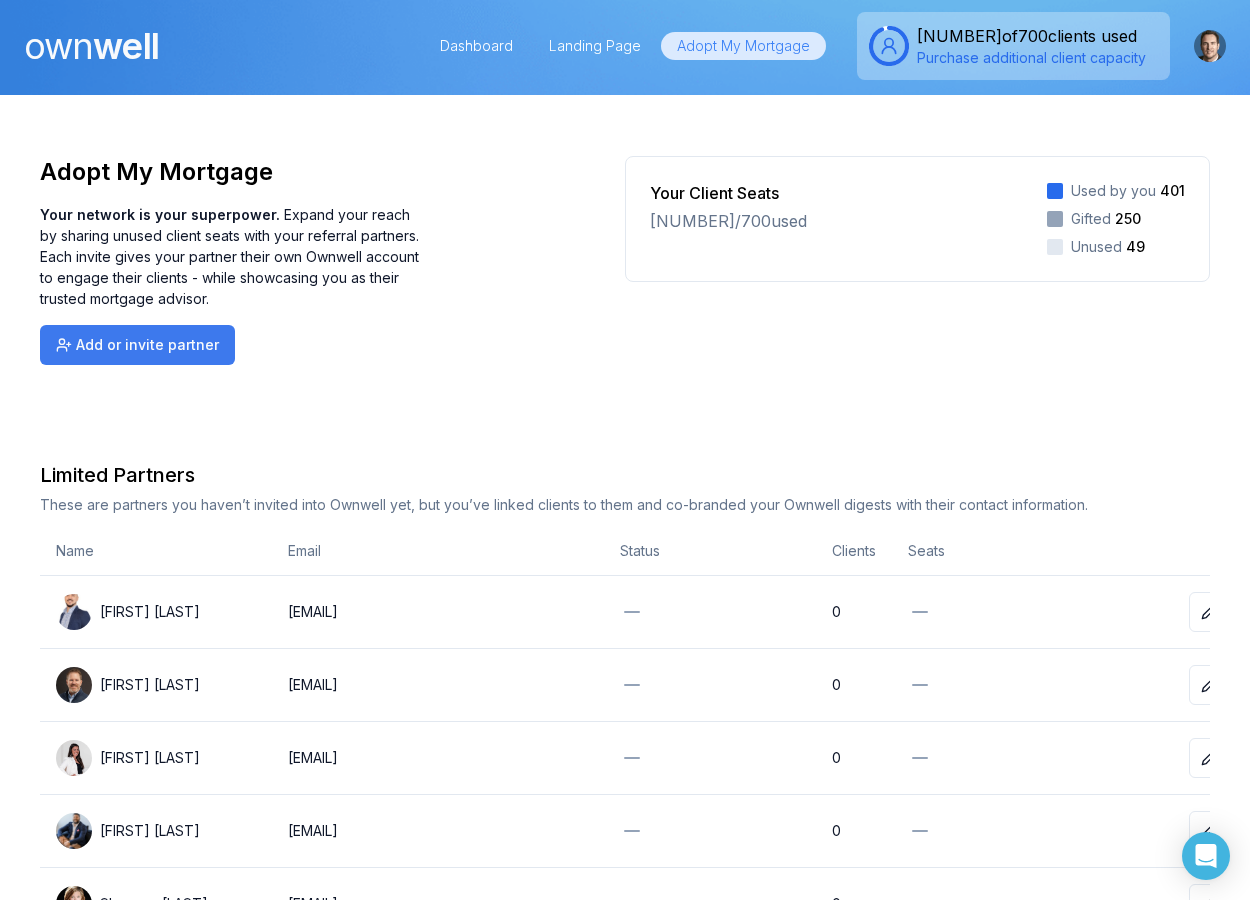click on "Add or invite partner" at bounding box center (137, 345) 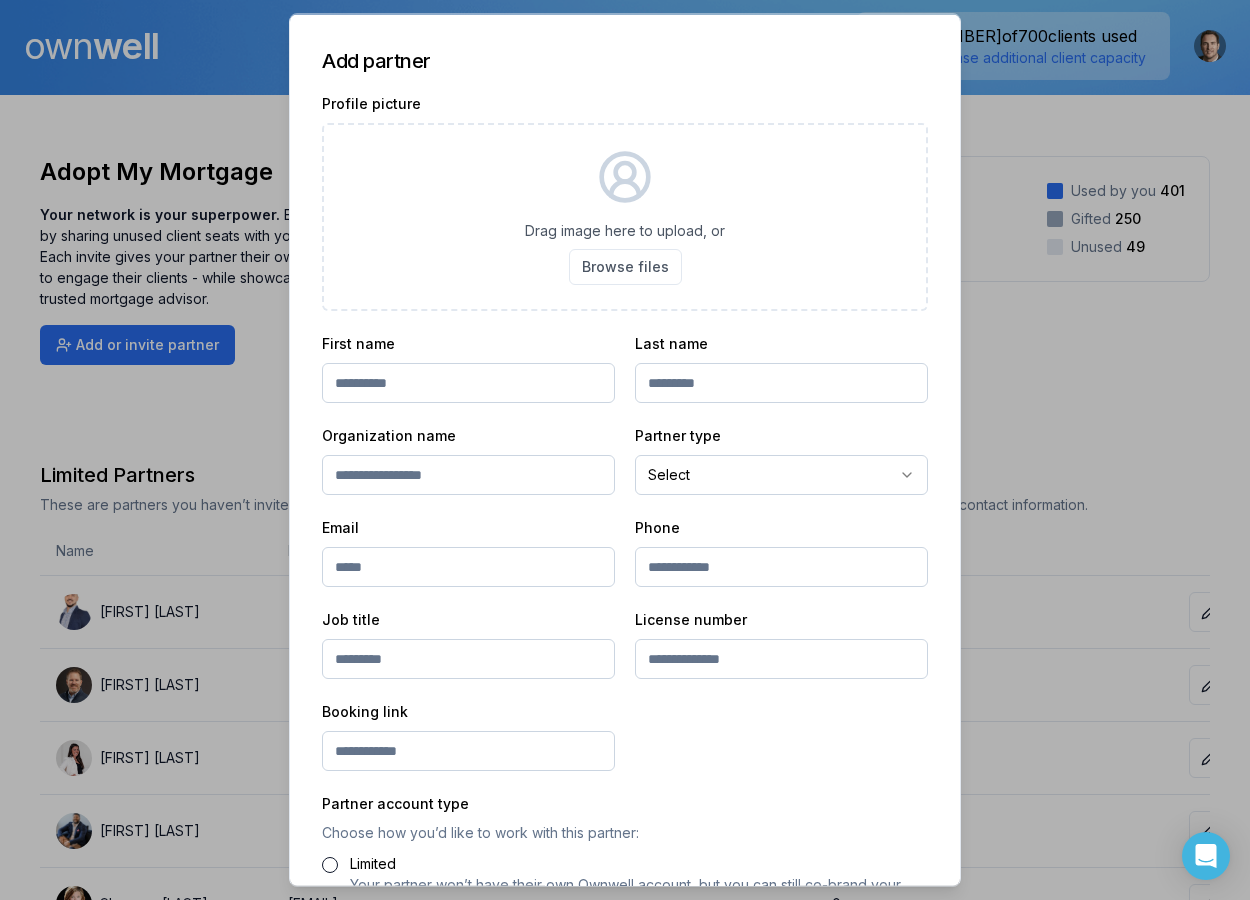 click at bounding box center (468, 383) 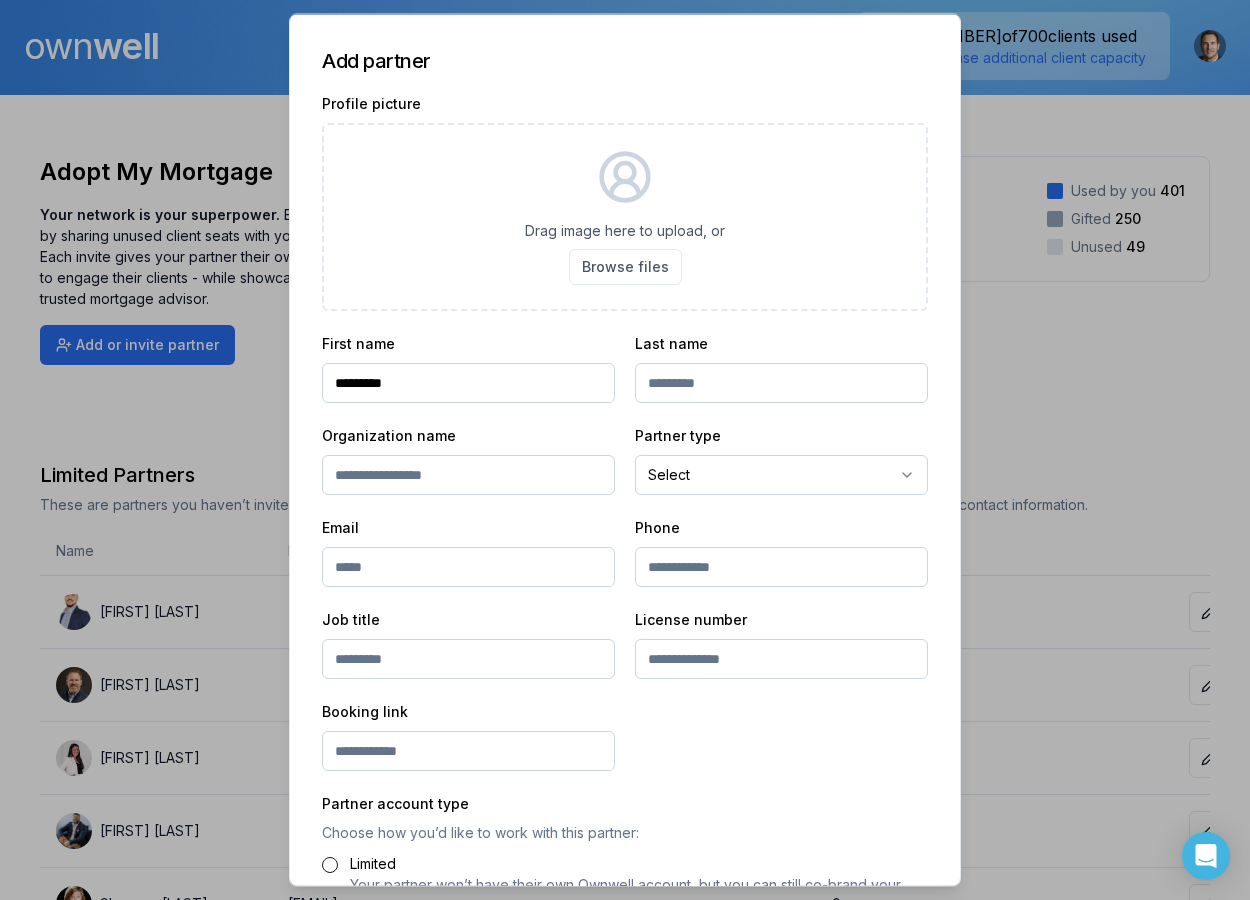type on "*********" 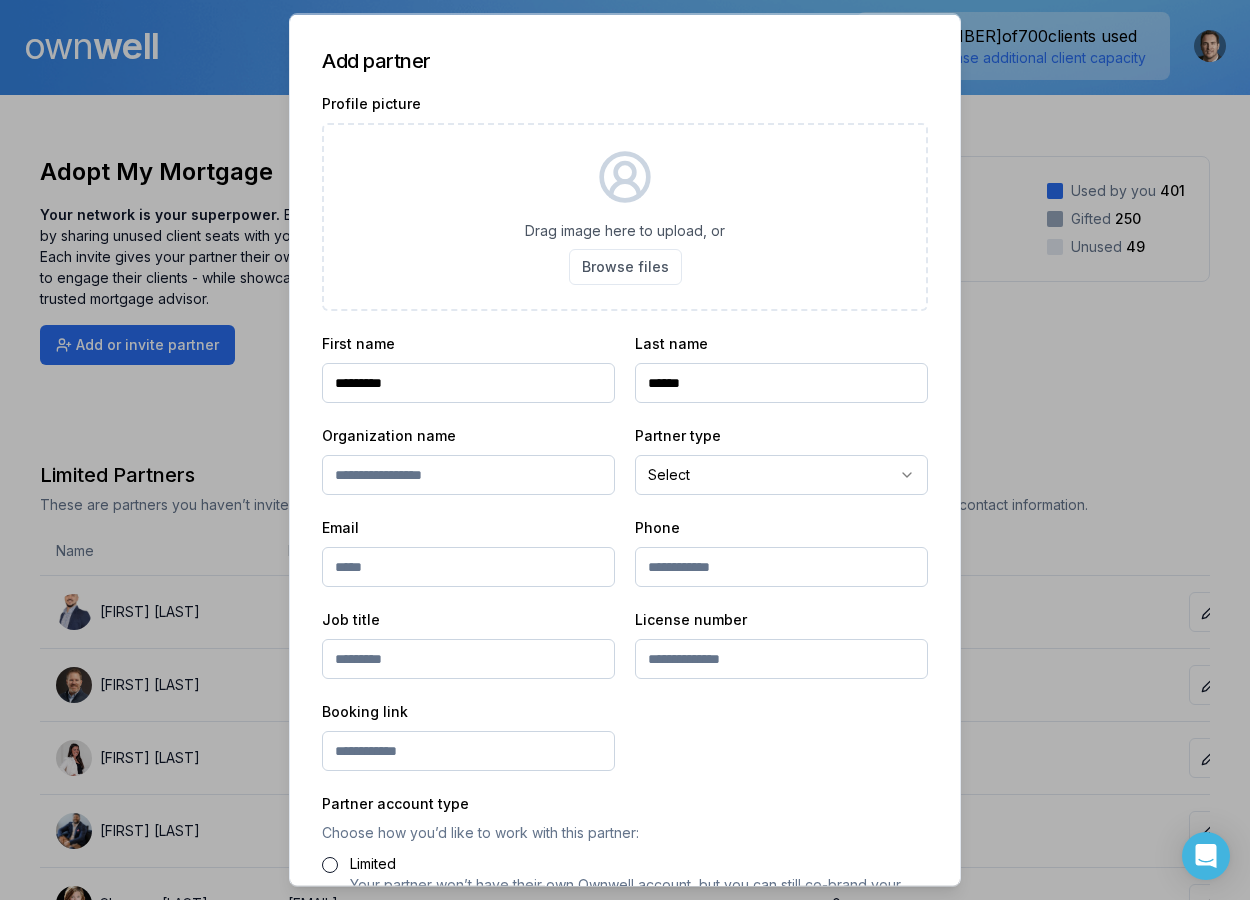 type on "******" 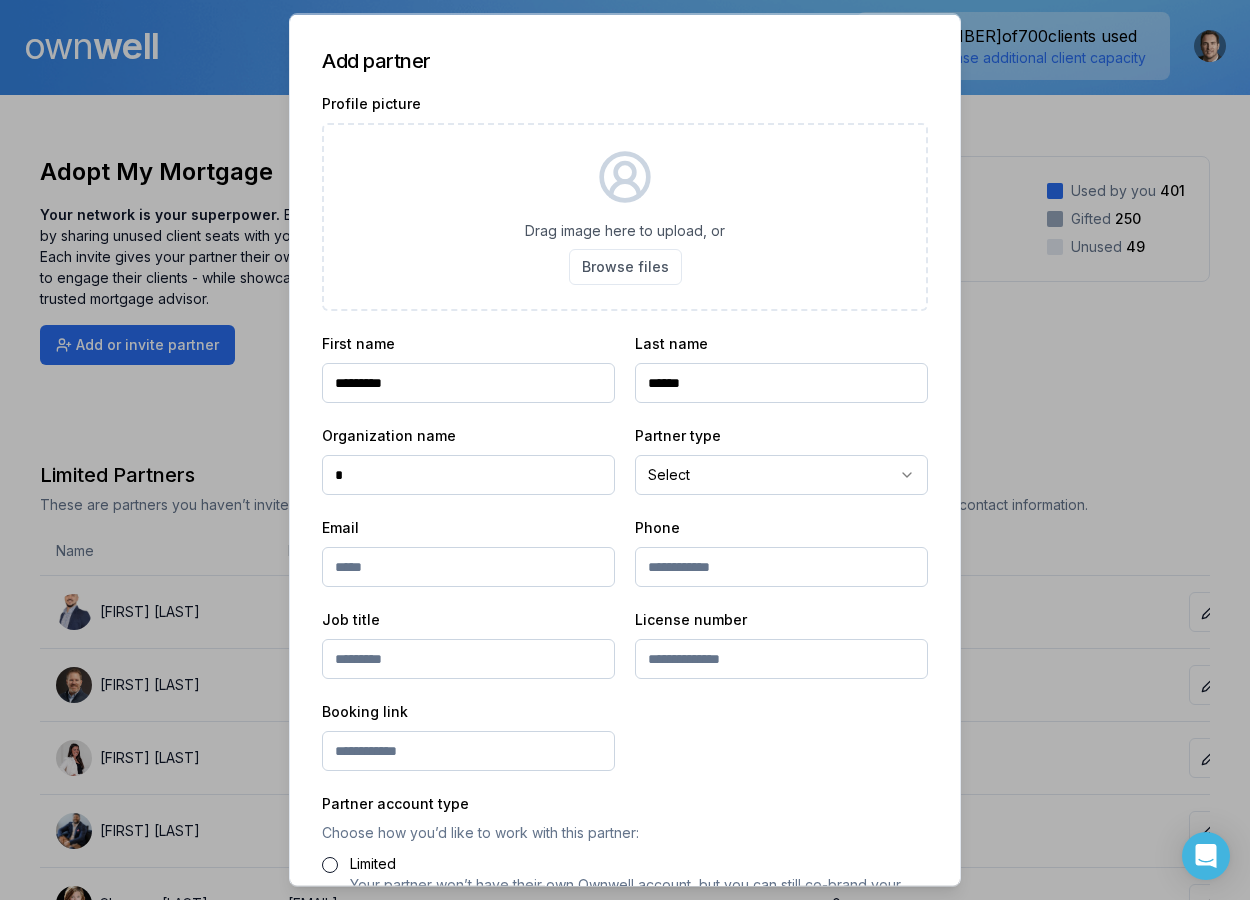 type on "**********" 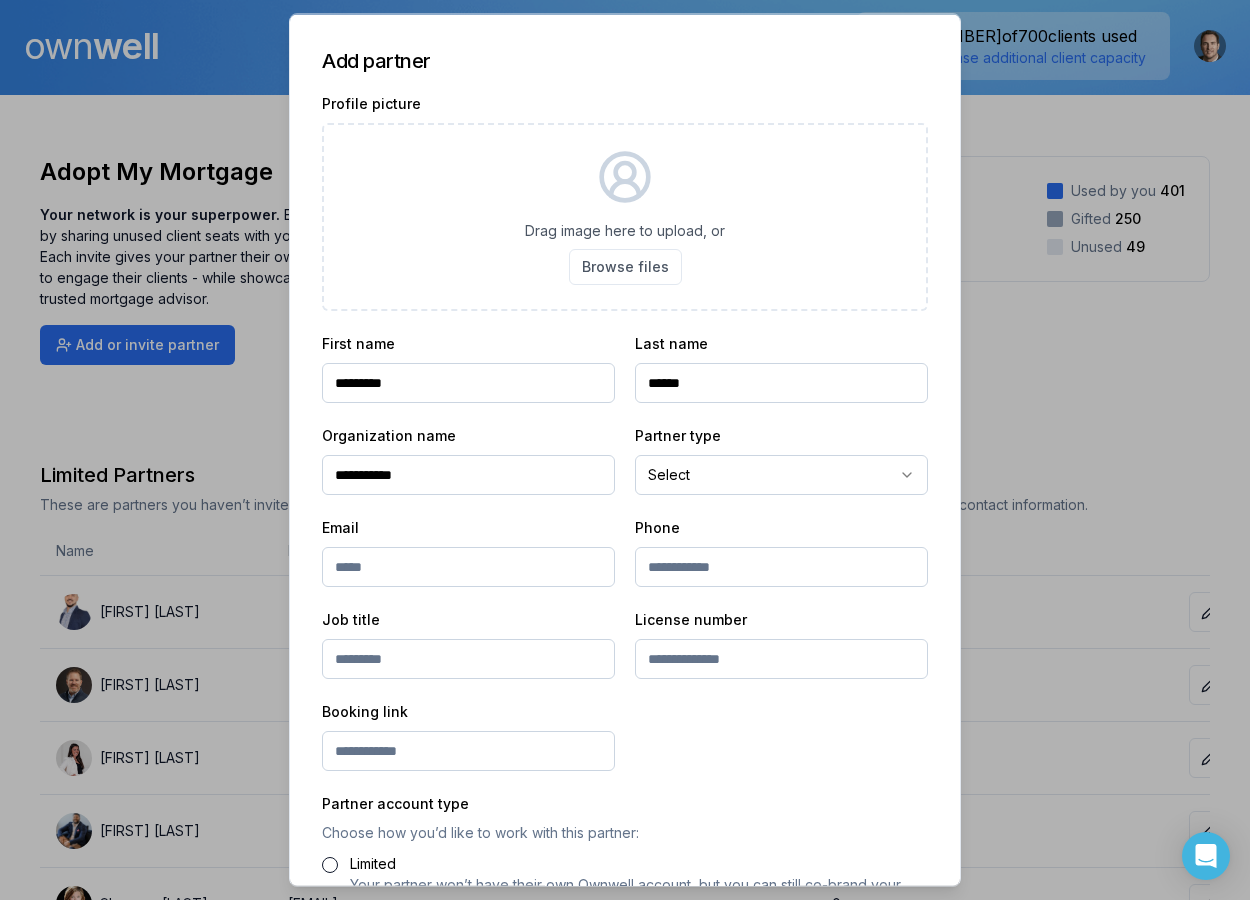 click on "Ownwell's platform is not optimized for mobile at this time.   For the best experience, please use a   desktop or laptop  to manage your account.   Note:  The   personalized homeownership reports   you generate for clients   are fully mobile-friendly   and can be easily viewed on any device. own well Dashboard Landing Page Adopt My Mortgage [NUMBER]  of  [NUMBER]  clients used Purchase additional client capacity Adopt My Mortgage Your network is your superpower.   Expand your reach by sharing unused client seats with your referral partners. Each invite gives your partner their own Ownwell account to engage their clients - while showcasing you as their trusted mortgage advisor. Add or invite partner Your Client Seats [NUMBER]  /  [NUMBER]  used Used by you [NUMBER] Gifted [NUMBER] Unused [NUMBER] Limited Partners These are partners you haven’t invited into Ownwell yet, but you’ve linked clients to them and co-branded your Ownwell digests with their contact information. Name Email Status Clients Seats [FIRST]   [LAST] [EMAIL]" at bounding box center [625, 47] 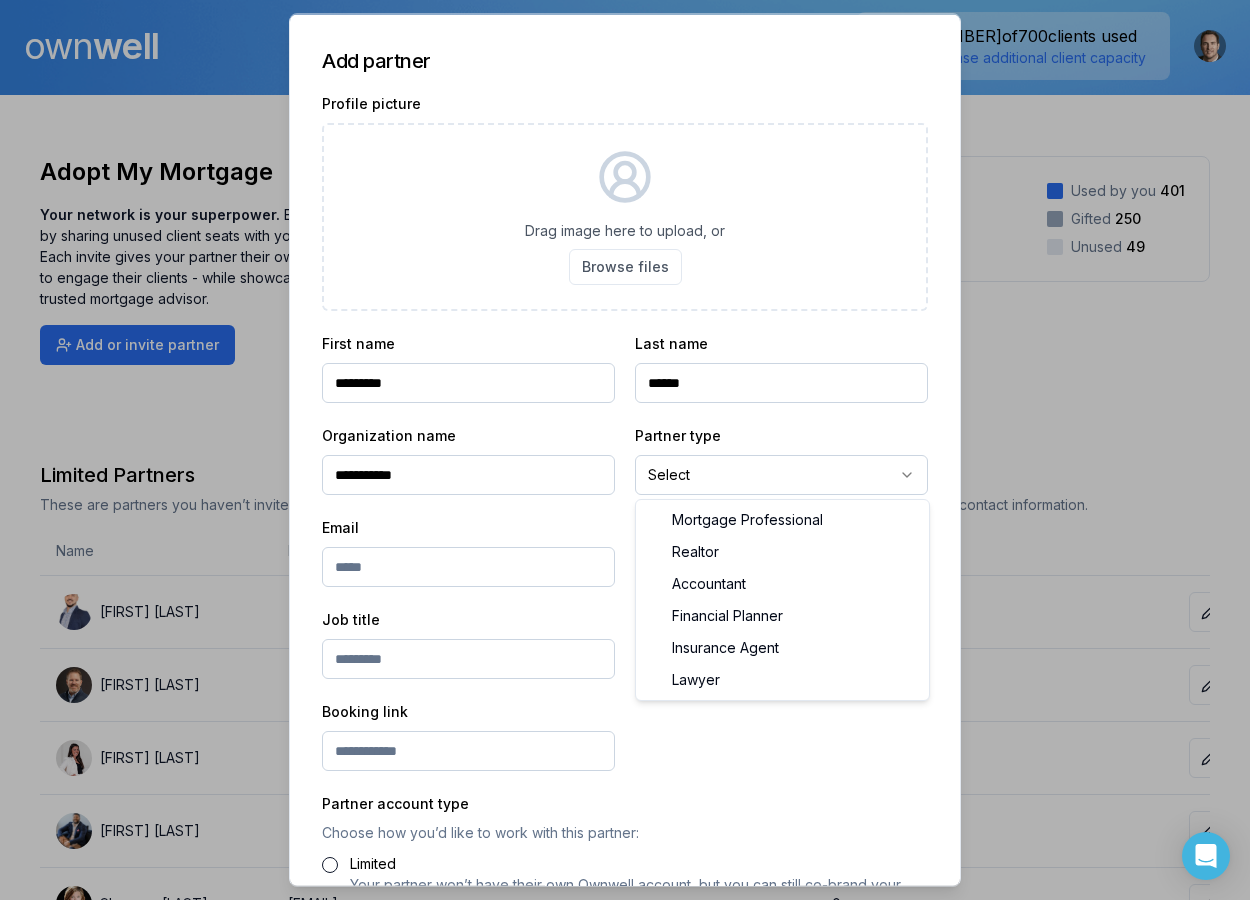 select on "*******" 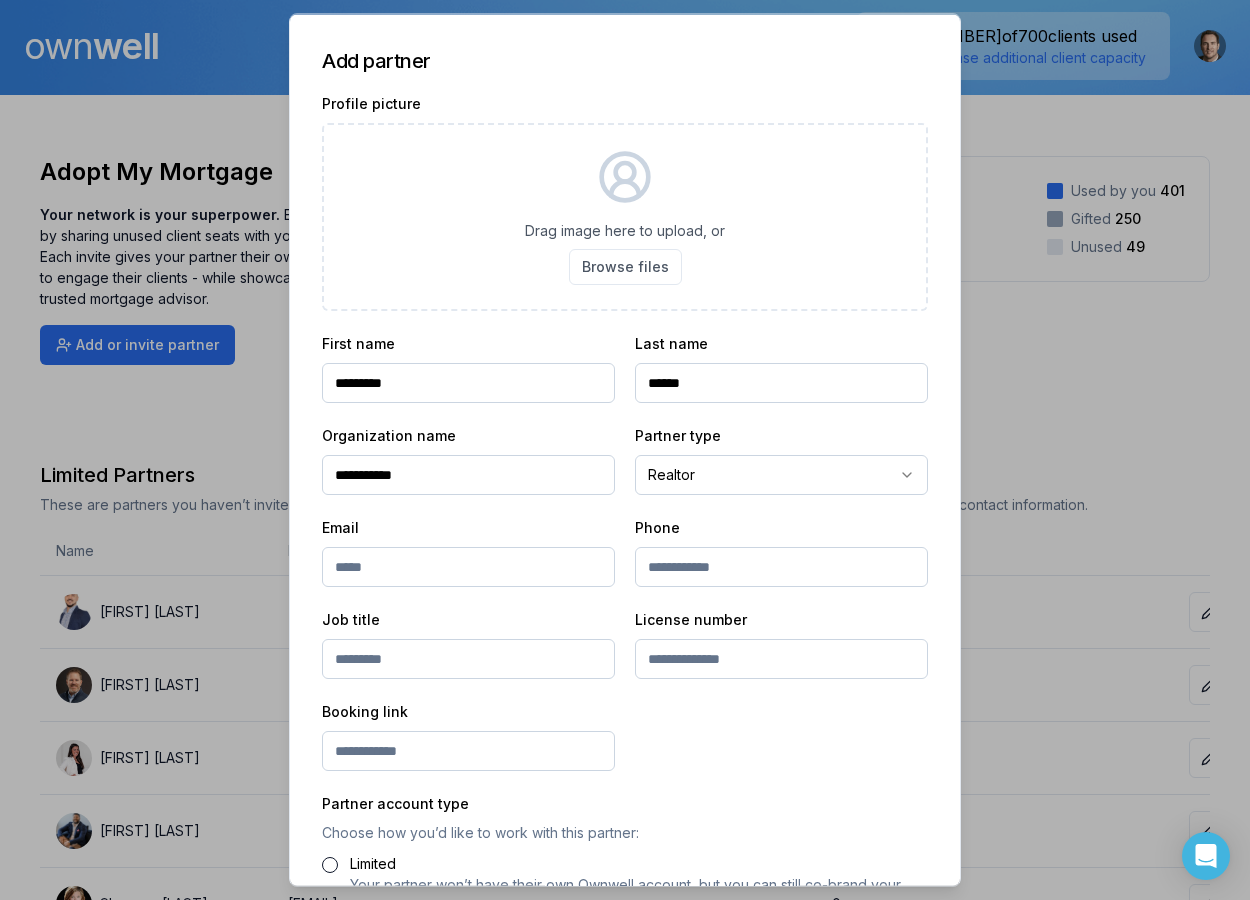 click at bounding box center (468, 567) 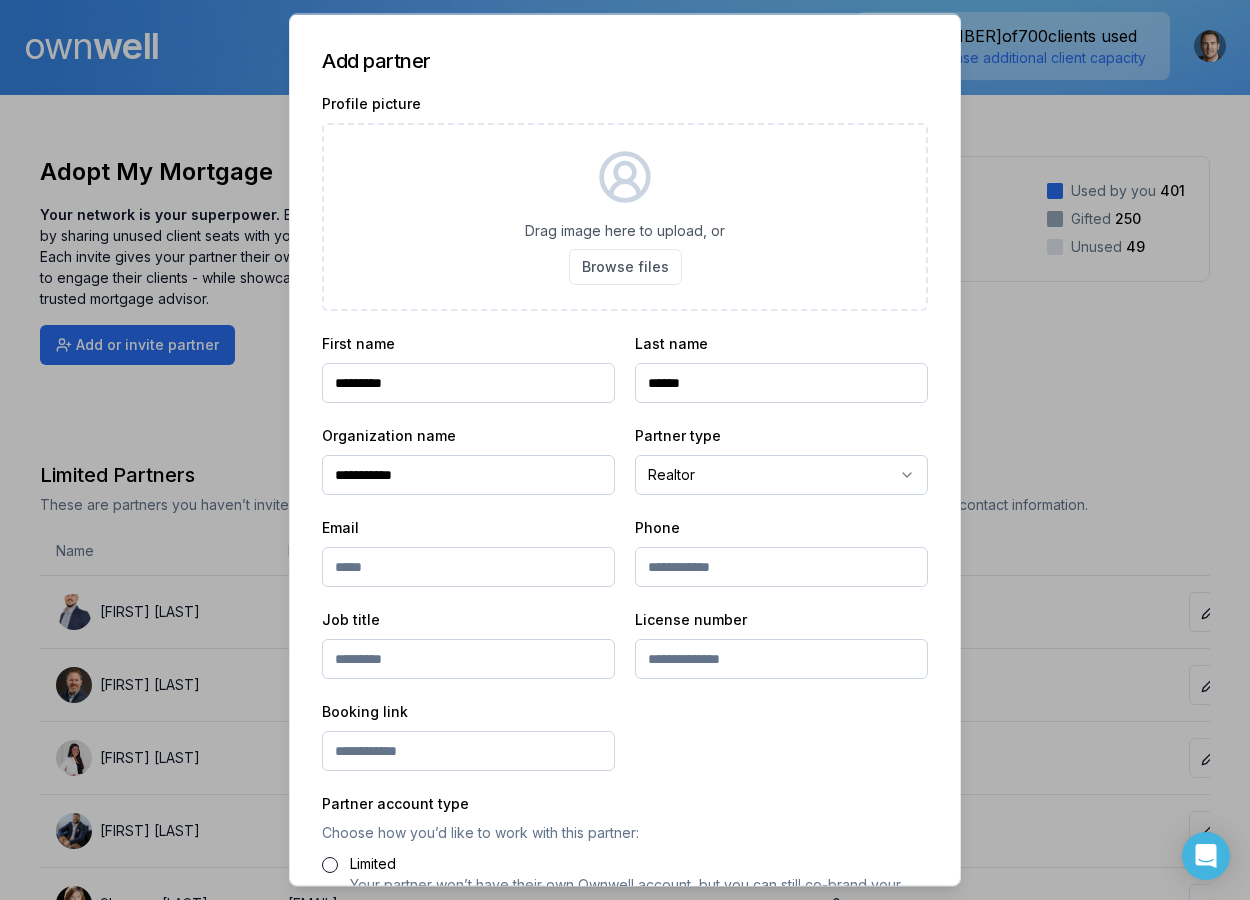 click at bounding box center (468, 567) 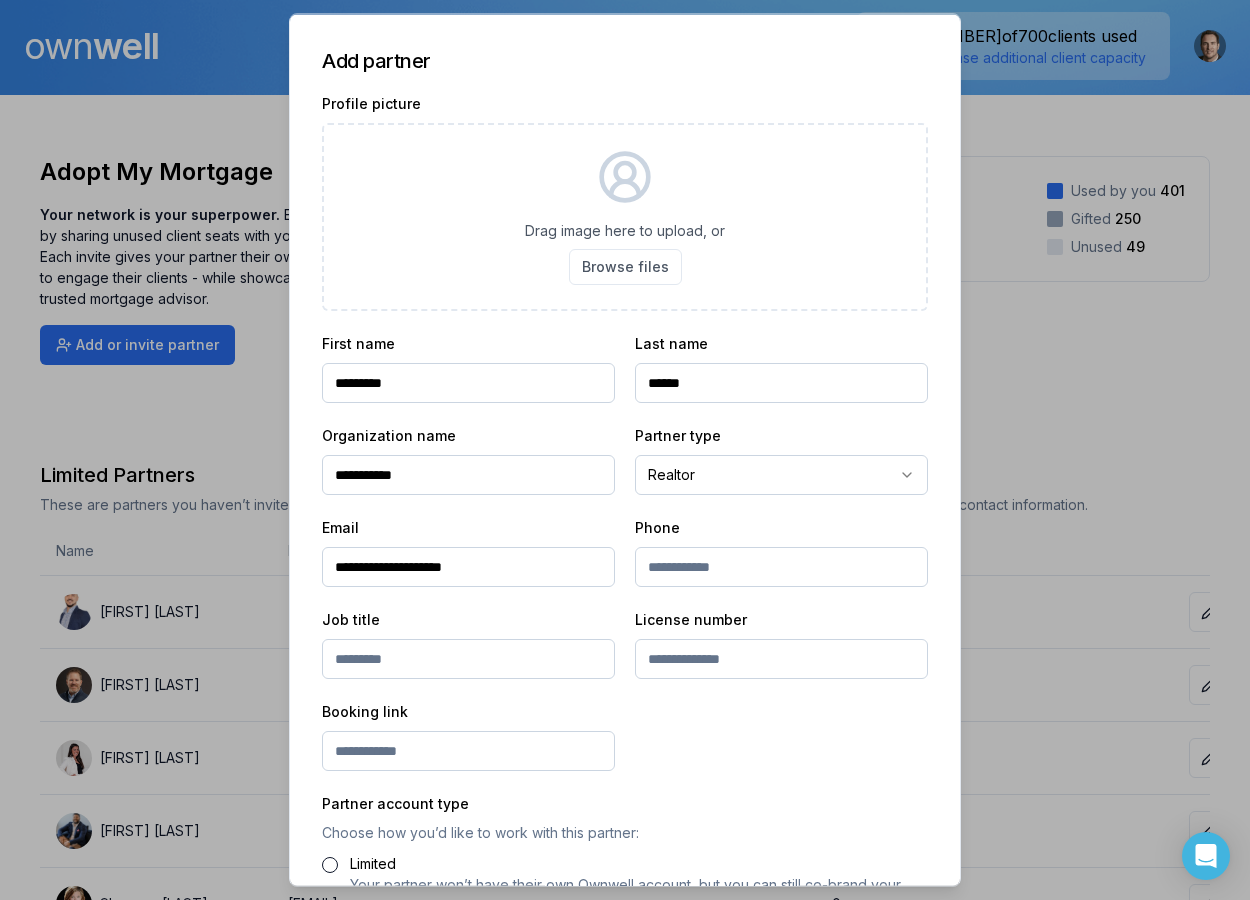 type on "**********" 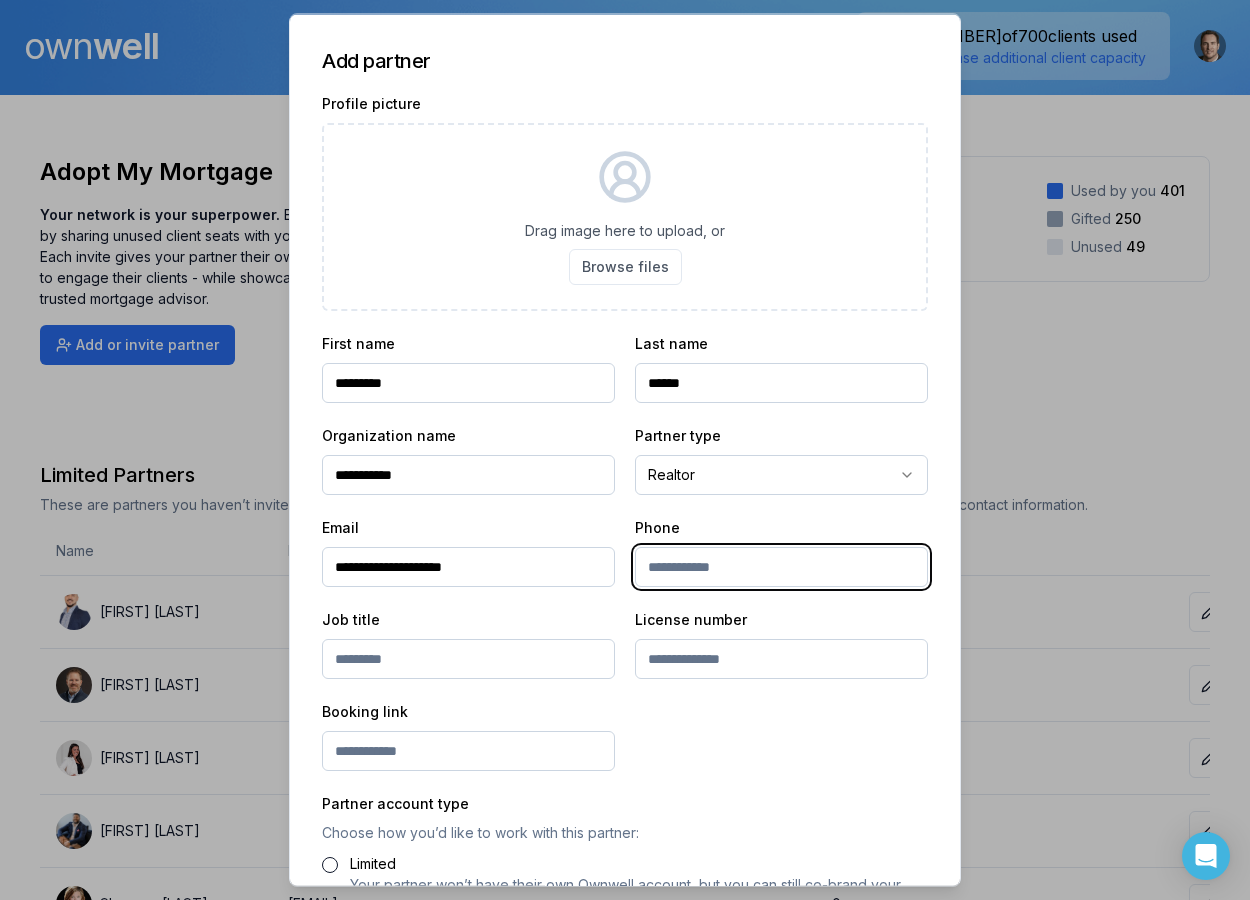 click at bounding box center (781, 567) 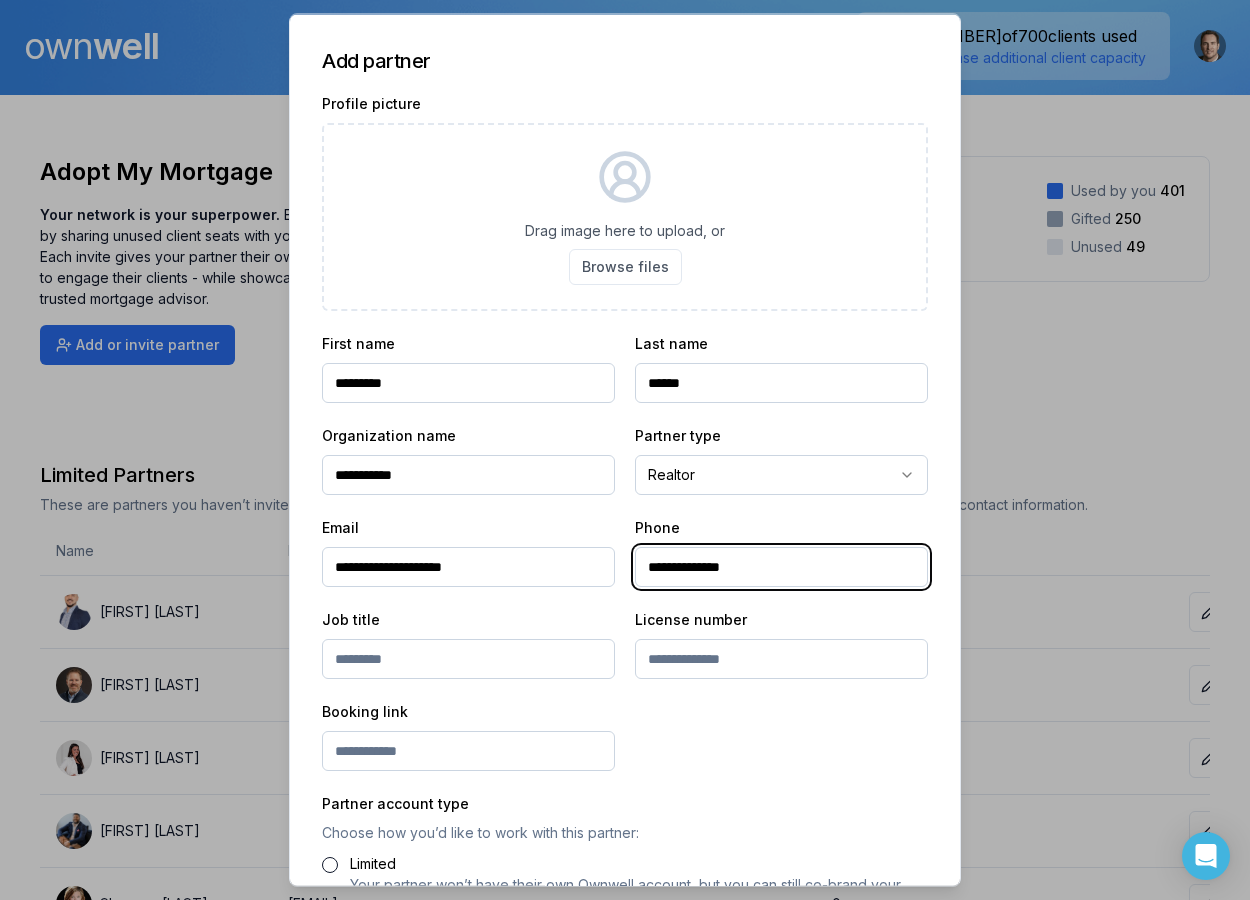 type on "**********" 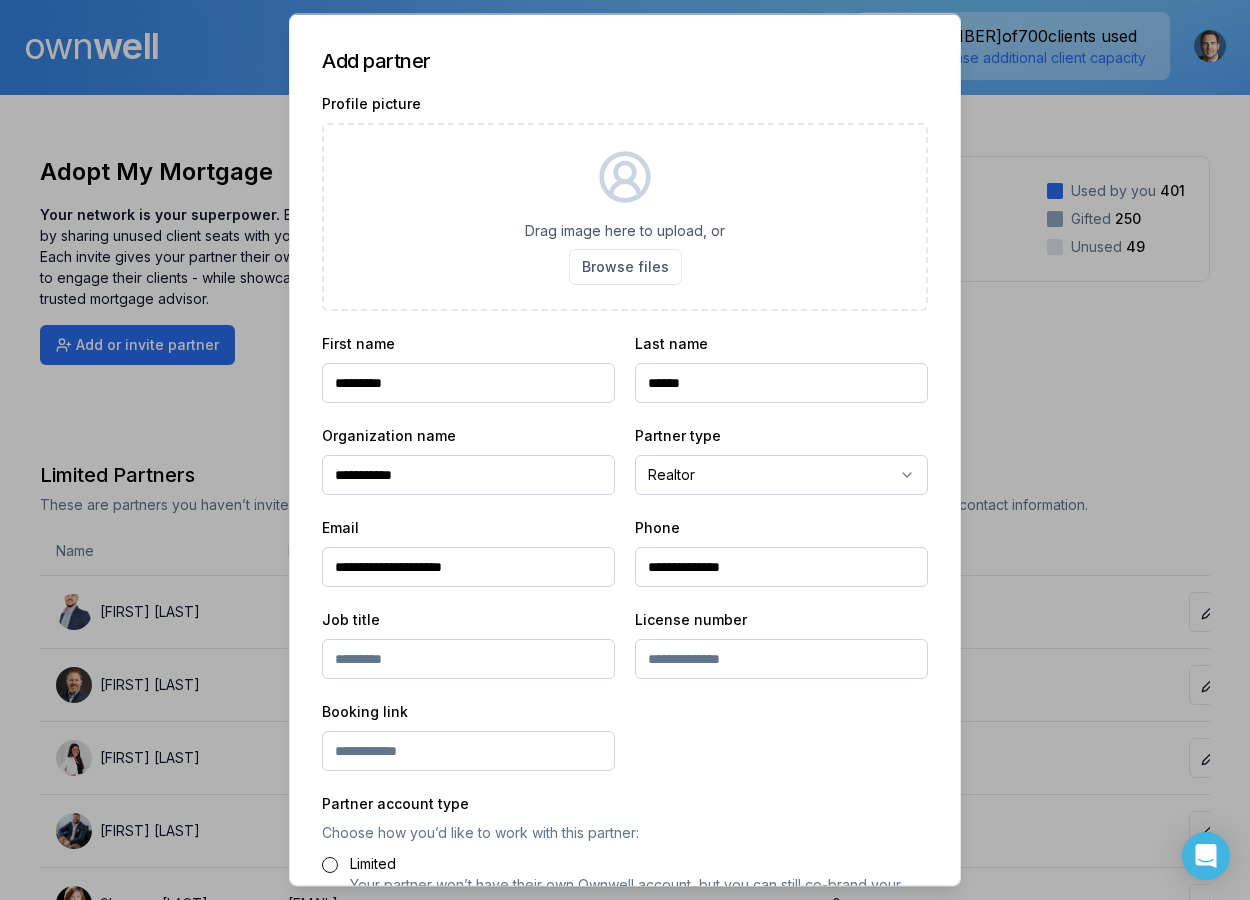 click at bounding box center [468, 659] 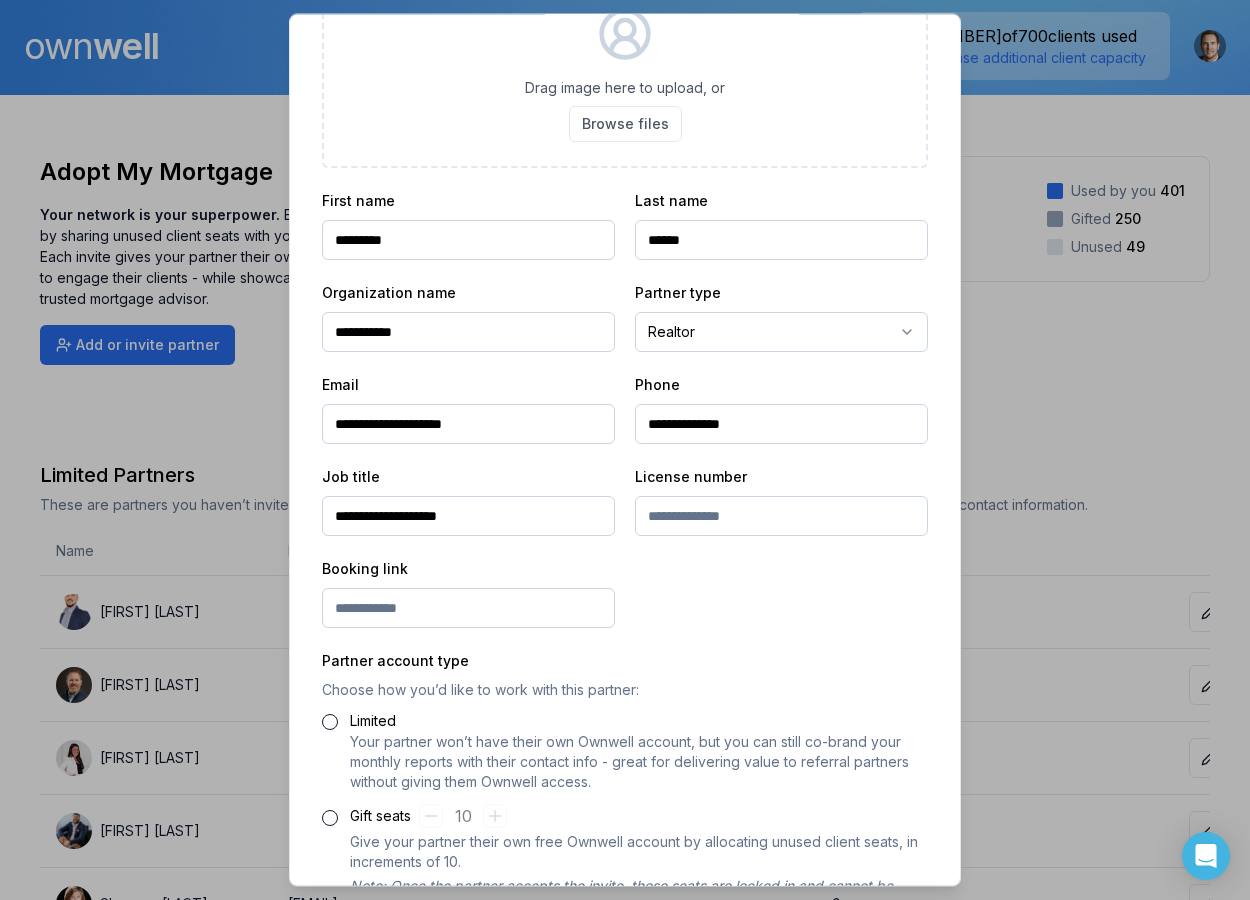 scroll, scrollTop: 152, scrollLeft: 0, axis: vertical 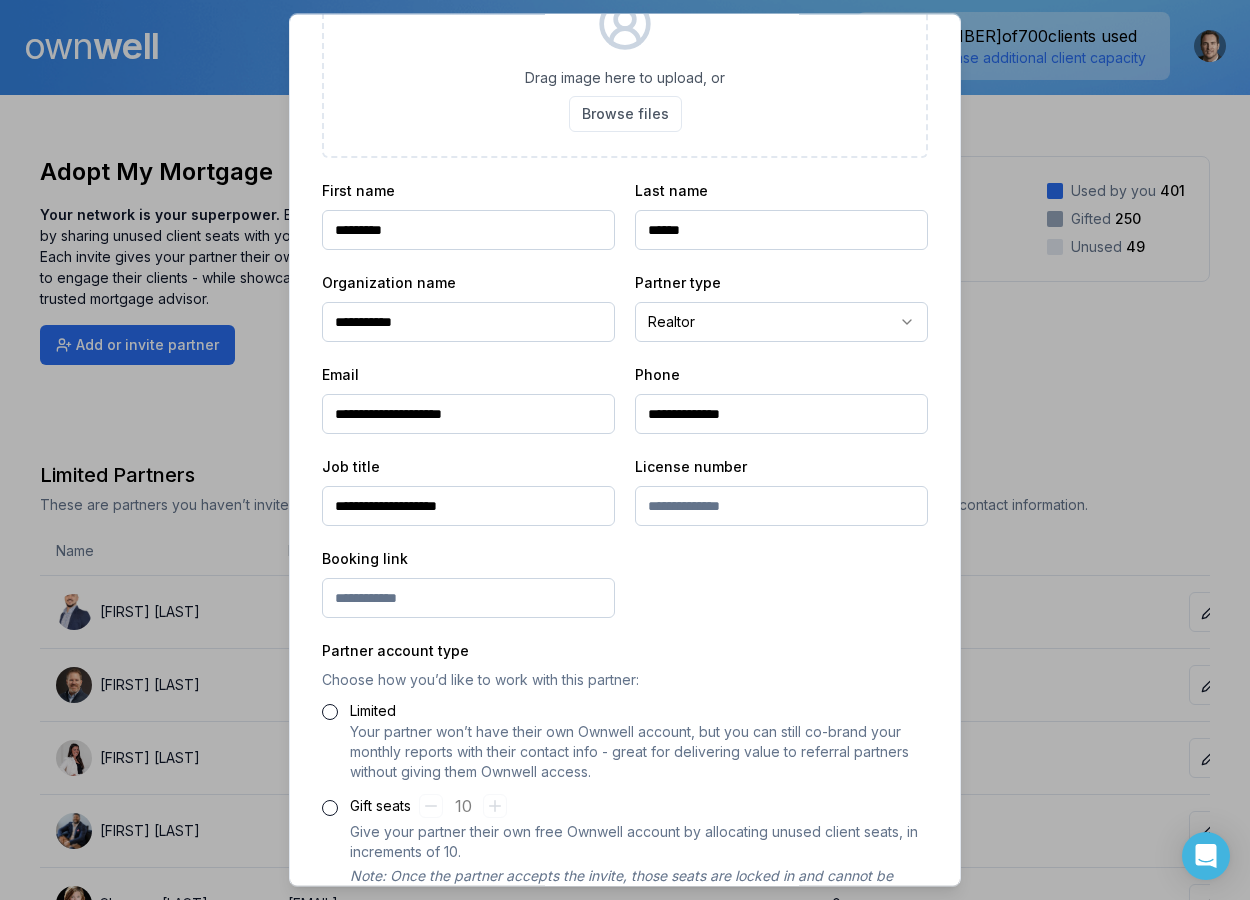 click at bounding box center (468, 599) 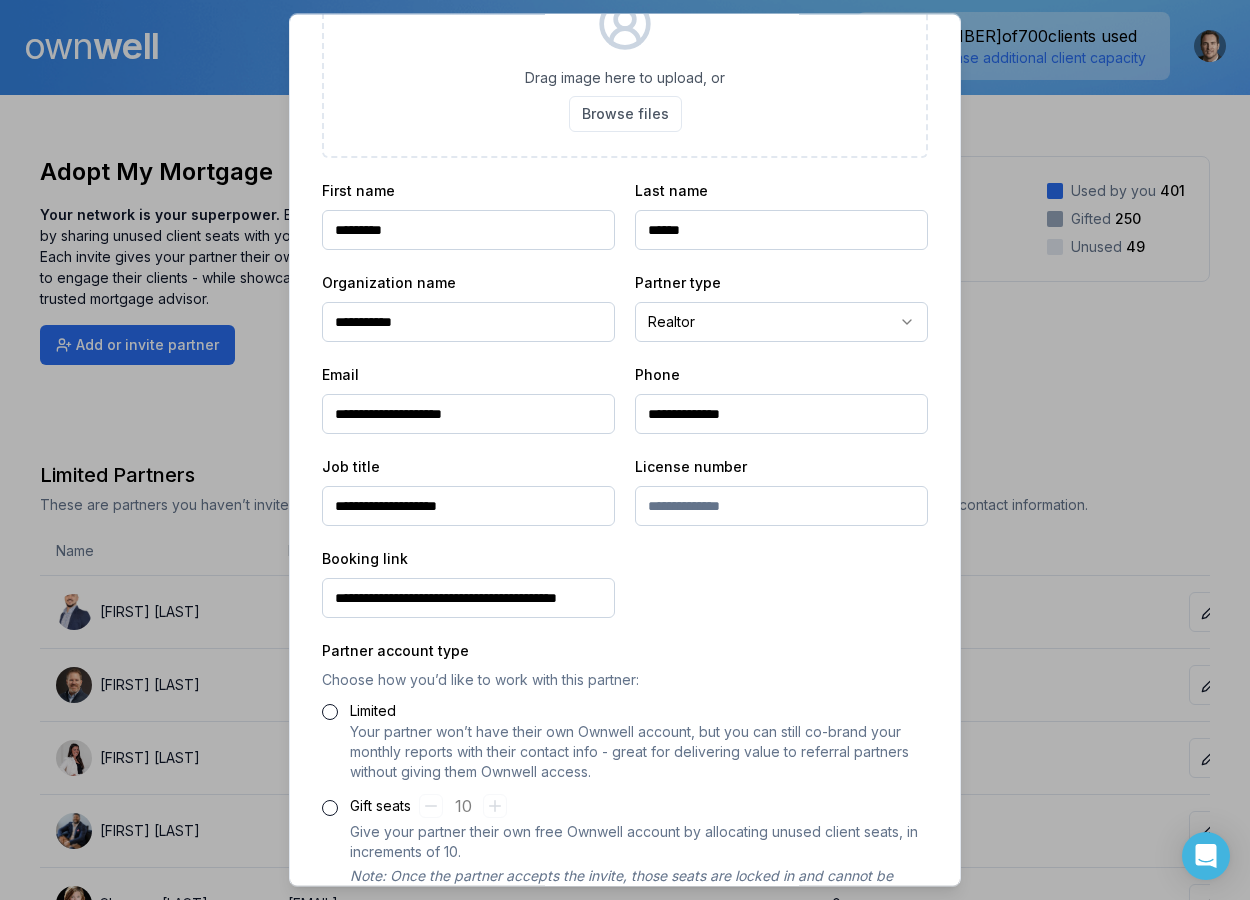 scroll, scrollTop: 0, scrollLeft: 27, axis: horizontal 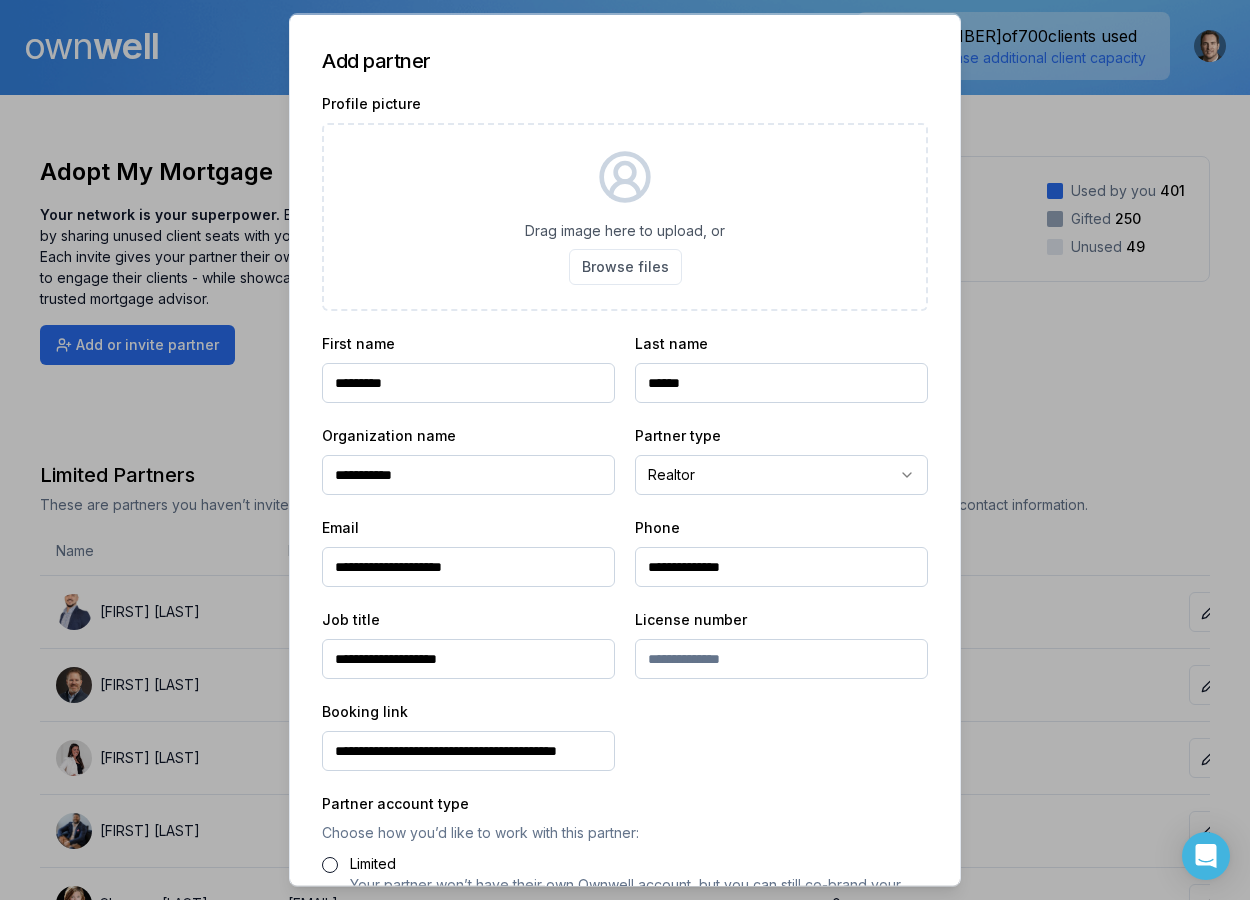type on "GIFTED_REFERRAL_PARTNER" 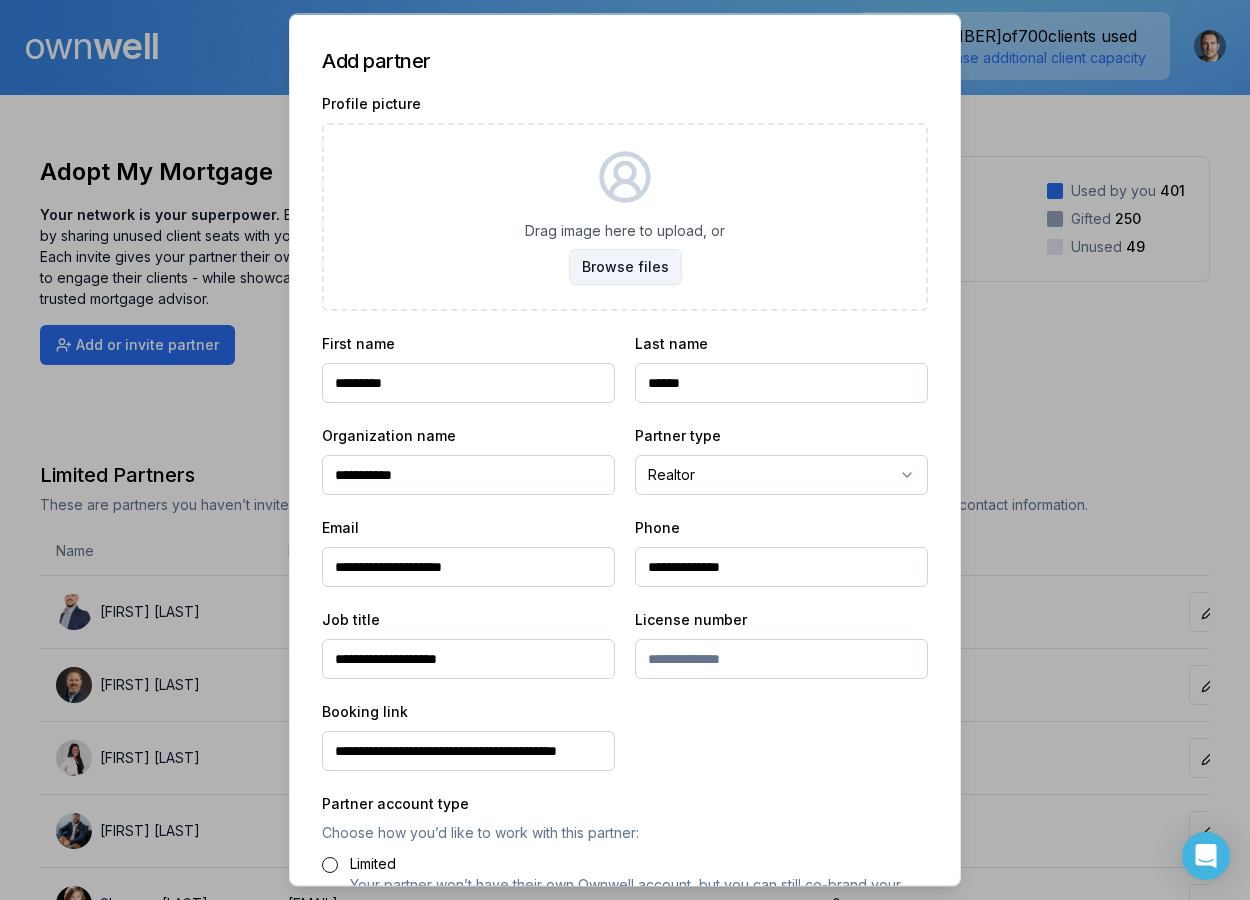 click on "Browse files" at bounding box center [625, 267] 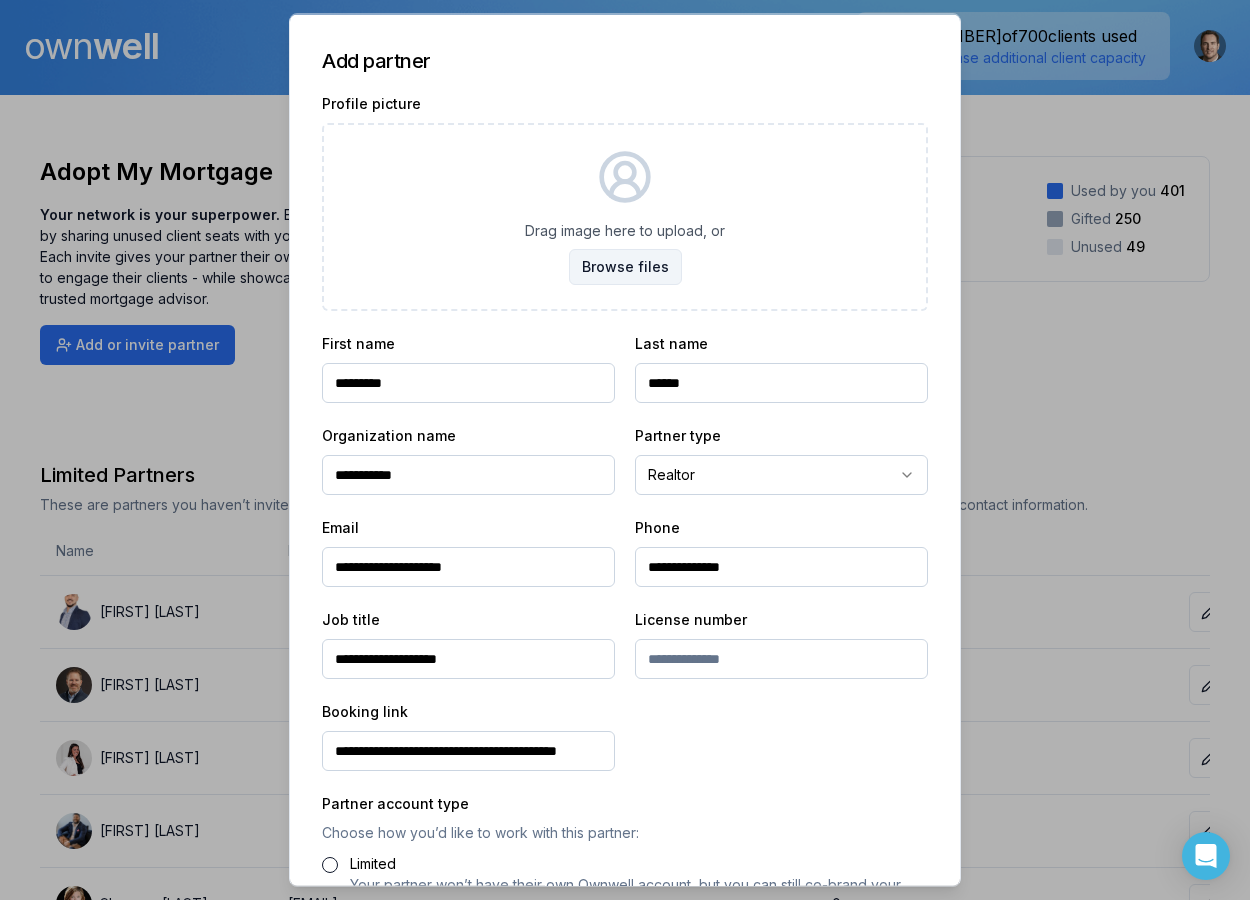 type on "**********" 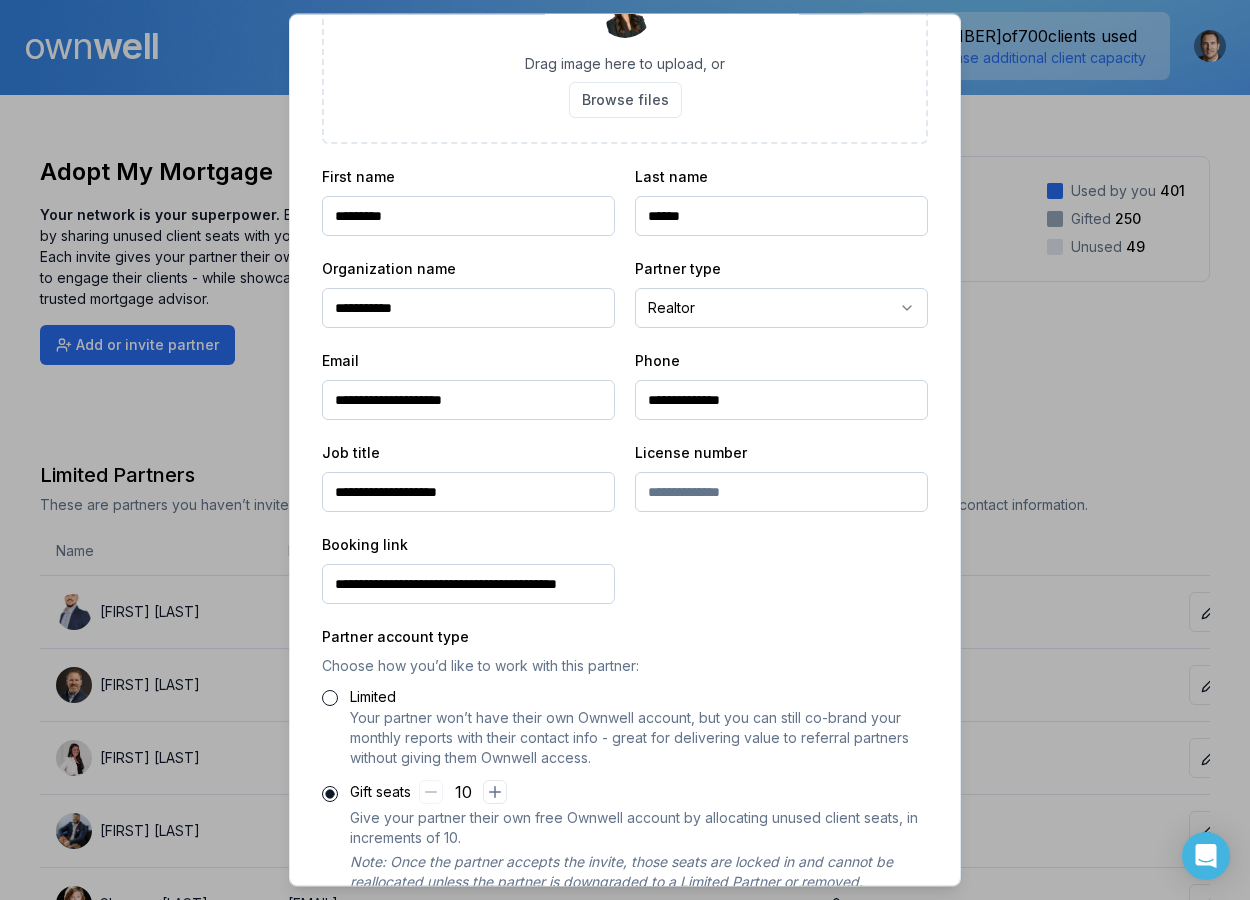scroll, scrollTop: 277, scrollLeft: 0, axis: vertical 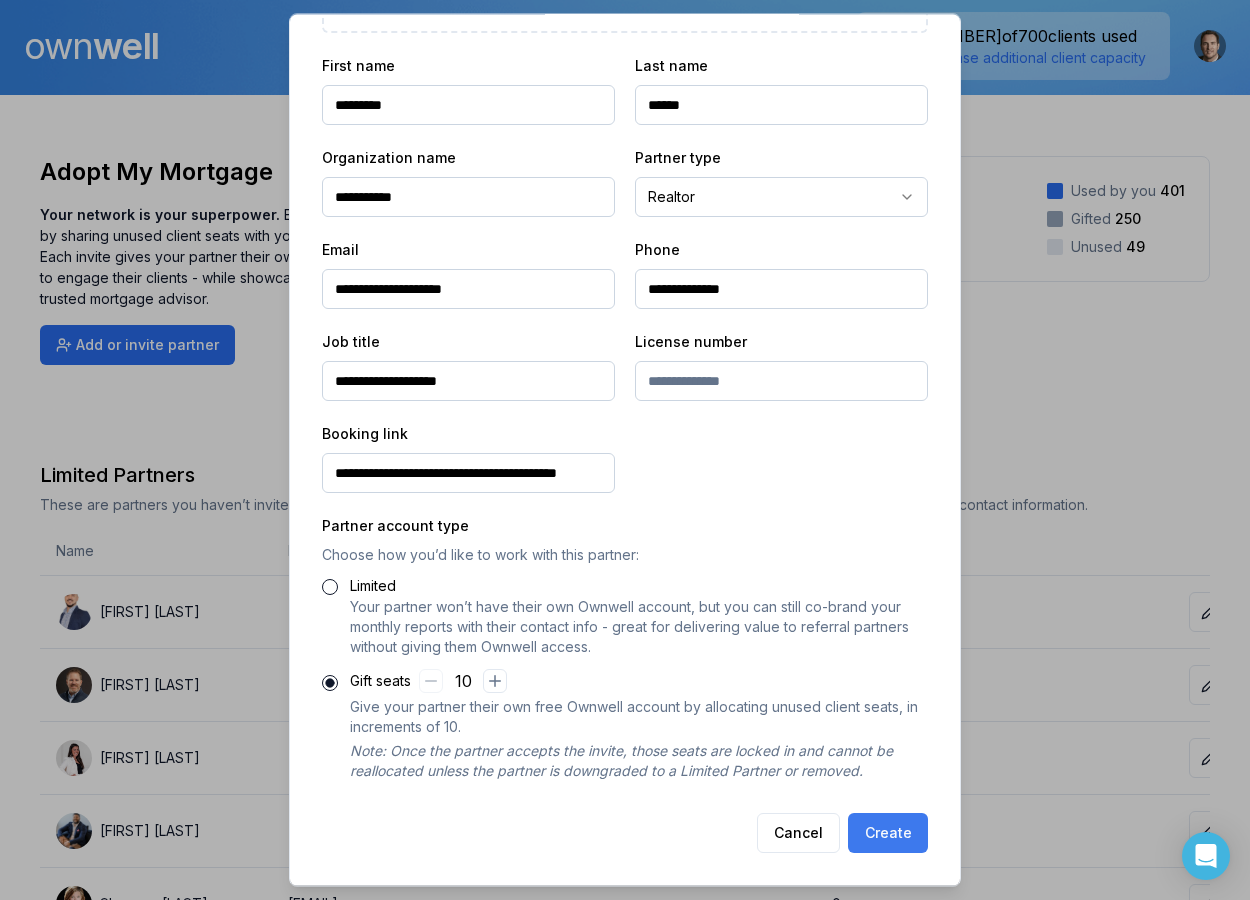 click on "Create" at bounding box center [888, 834] 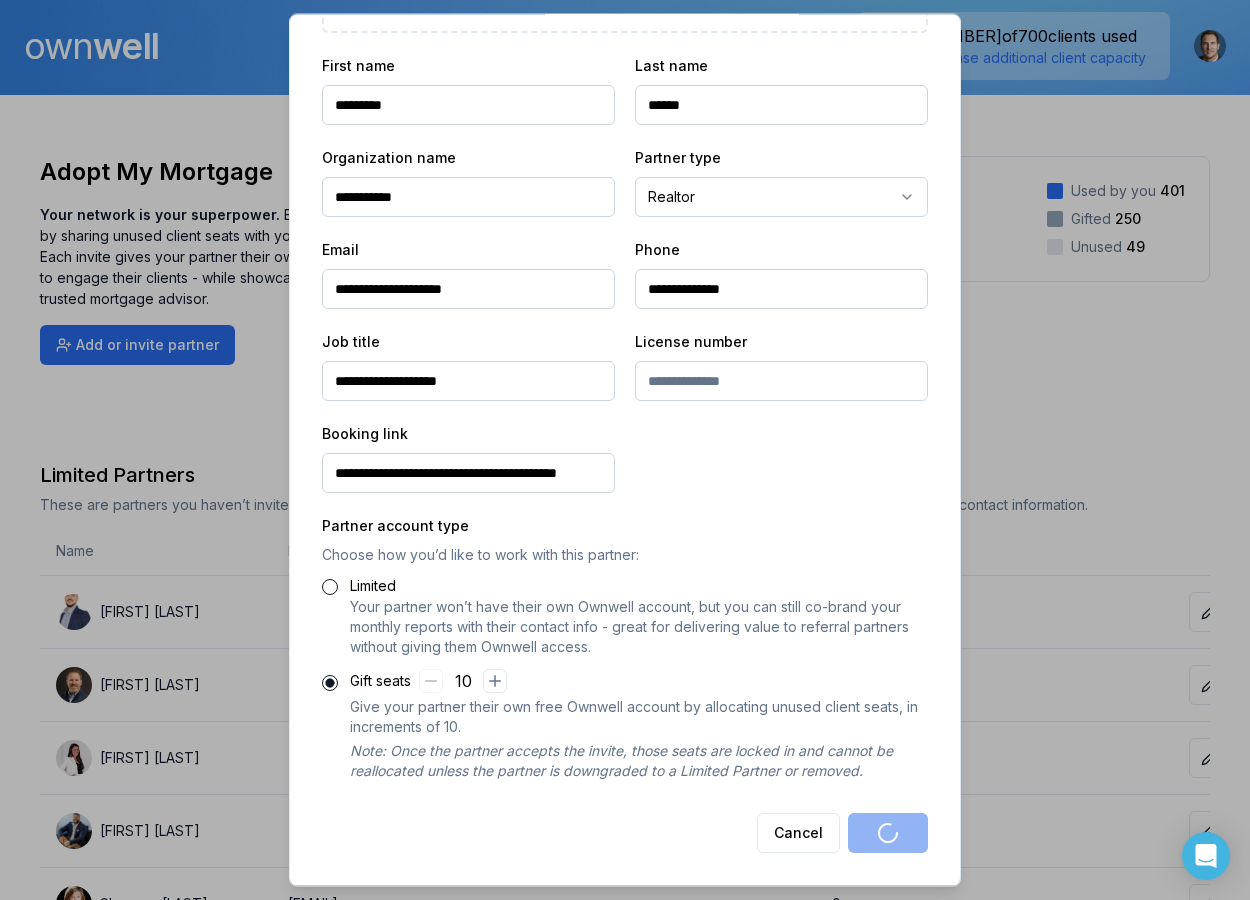 click on "Cancel" at bounding box center (625, 834) 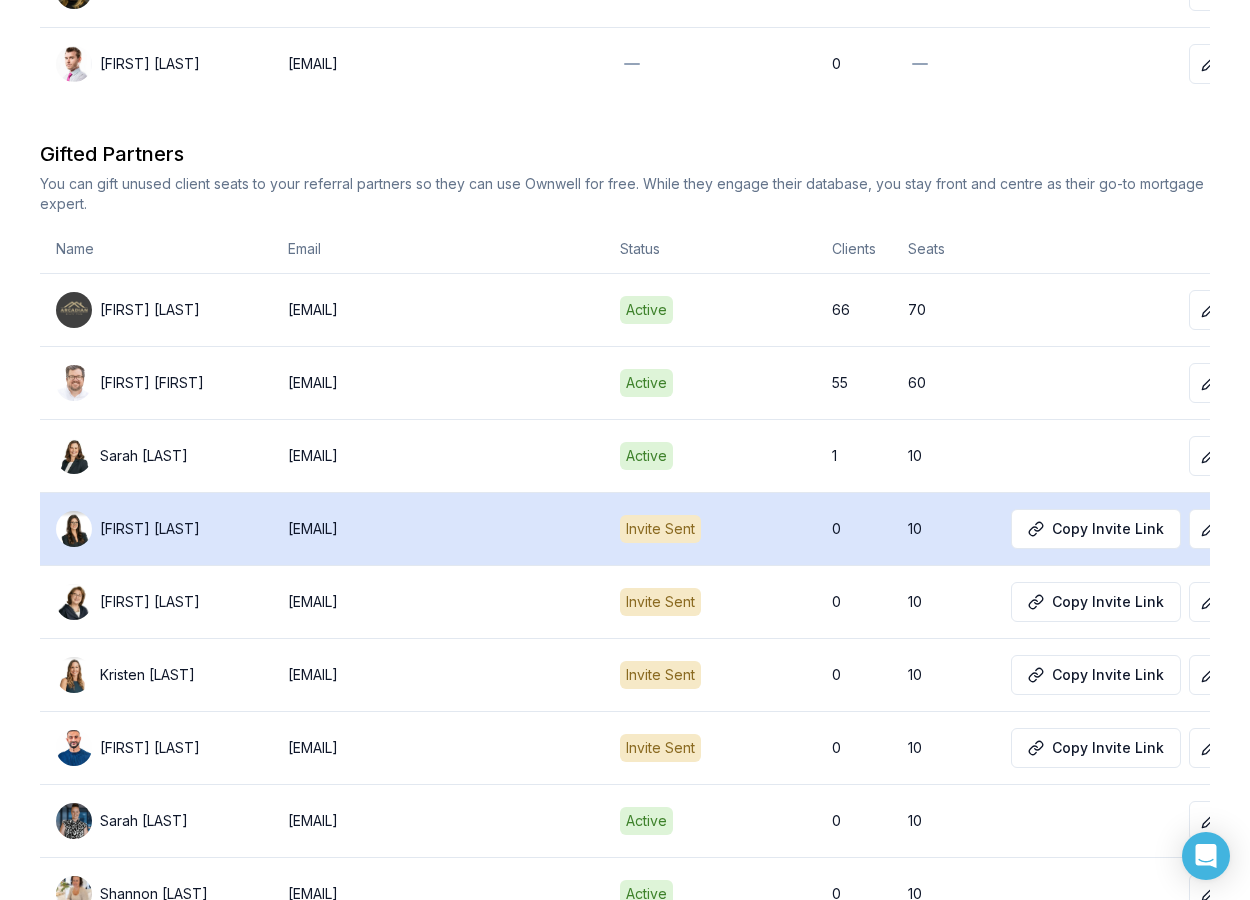 scroll, scrollTop: 2172, scrollLeft: 0, axis: vertical 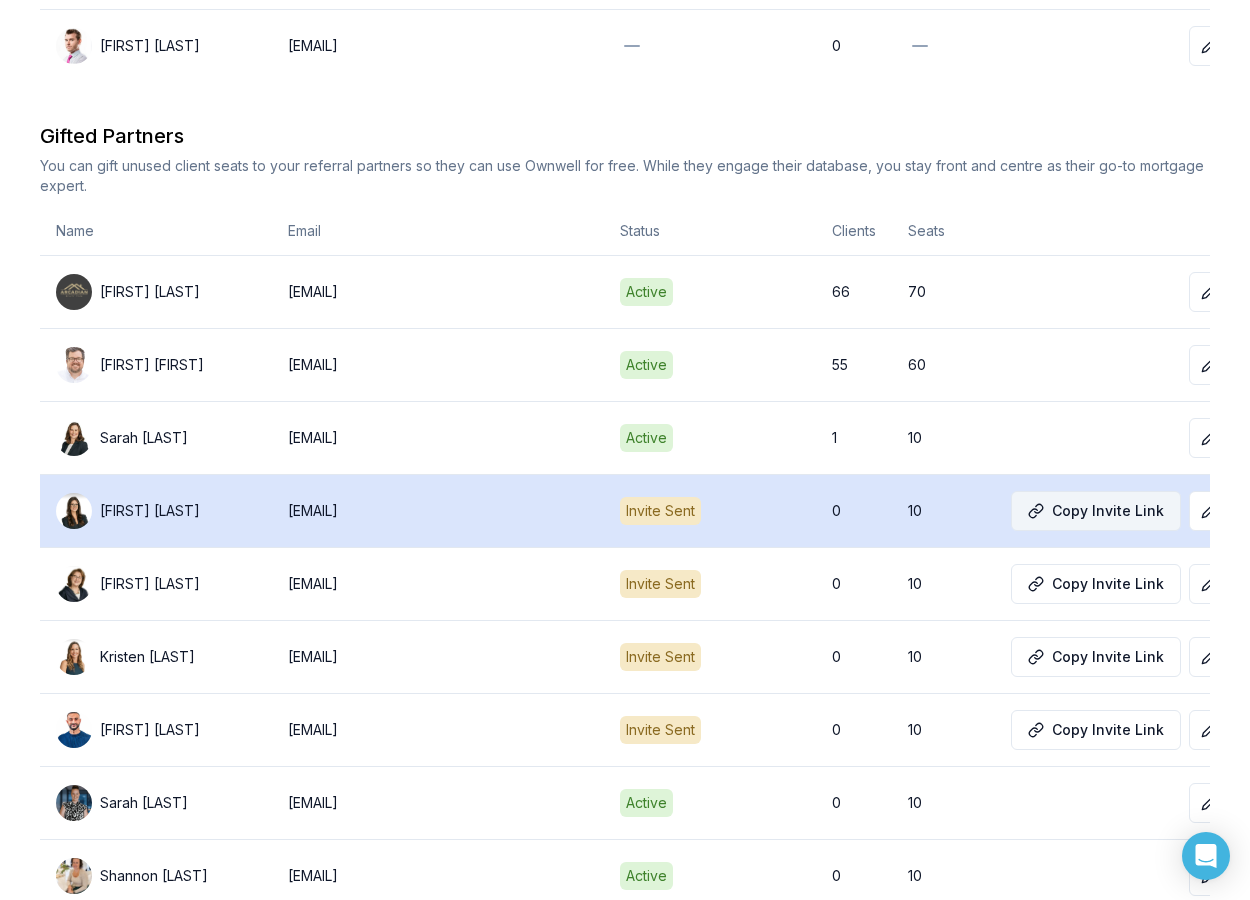 click 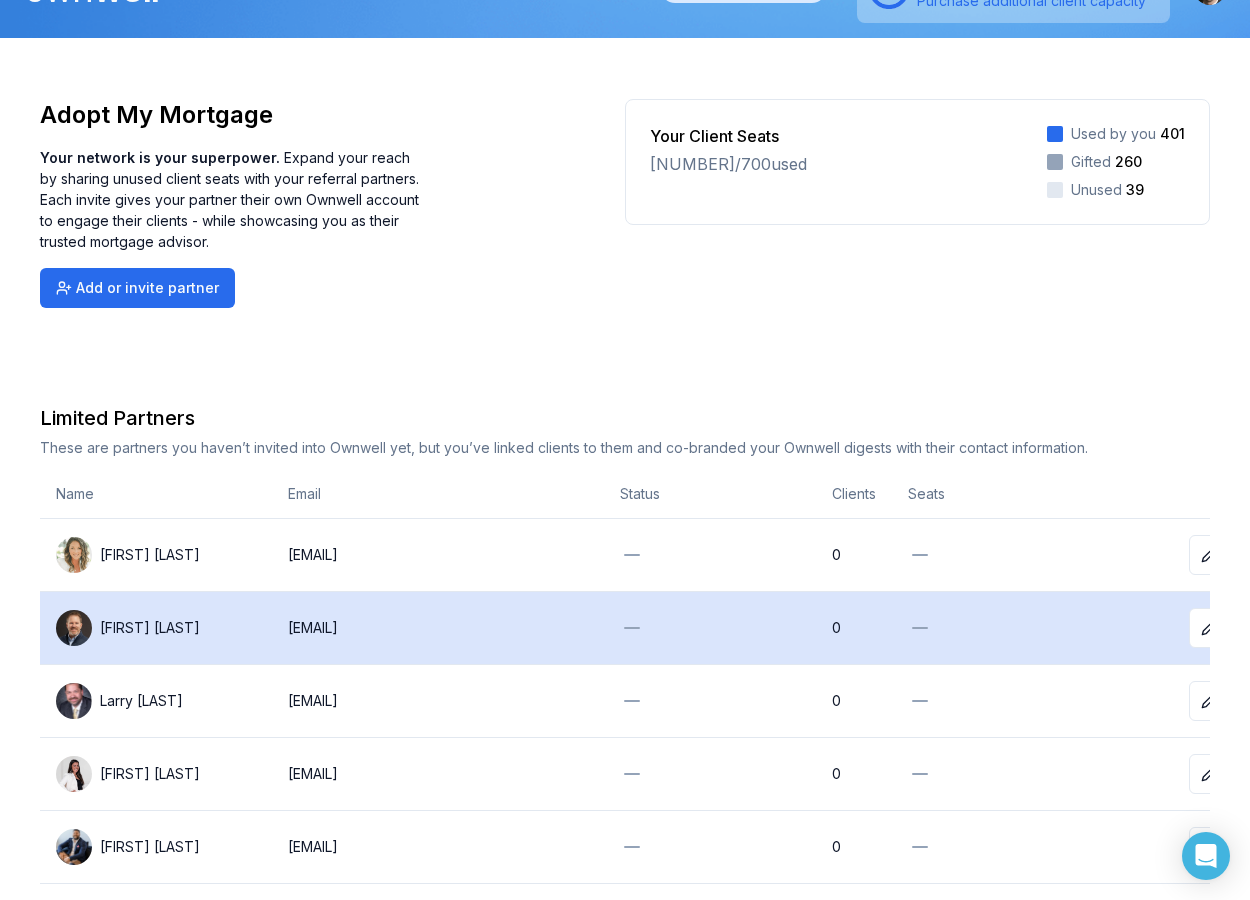 scroll, scrollTop: 0, scrollLeft: 0, axis: both 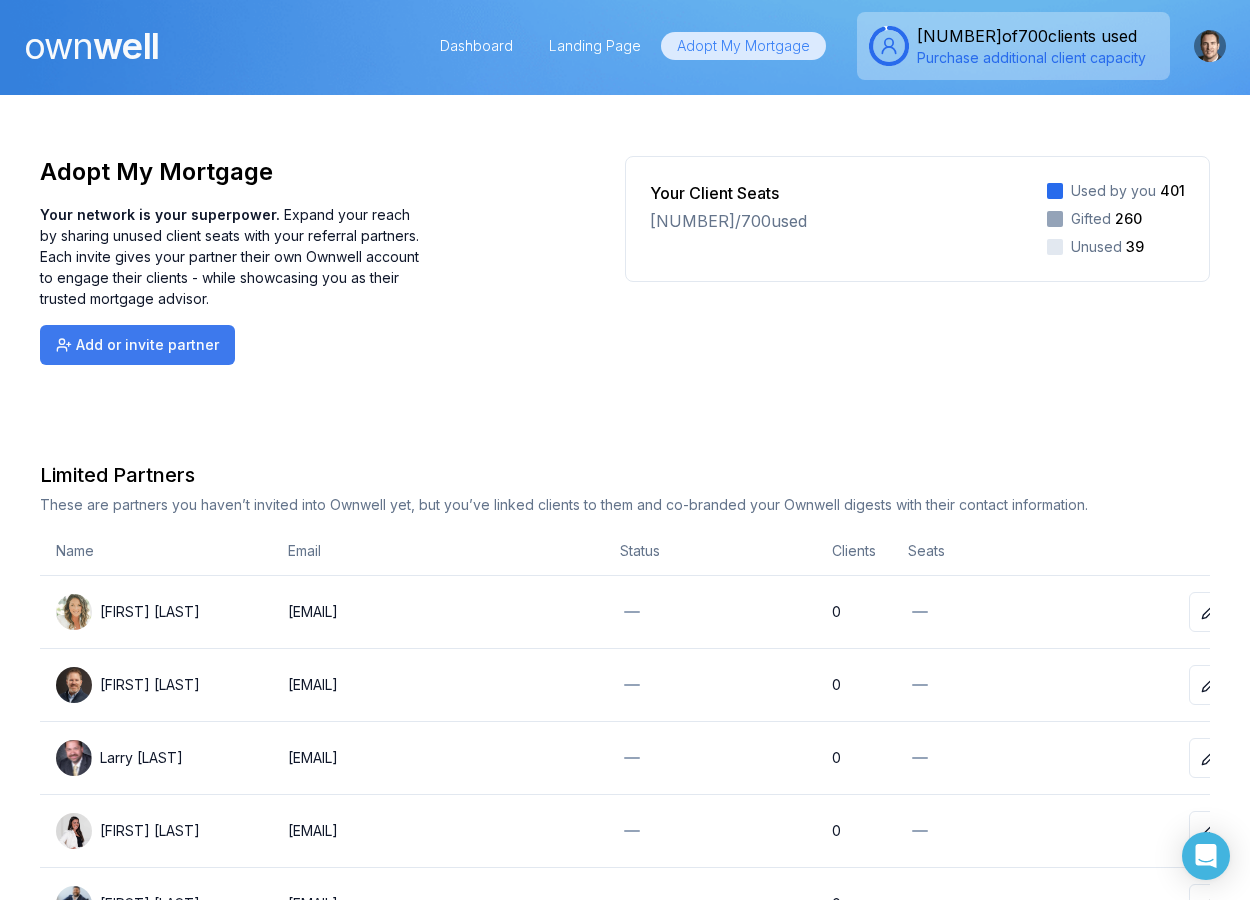 click on "Add or invite partner" at bounding box center [137, 345] 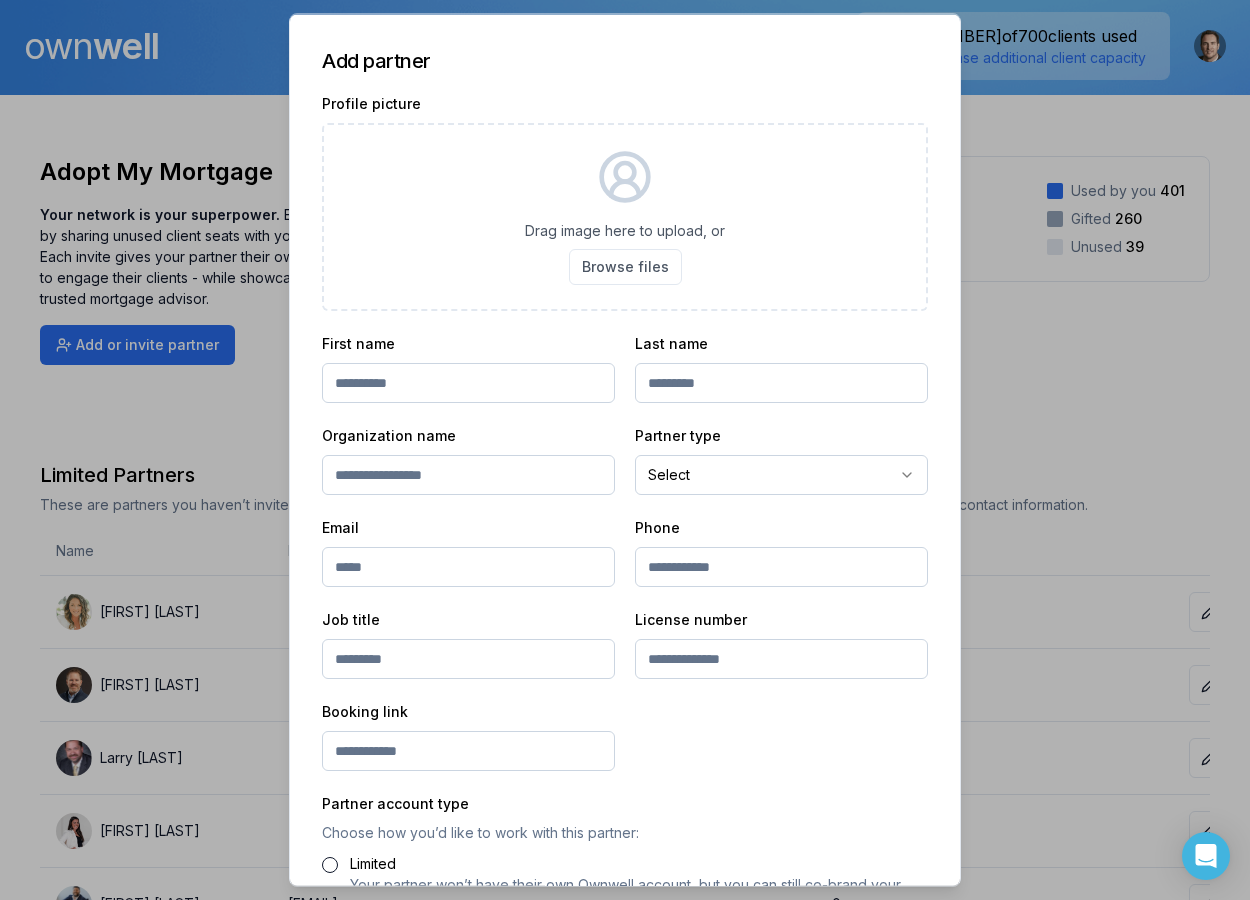 click at bounding box center (468, 383) 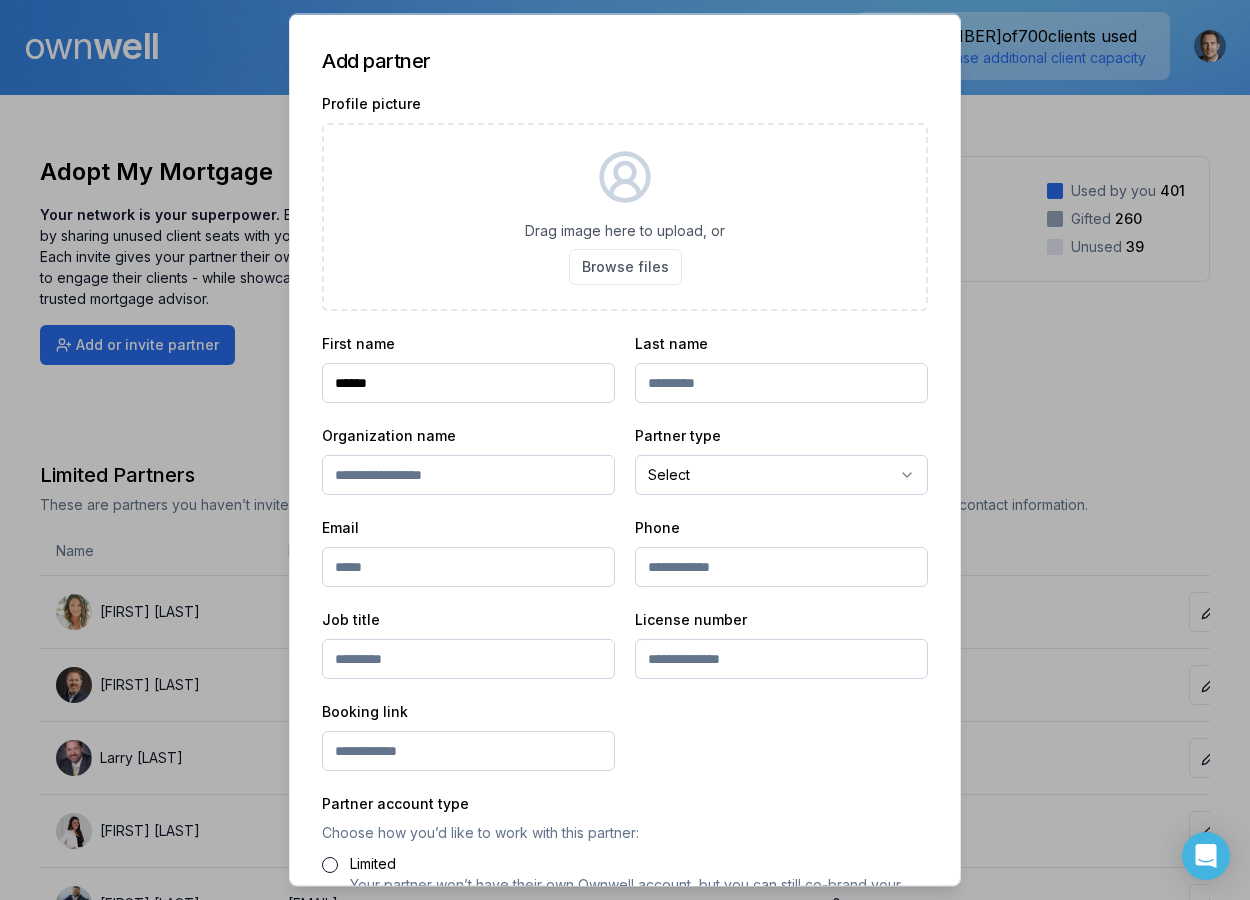 type on "******" 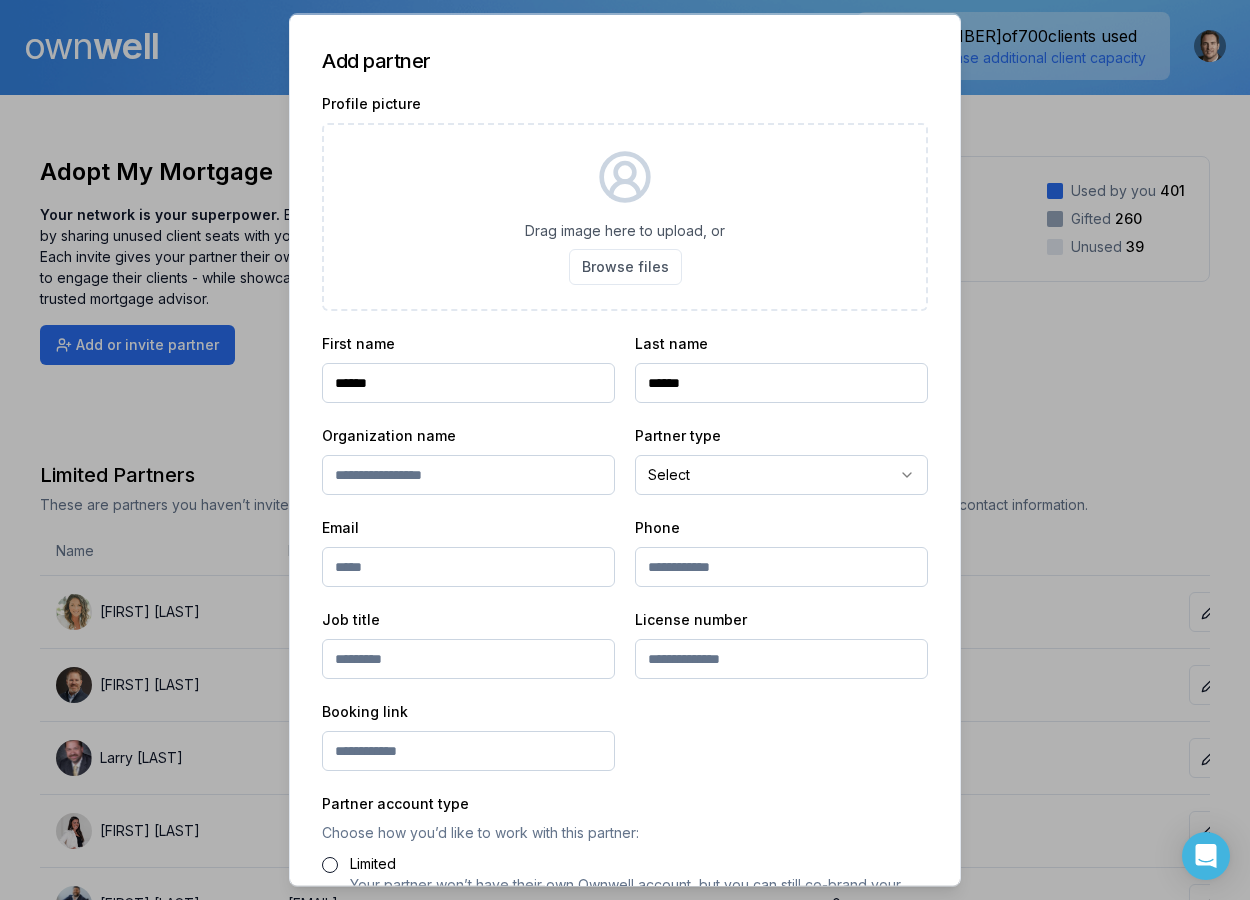 type on "******" 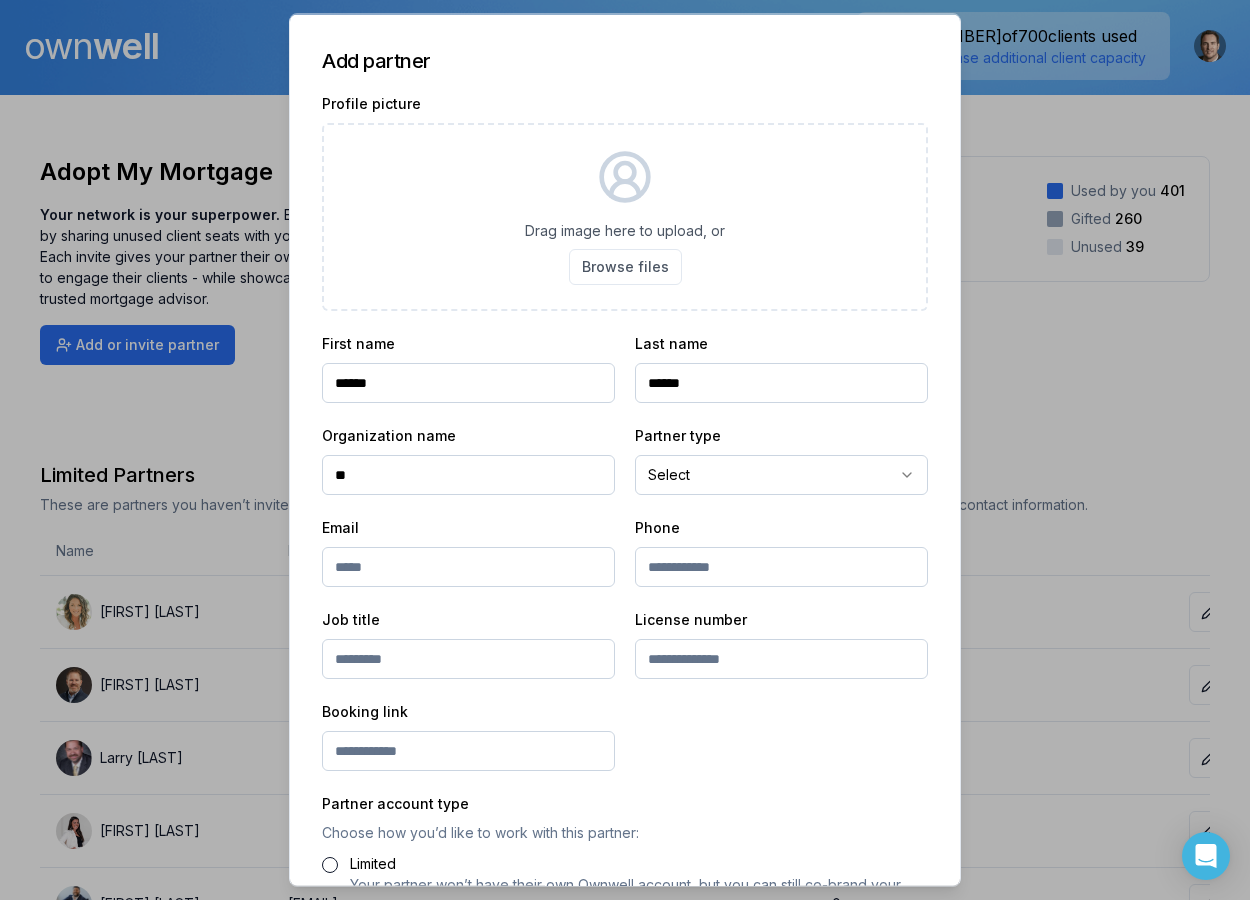 type on "**********" 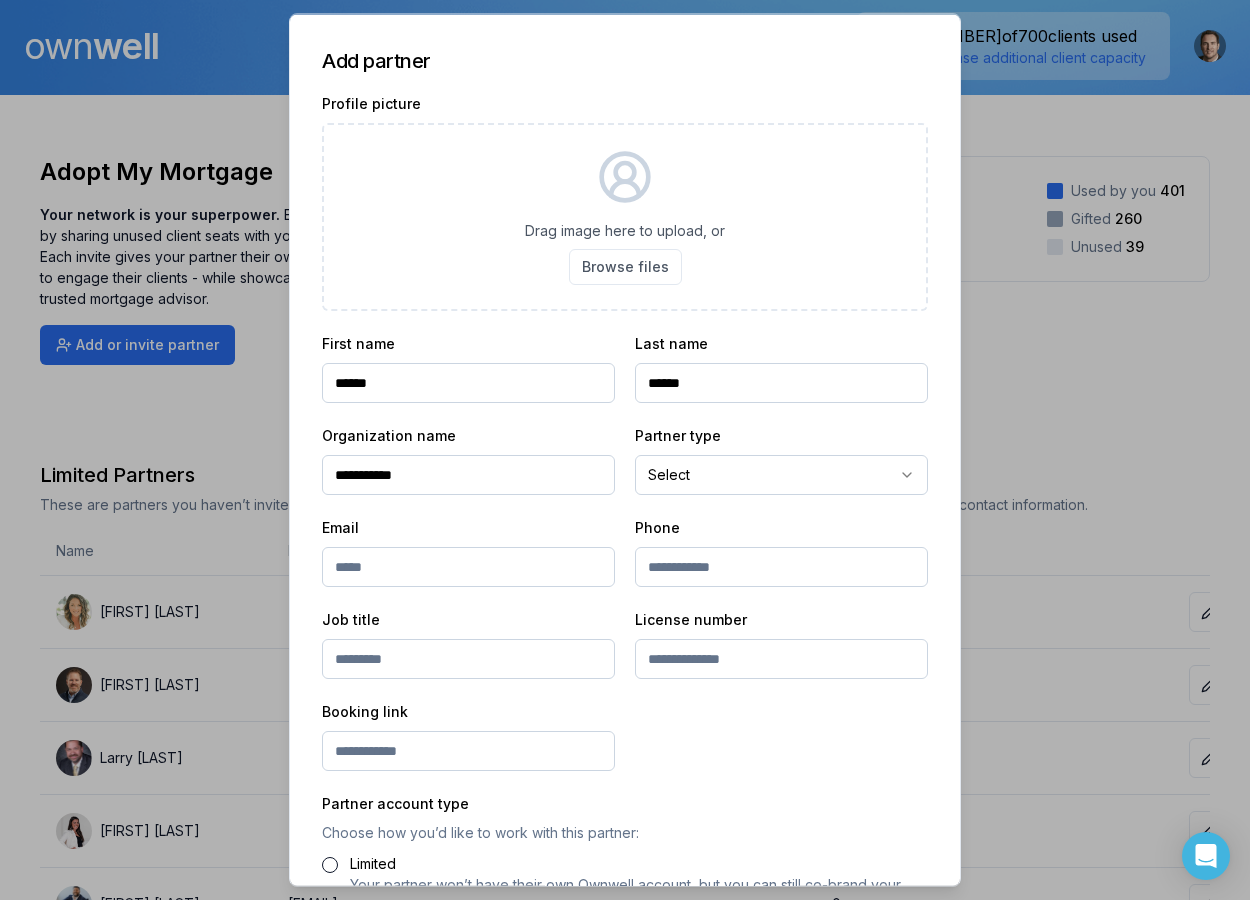click on "Ownwell's platform is not optimized for mobile at this time.   For the best experience, please use a   desktop or laptop  to manage your account.   Note:  The   personalized homeownership reports   you generate for clients   are fully mobile-friendly   and can be easily viewed on any device. own well Dashboard Landing Page Adopt My Mortgage [NUMBER]  of  [NUMBER]  clients used Purchase additional client capacity Adopt My Mortgage Your network is your superpower.   Expand your reach by sharing unused client seats with your referral partners. Each invite gives your partner their own Ownwell account to engage their clients - while showcasing you as their trusted mortgage advisor. Add or invite partner Your Client Seats [NUMBER]  /  [NUMBER]  used Used by you [NUMBER] Gifted [NUMBER] Unused [NUMBER] Limited Partners These are partners you haven’t invited into Ownwell yet, but you’ve linked clients to them and co-branded your Ownwell digests with their contact information. Name Email Status Clients Seats [FIRST]   [LAST] [EMAIL] [NUMBER]" at bounding box center (625, 47) 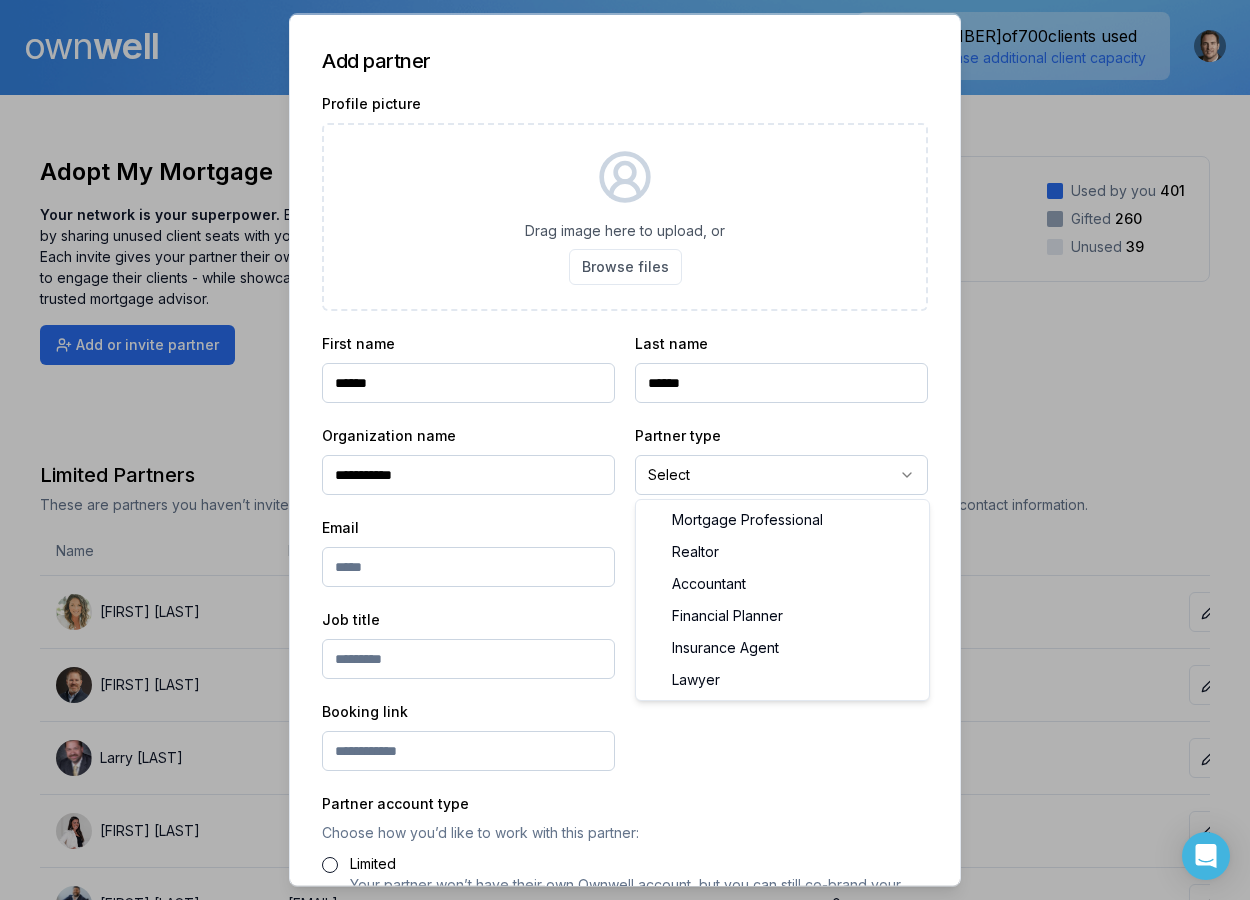 select on "*******" 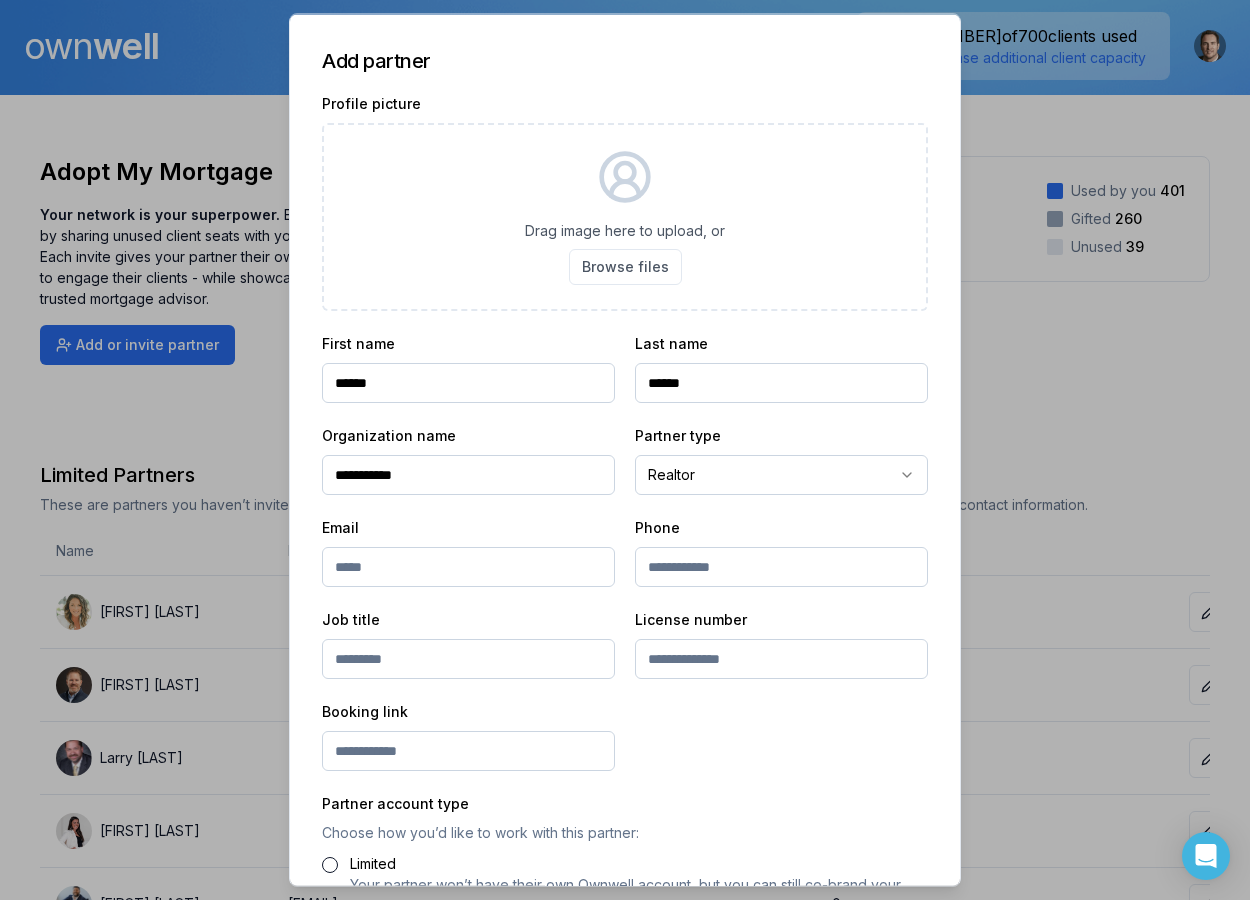 click at bounding box center (468, 567) 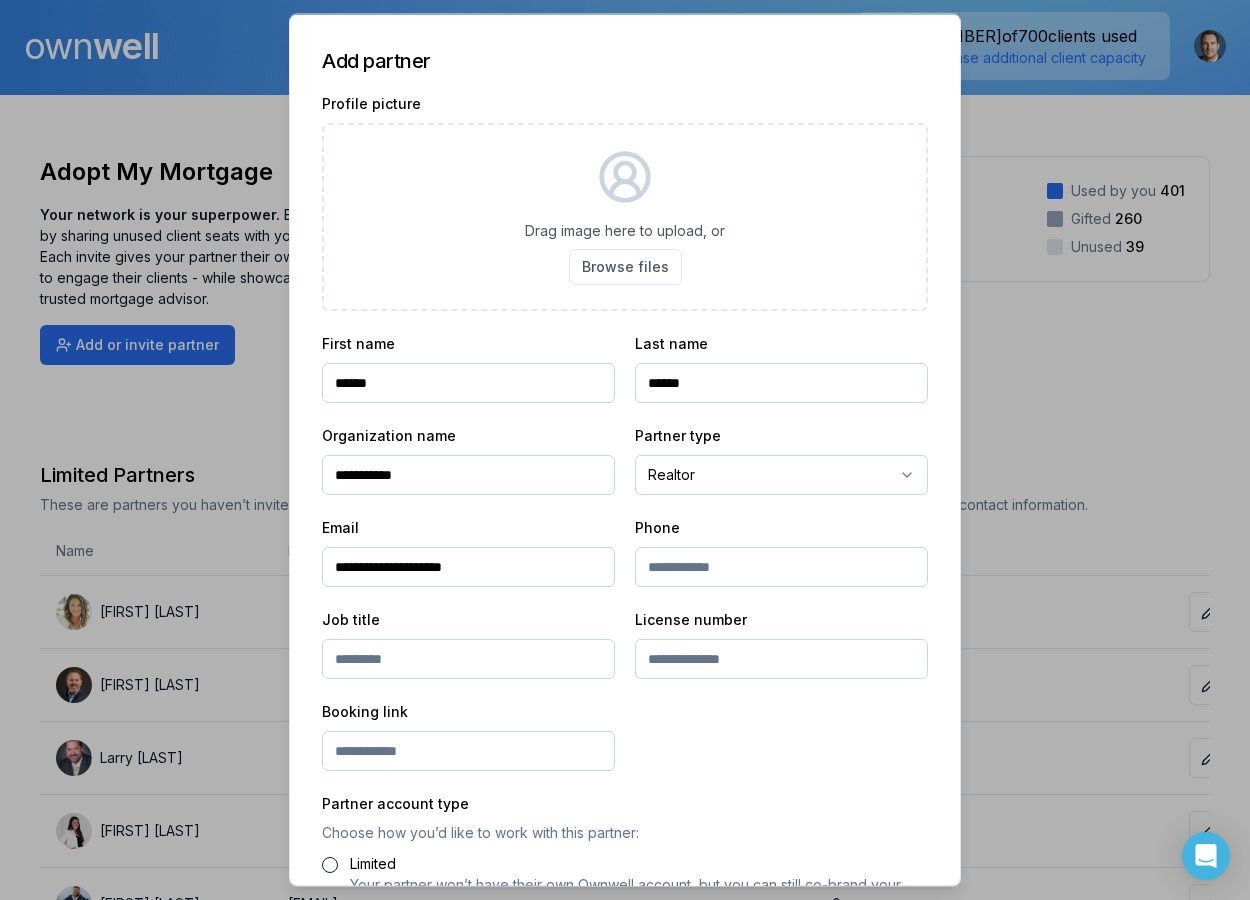 type on "**********" 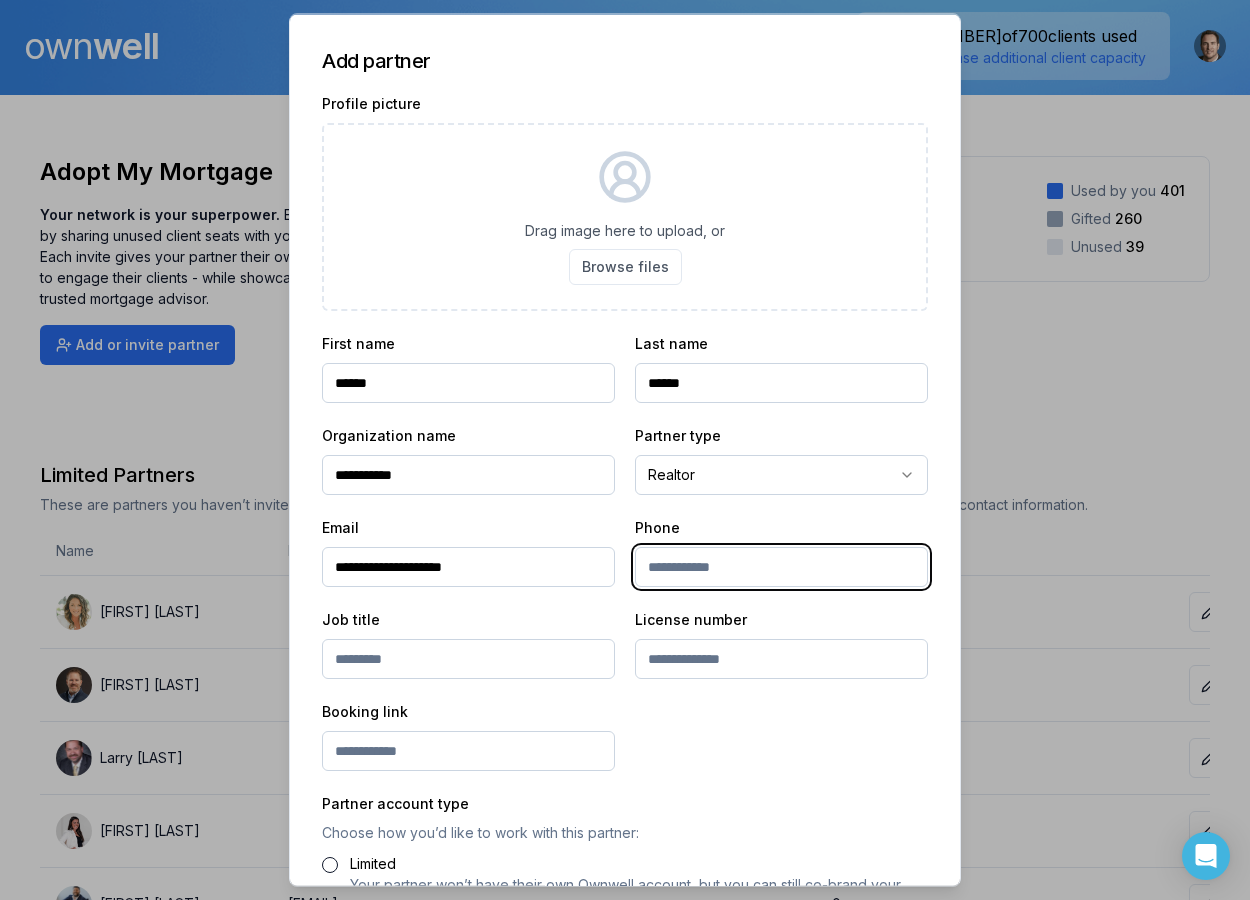 click at bounding box center (781, 567) 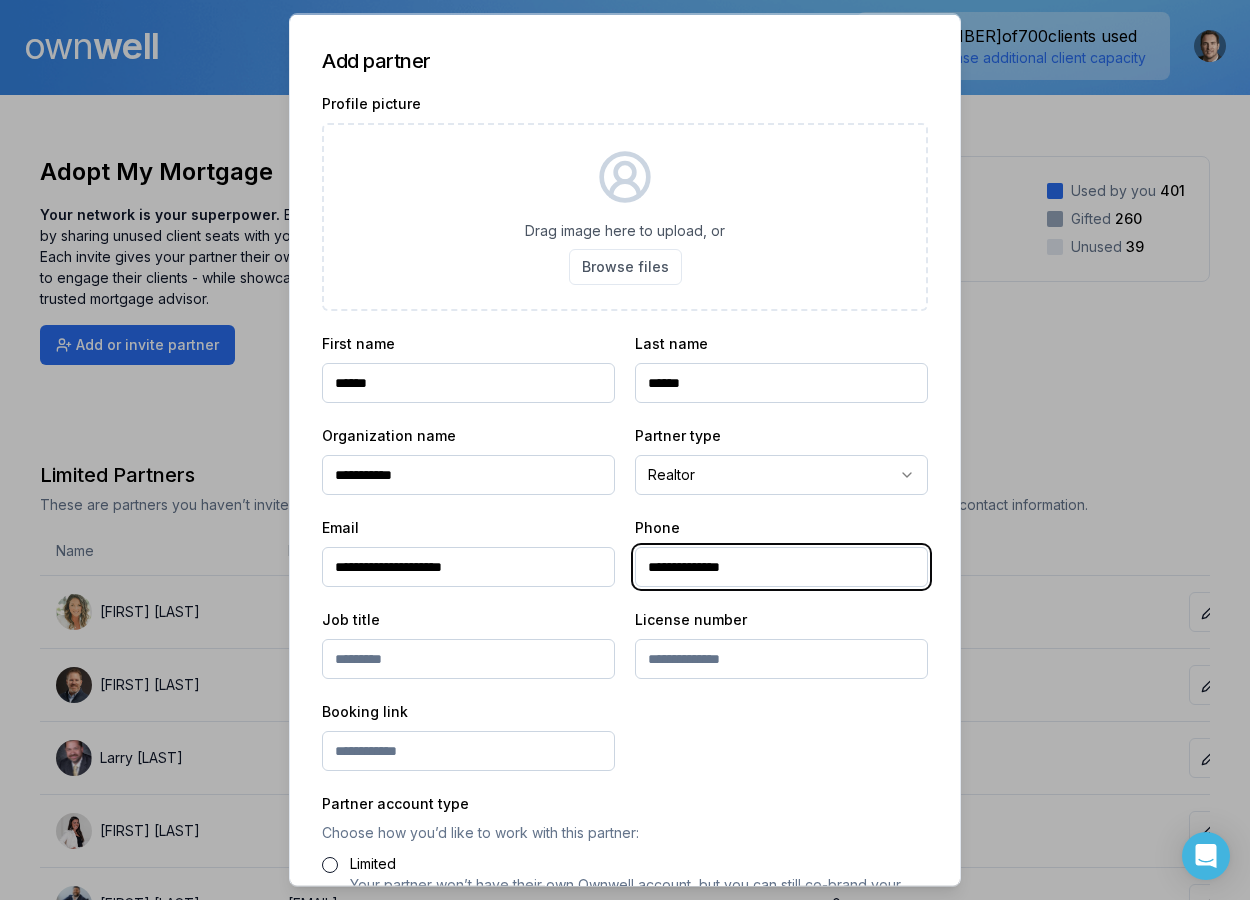 type on "**********" 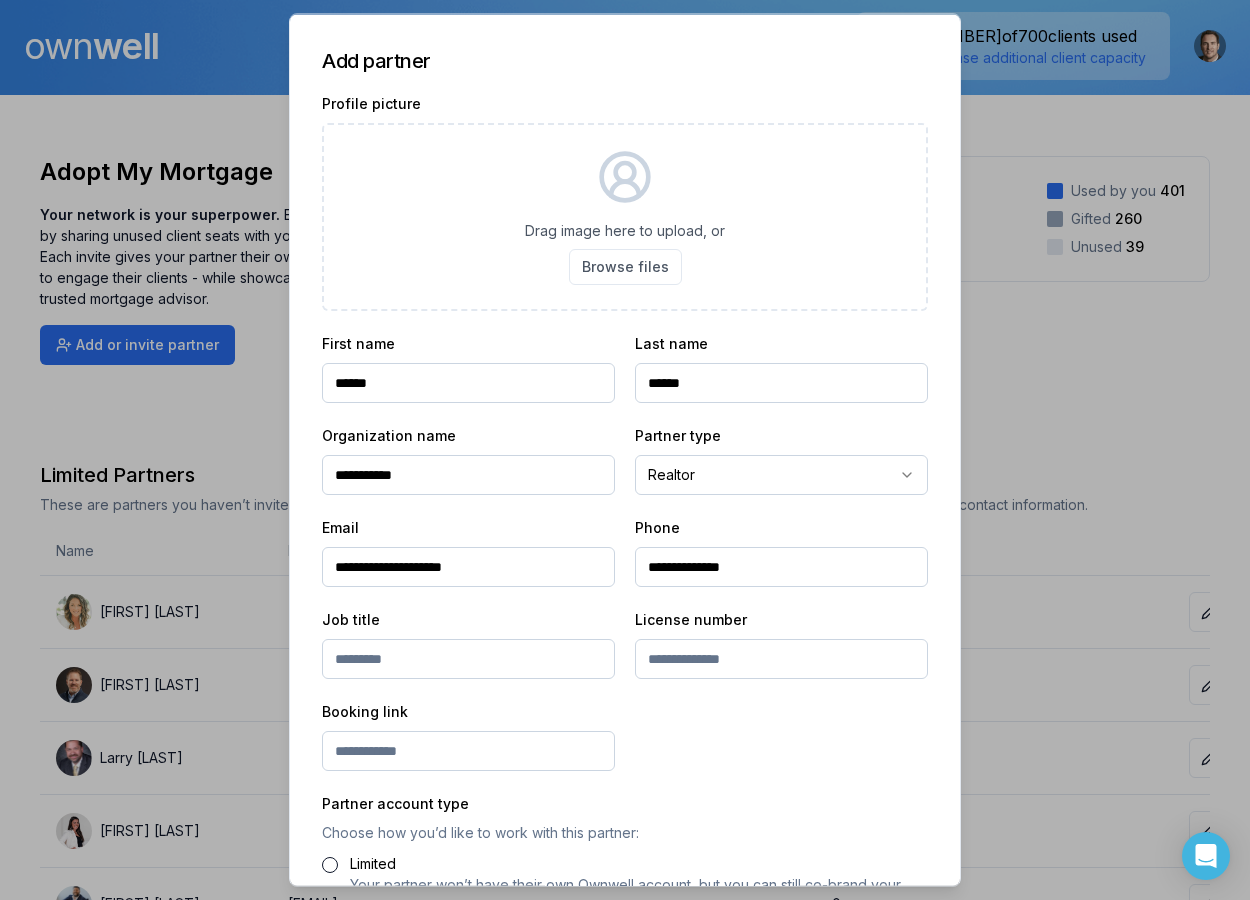 click at bounding box center [468, 659] 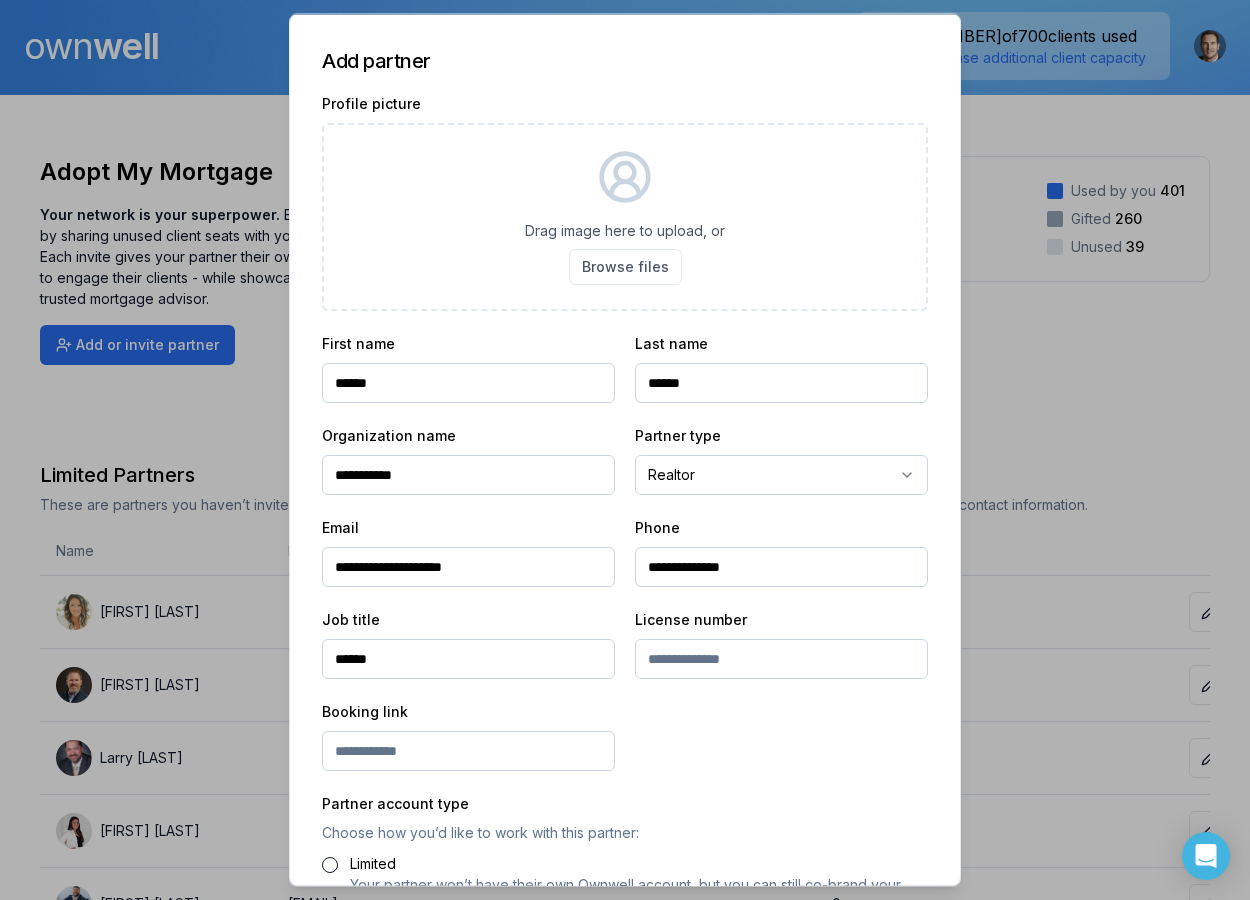 type on "******" 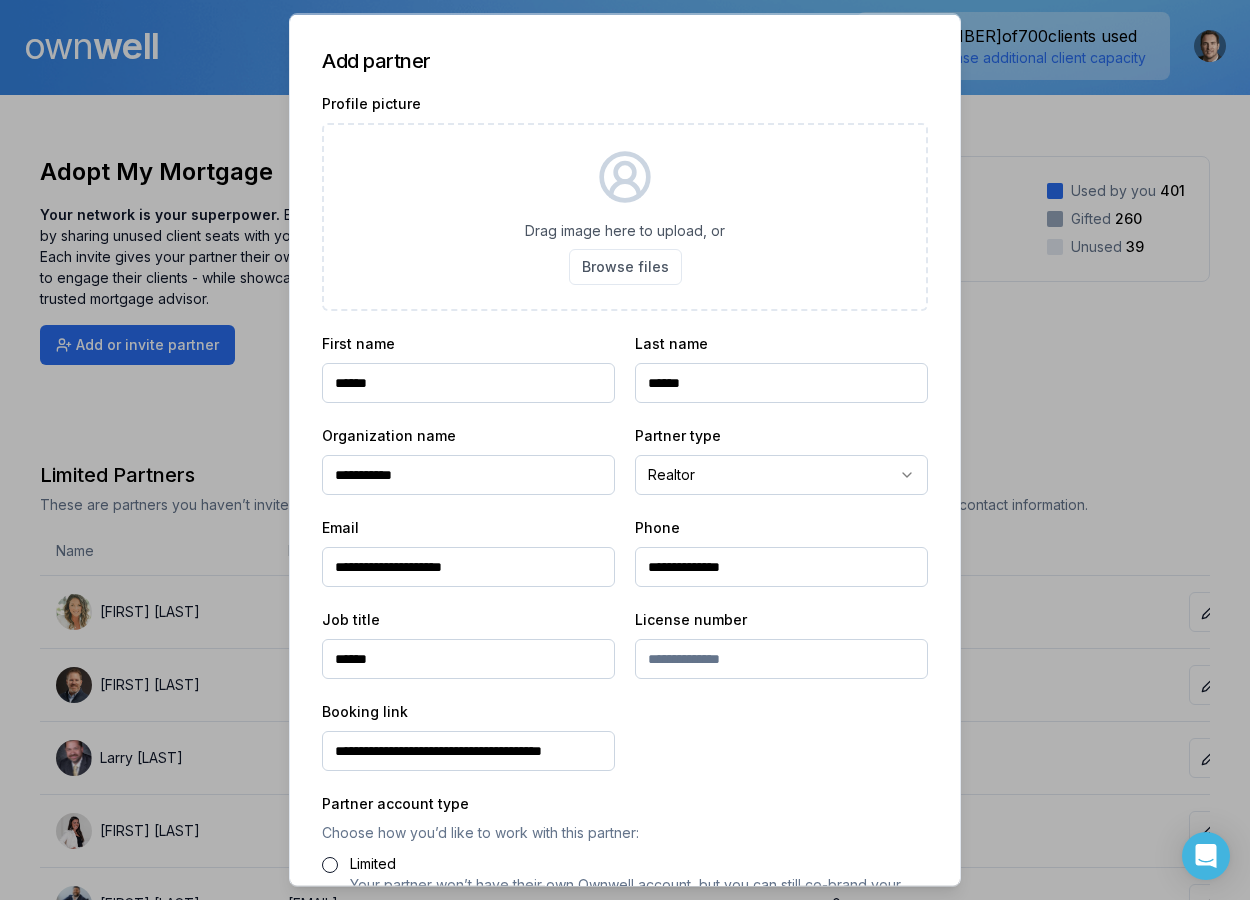 scroll, scrollTop: 0, scrollLeft: 9, axis: horizontal 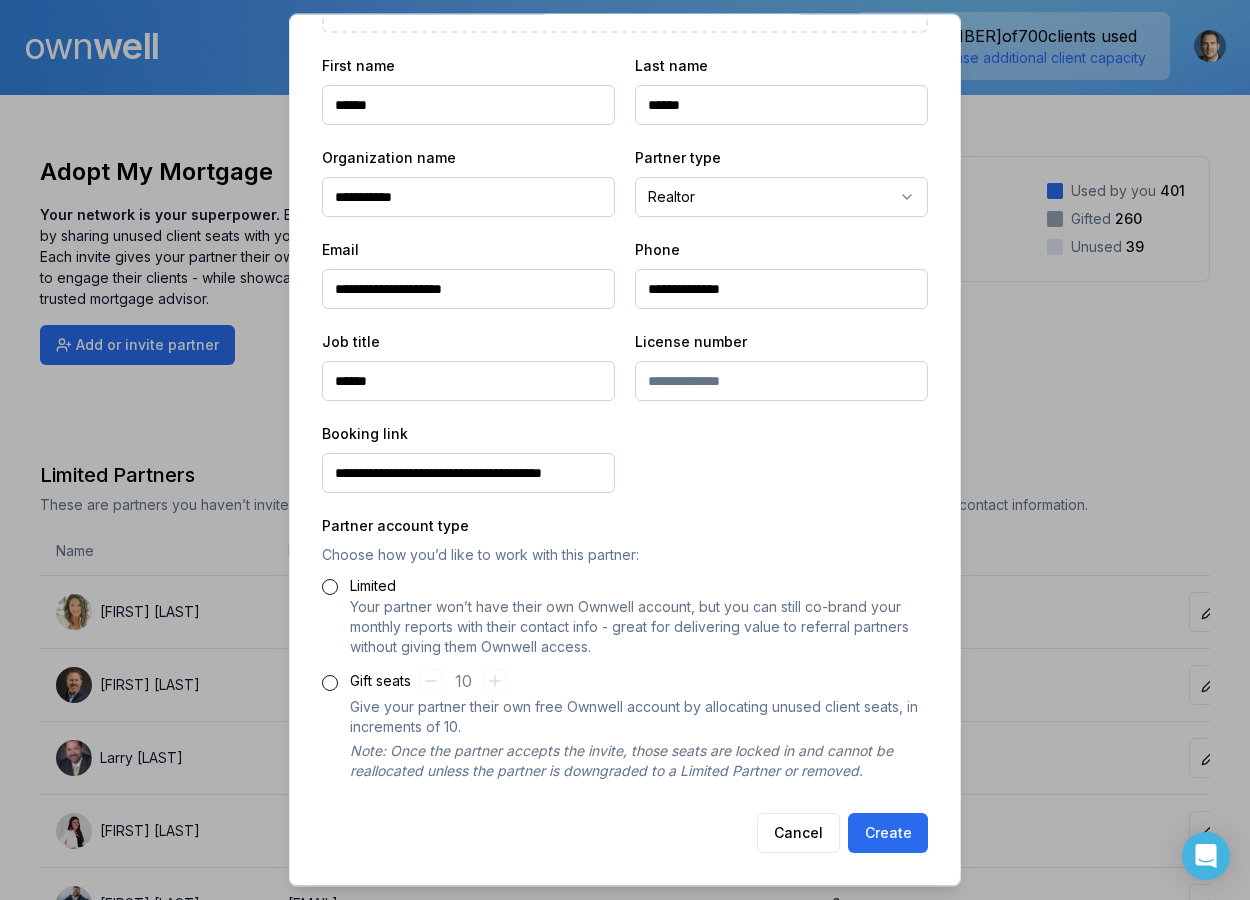 type on "**********" 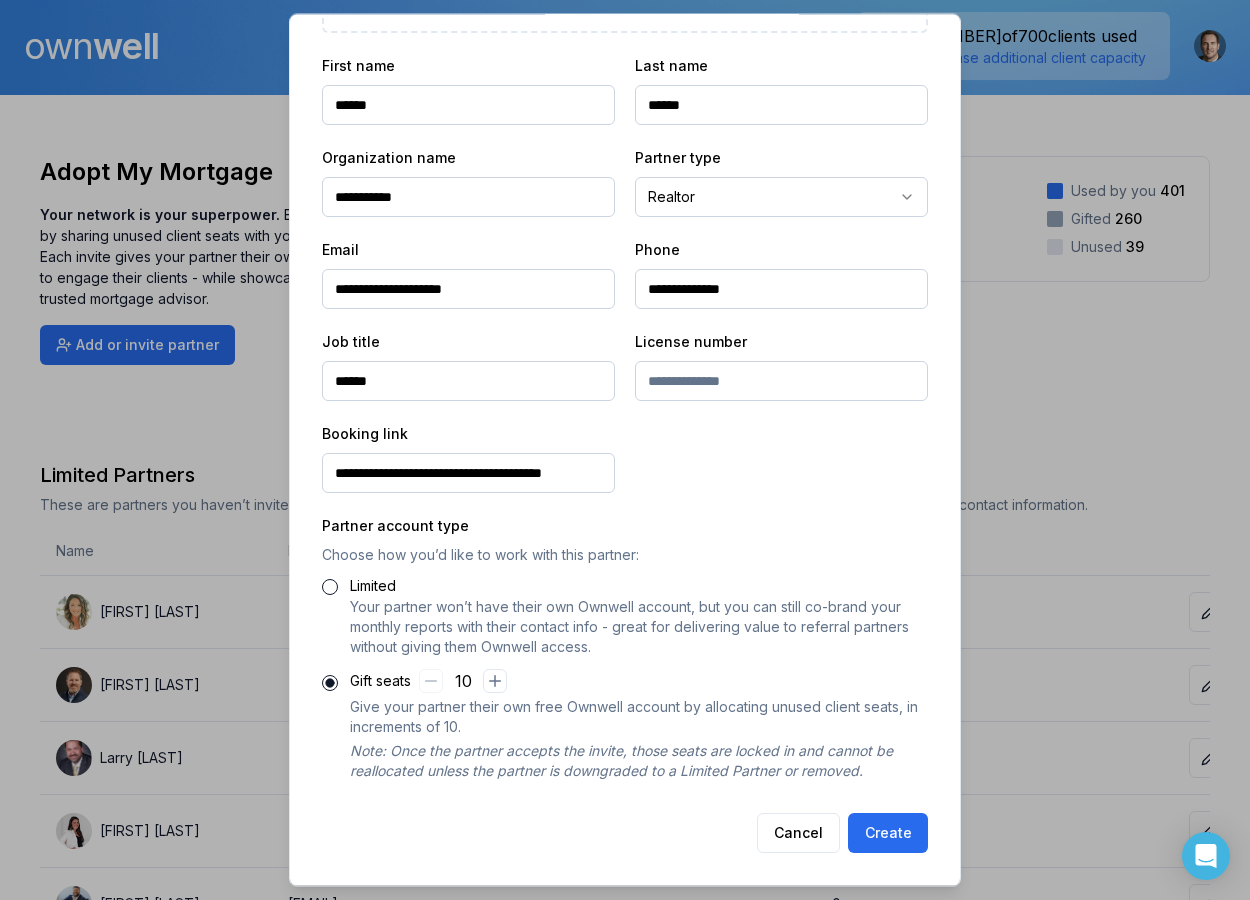 type on "GIFTED_REFERRAL_PARTNER" 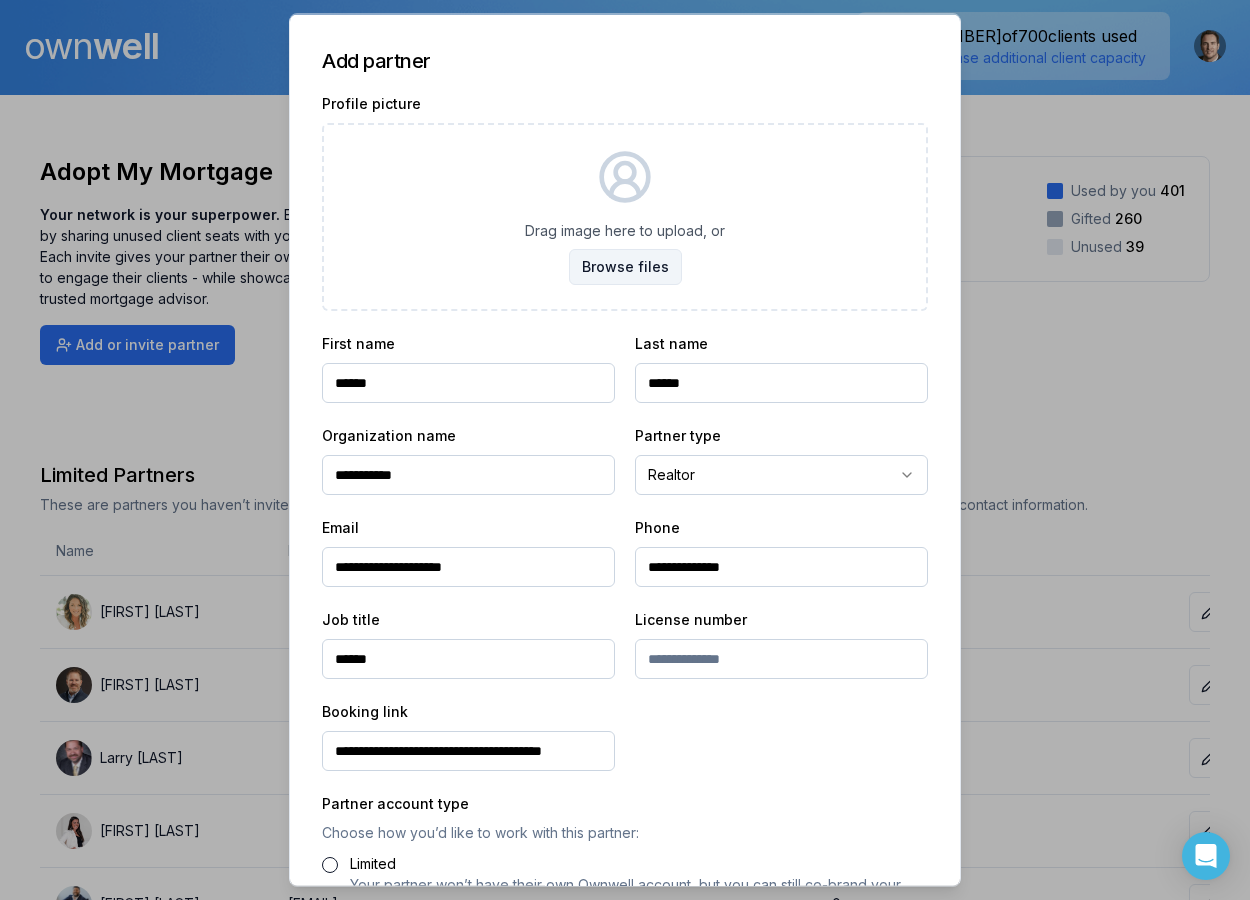 click on "Browse files" at bounding box center [625, 267] 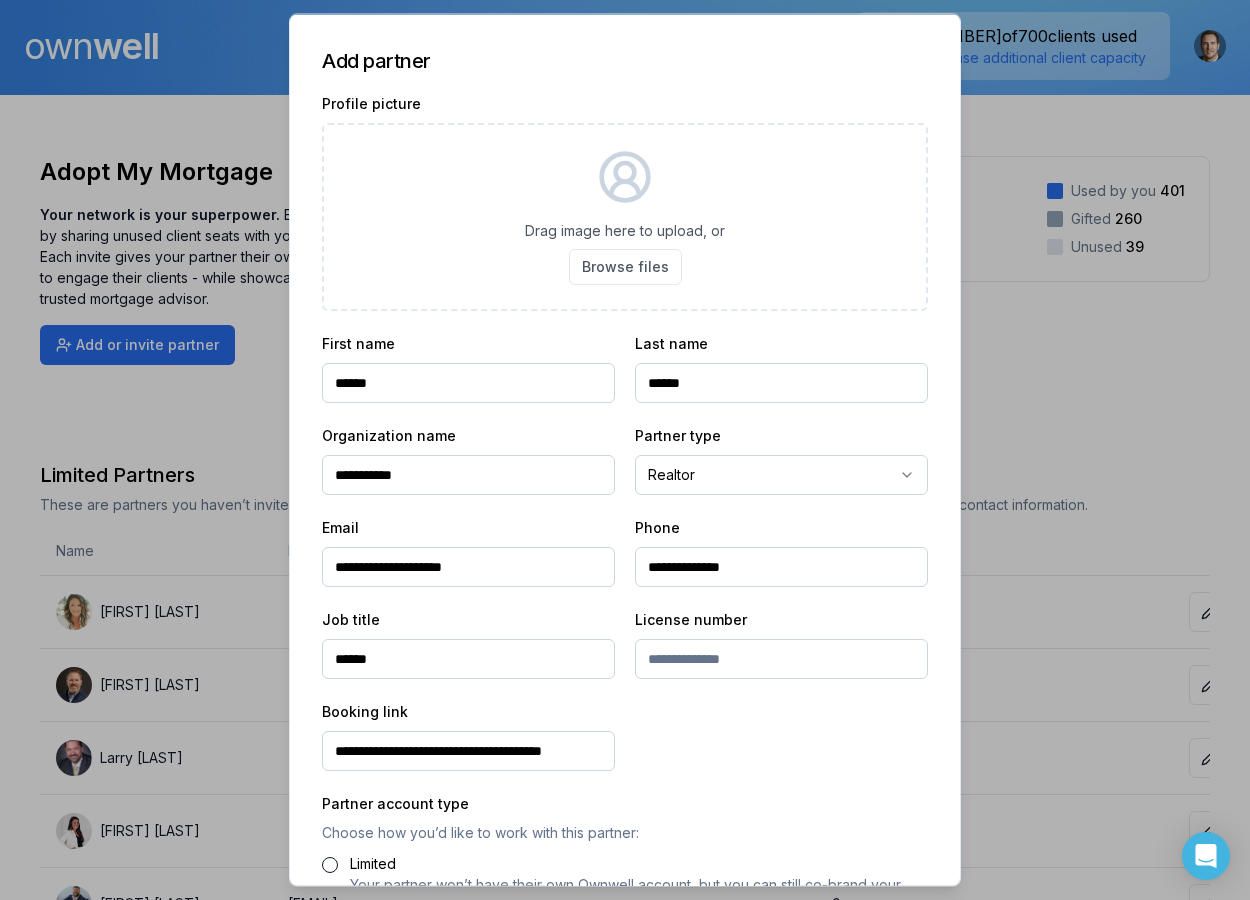 type on "**********" 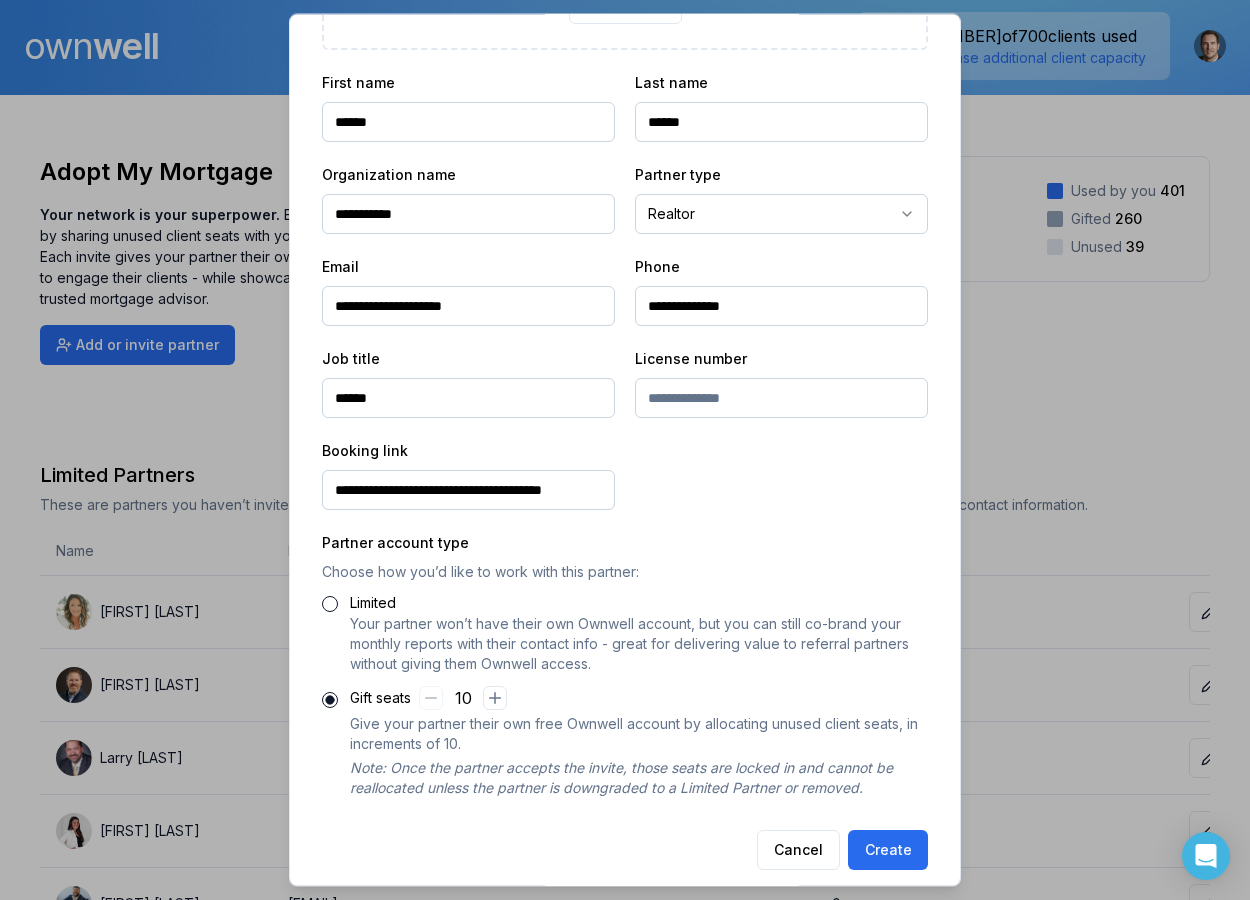 scroll, scrollTop: 277, scrollLeft: 0, axis: vertical 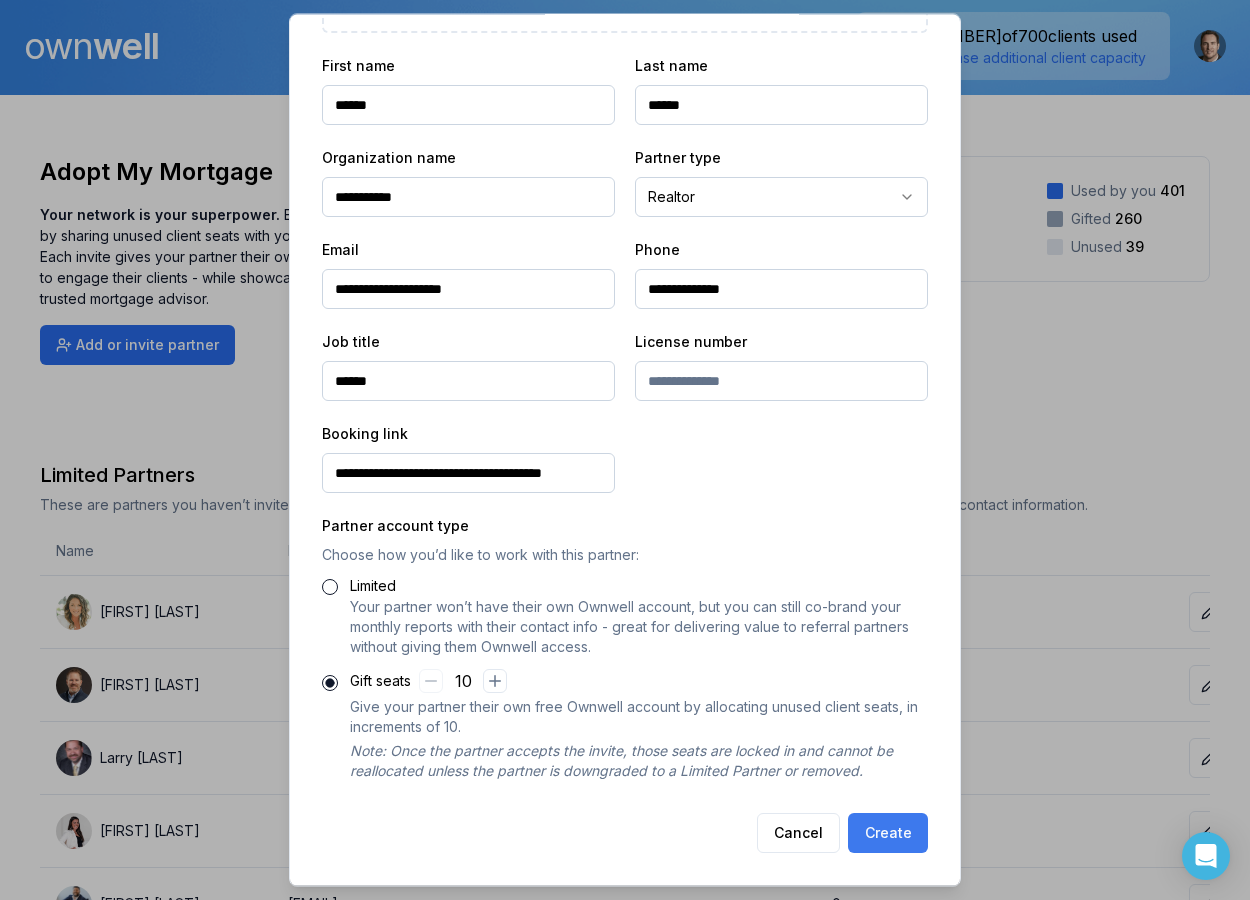 click on "Create" at bounding box center [888, 834] 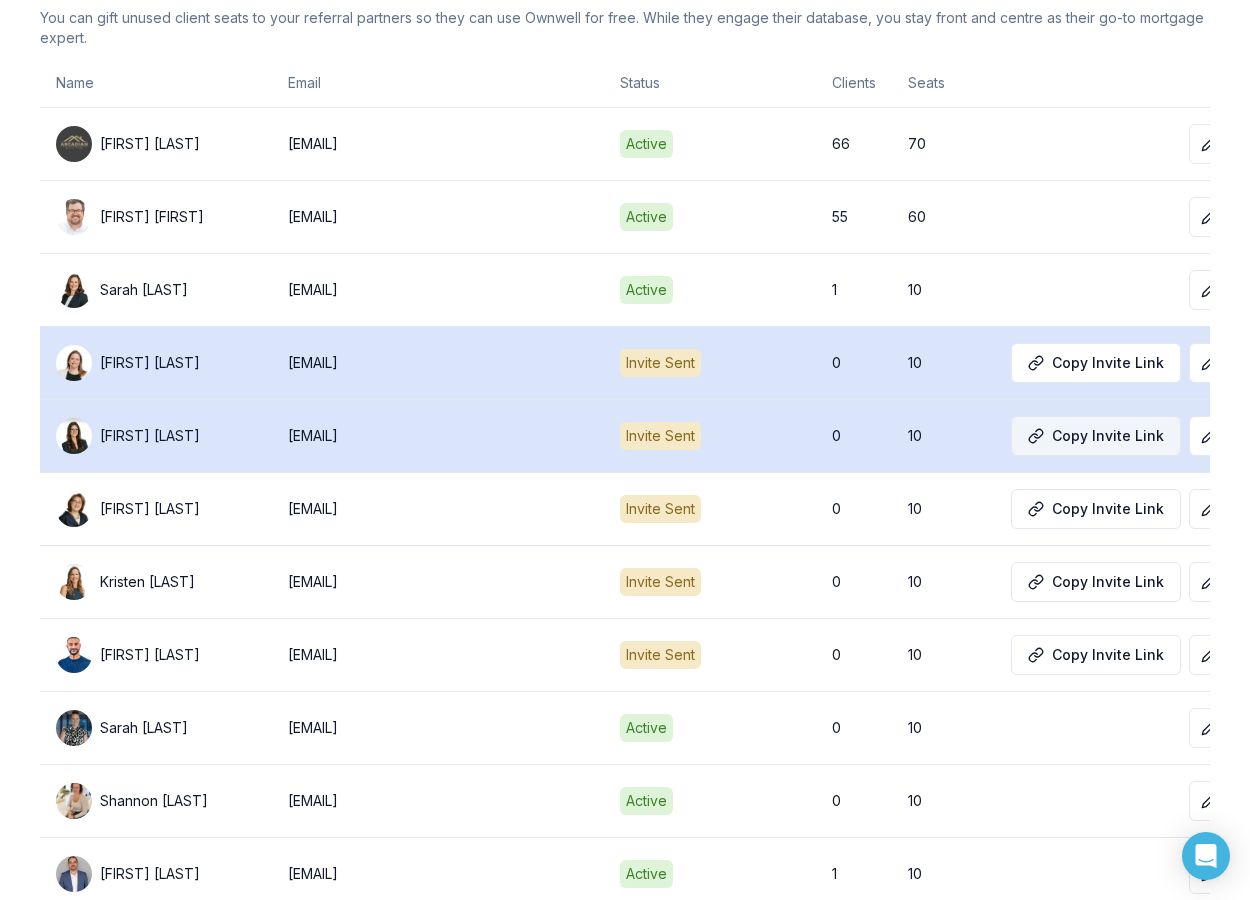 scroll, scrollTop: 2340, scrollLeft: 0, axis: vertical 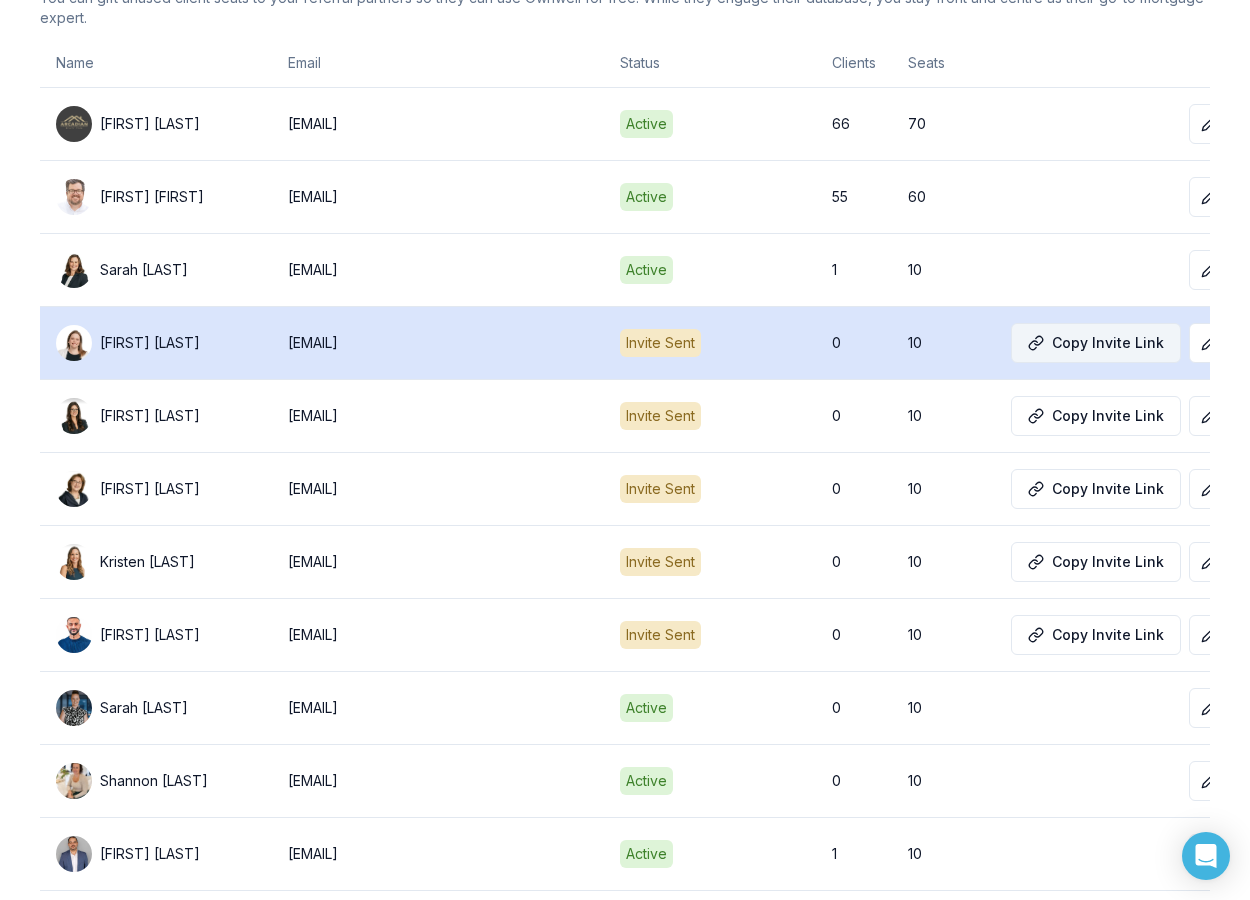 click on "Copy Invite Link" at bounding box center (1096, 343) 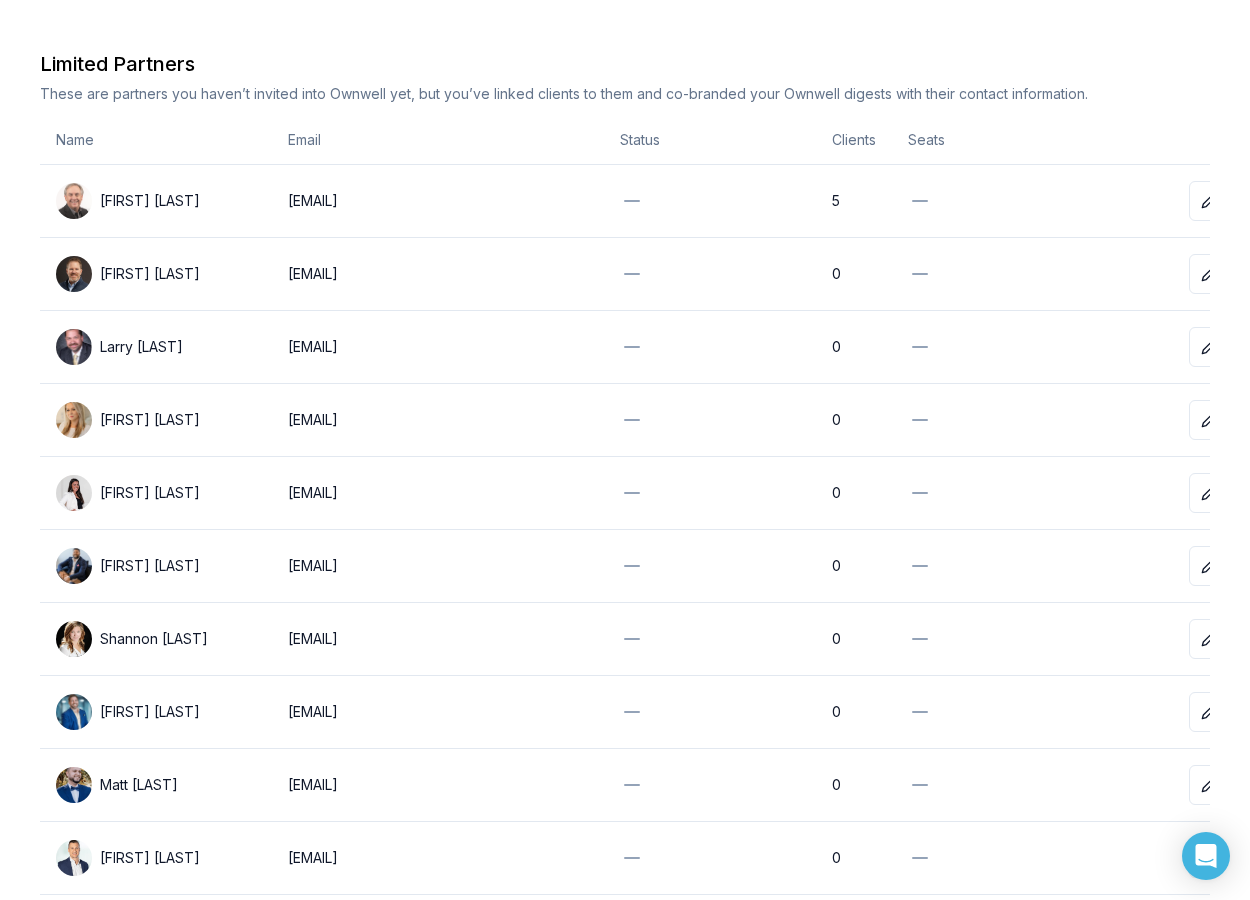 scroll, scrollTop: 0, scrollLeft: 0, axis: both 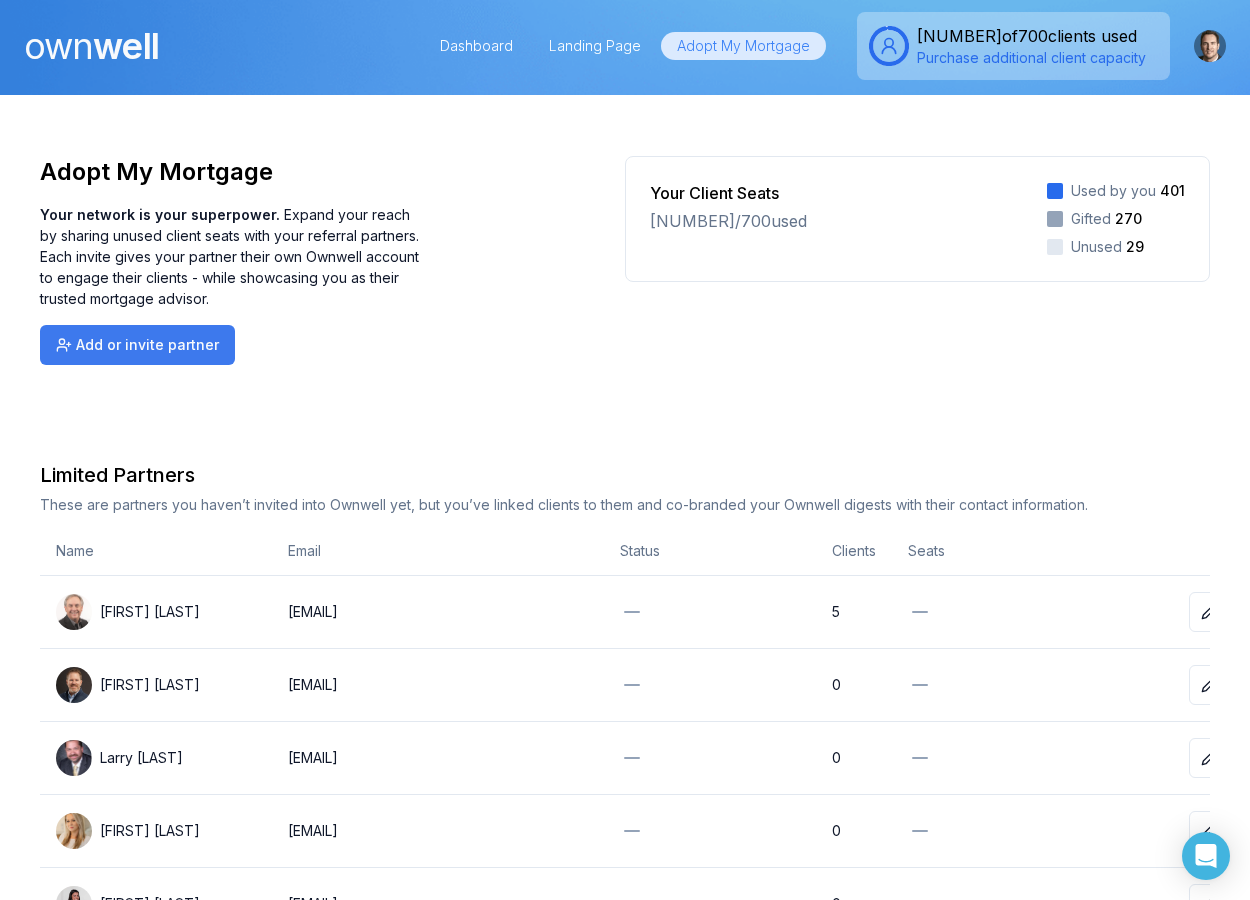 click on "Add or invite partner" at bounding box center [137, 345] 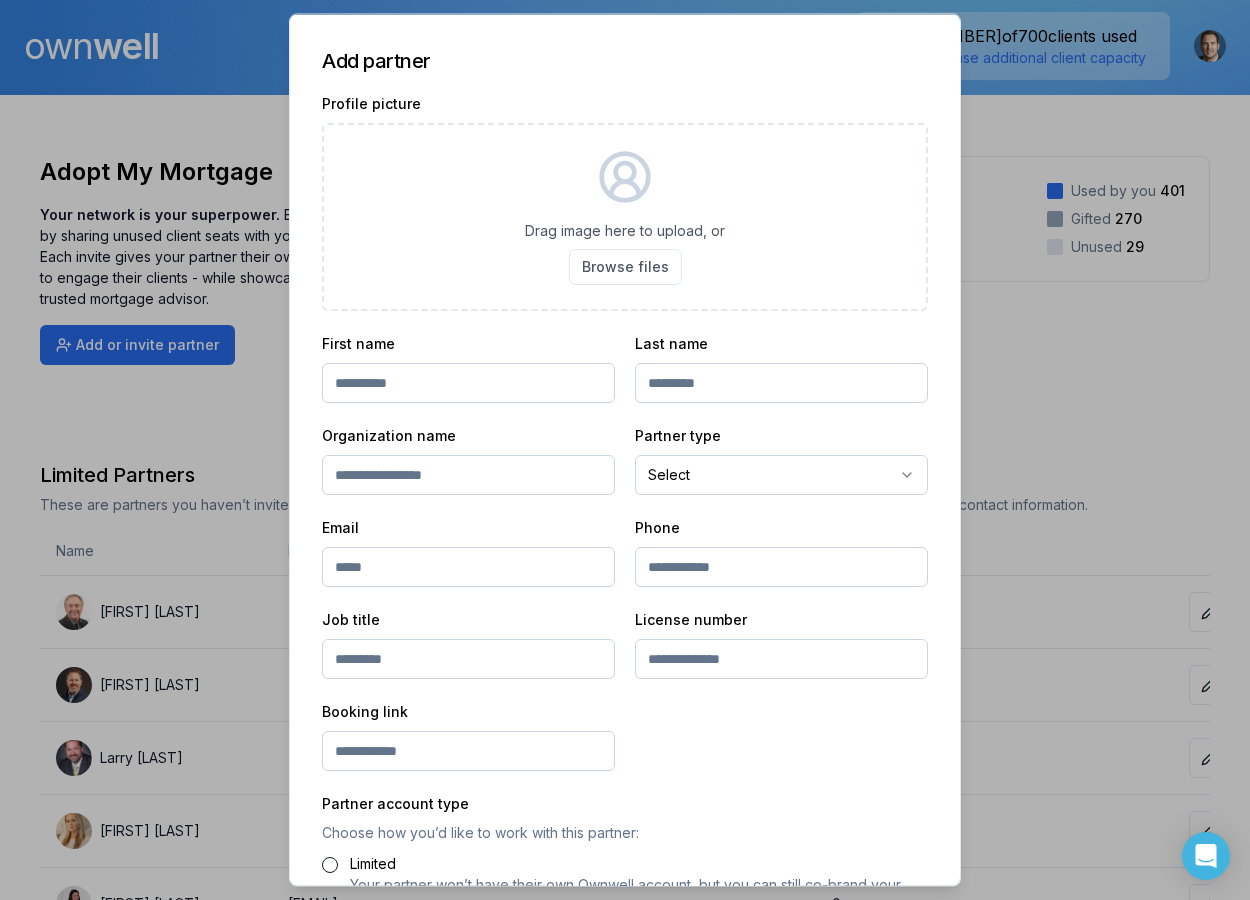 click at bounding box center (468, 383) 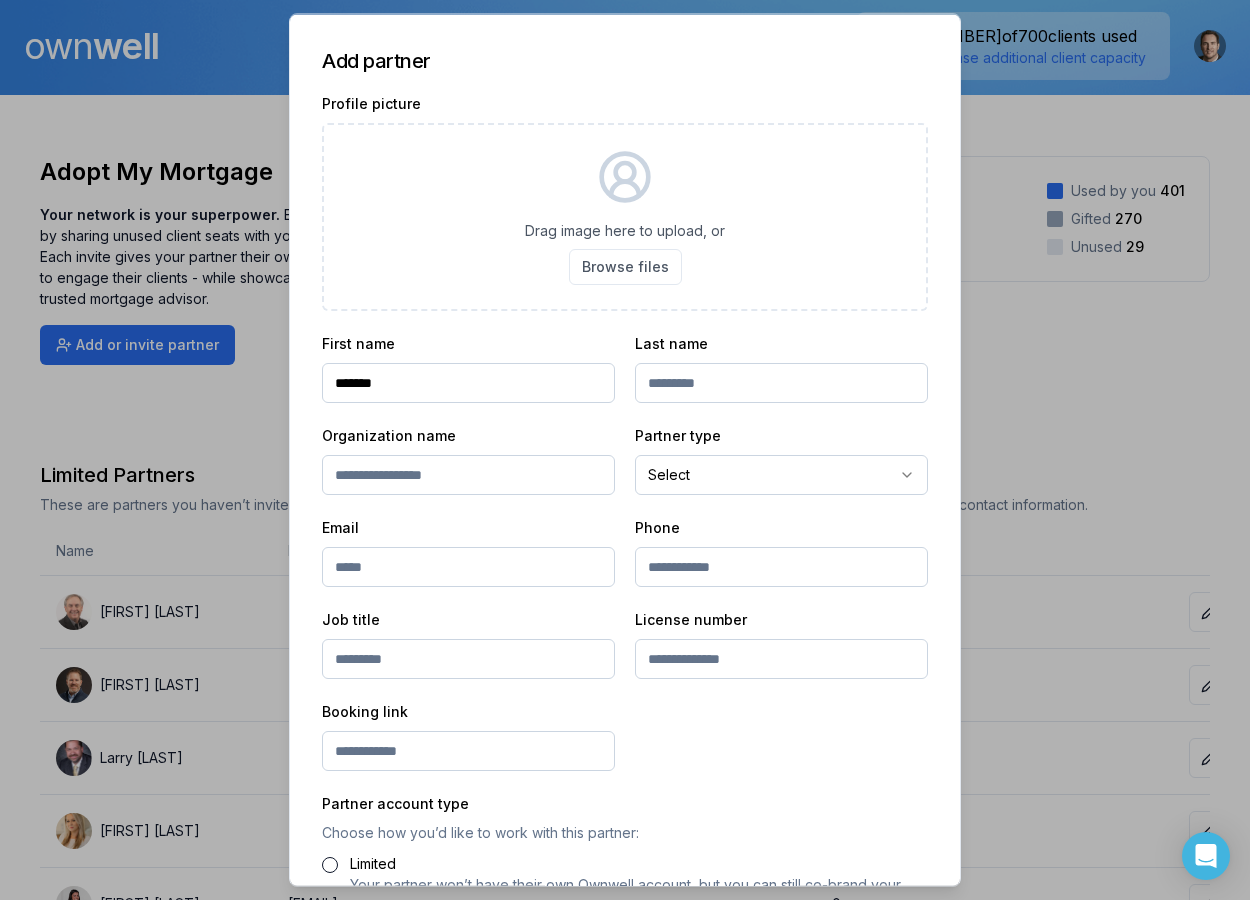 type on "*******" 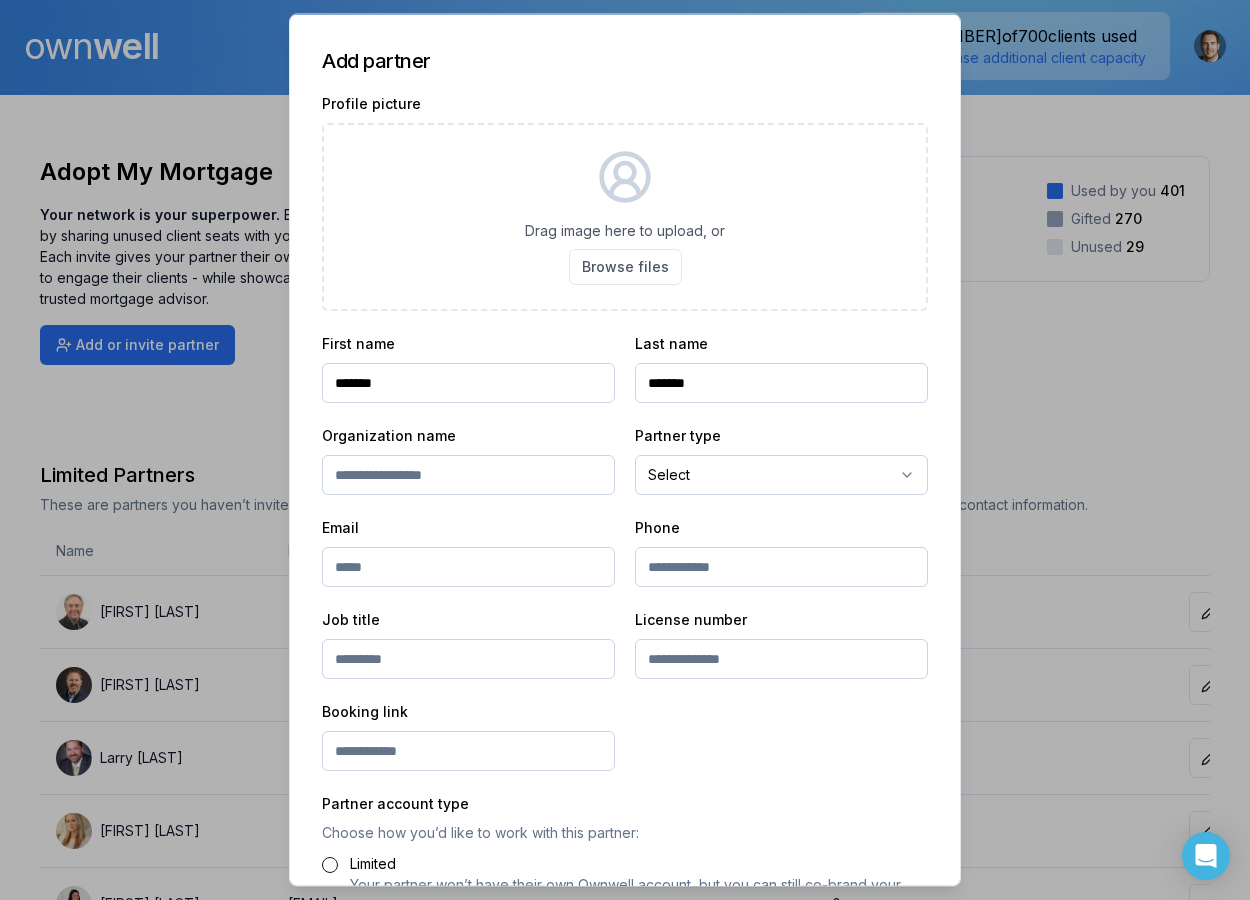 type on "*******" 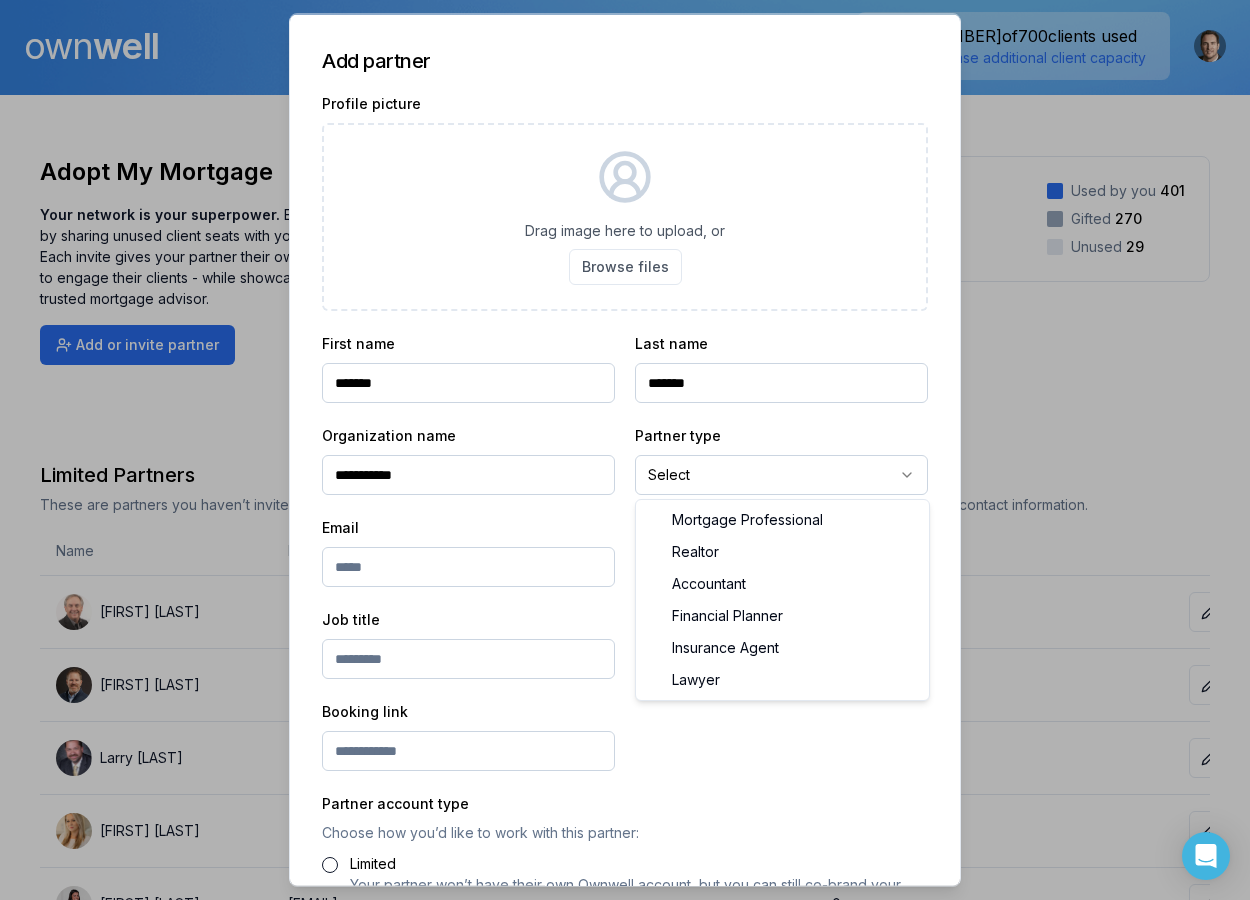 click on "Ownwell's platform is not optimized for mobile at this time.   For the best experience, please use a   desktop or laptop  to manage your account.   Note:  The   personalized homeownership reports   you generate for clients   are fully mobile-friendly   and can be easily viewed on any device. own well Dashboard Landing Page Adopt My Mortgage 671  of  700  clients used Purchase additional client capacity Adopt My Mortgage Your network is your superpower.   Expand your reach by sharing unused client seats with your referral partners. Each invite gives your partner their own Ownwell account to engage their clients - while showcasing you as their trusted mortgage advisor. Add or invite partner Your Client Seats 671  /  700  used Used by you 401 Gifted 270 Unused 29 Limited Partners These are partners you haven’t invited into Ownwell yet, but you’ve linked clients to them and co-branded your Ownwell digests with their contact information. Name Email Status Clients Seats Jeff   Griffith 5 Brad   Stevenett 0   0" at bounding box center [625, 47] 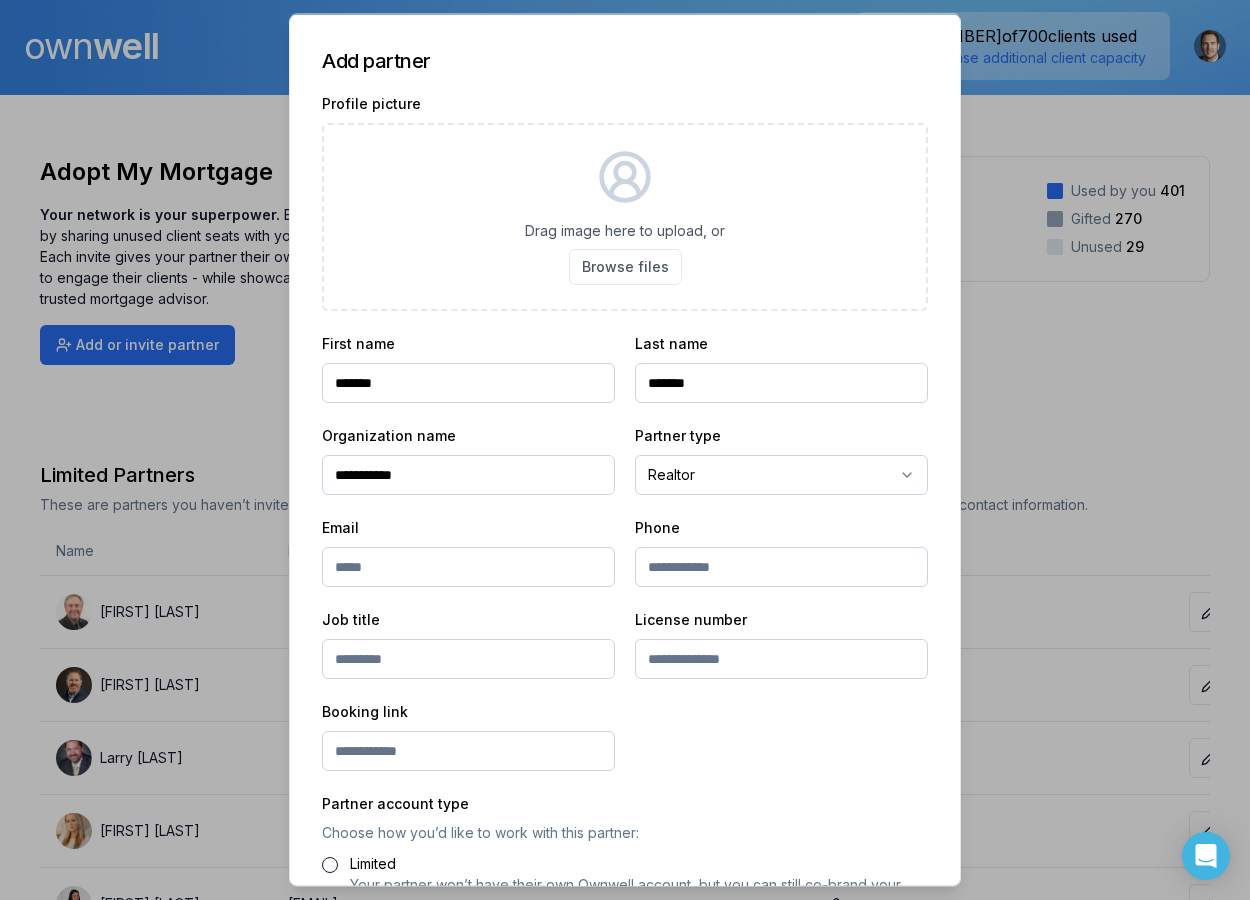 click at bounding box center [468, 567] 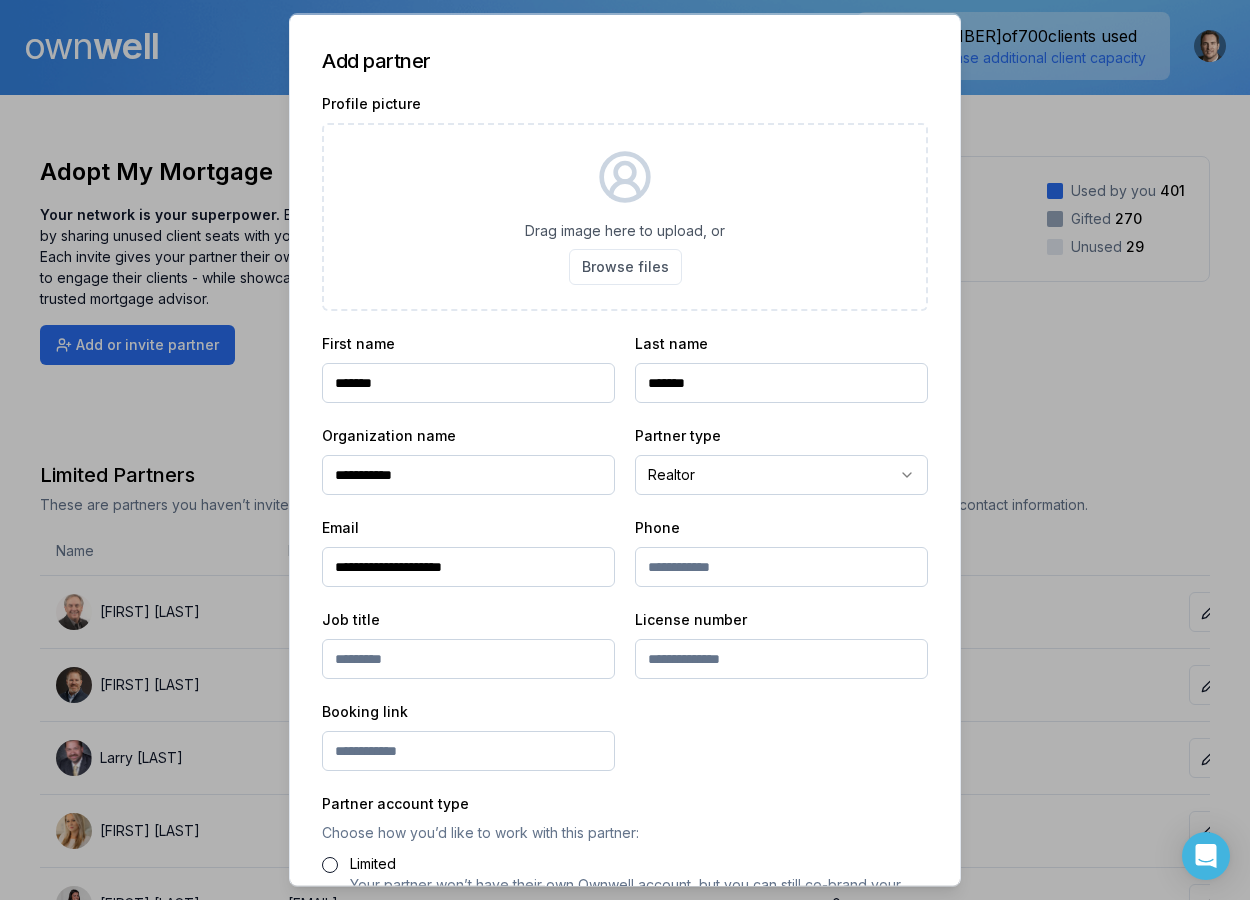 type on "**********" 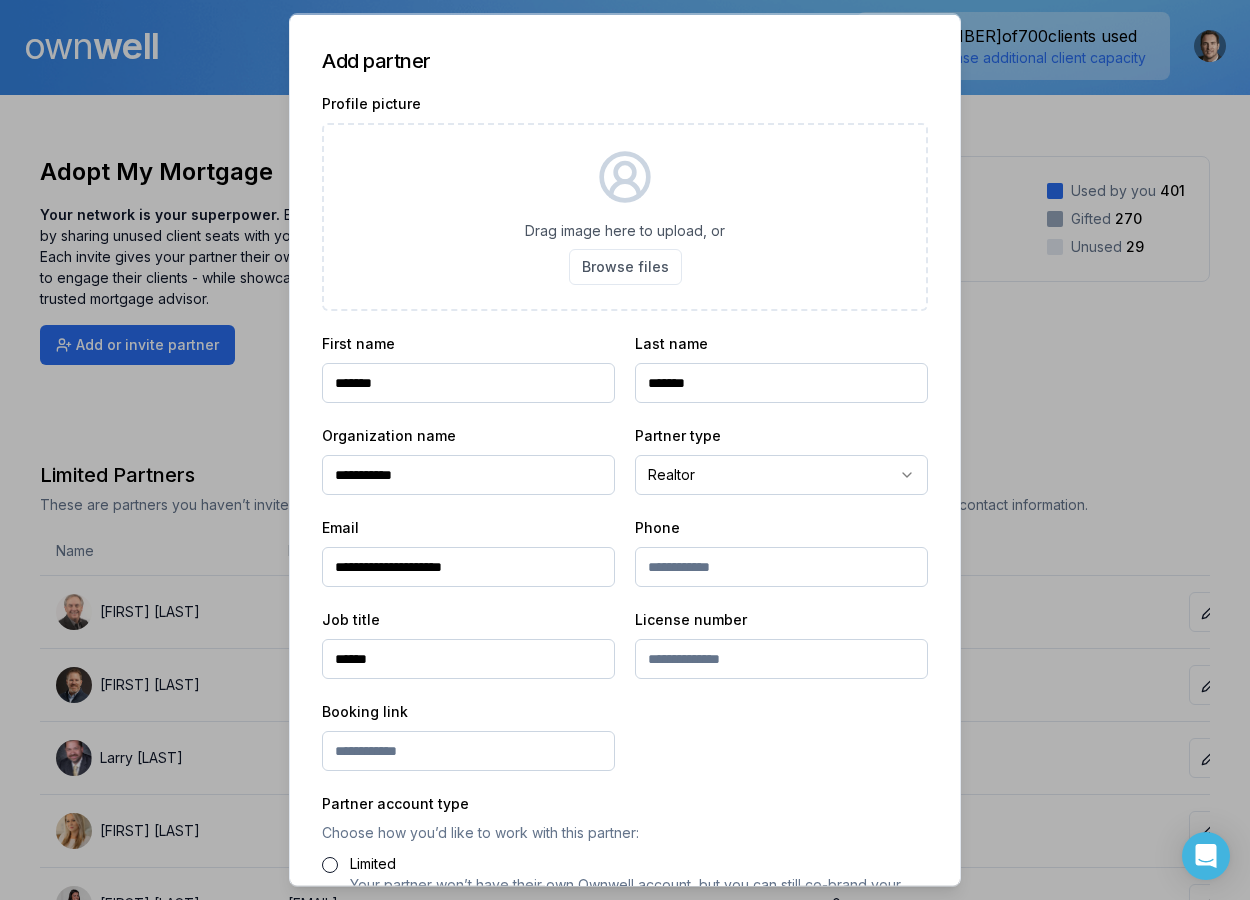 type on "******" 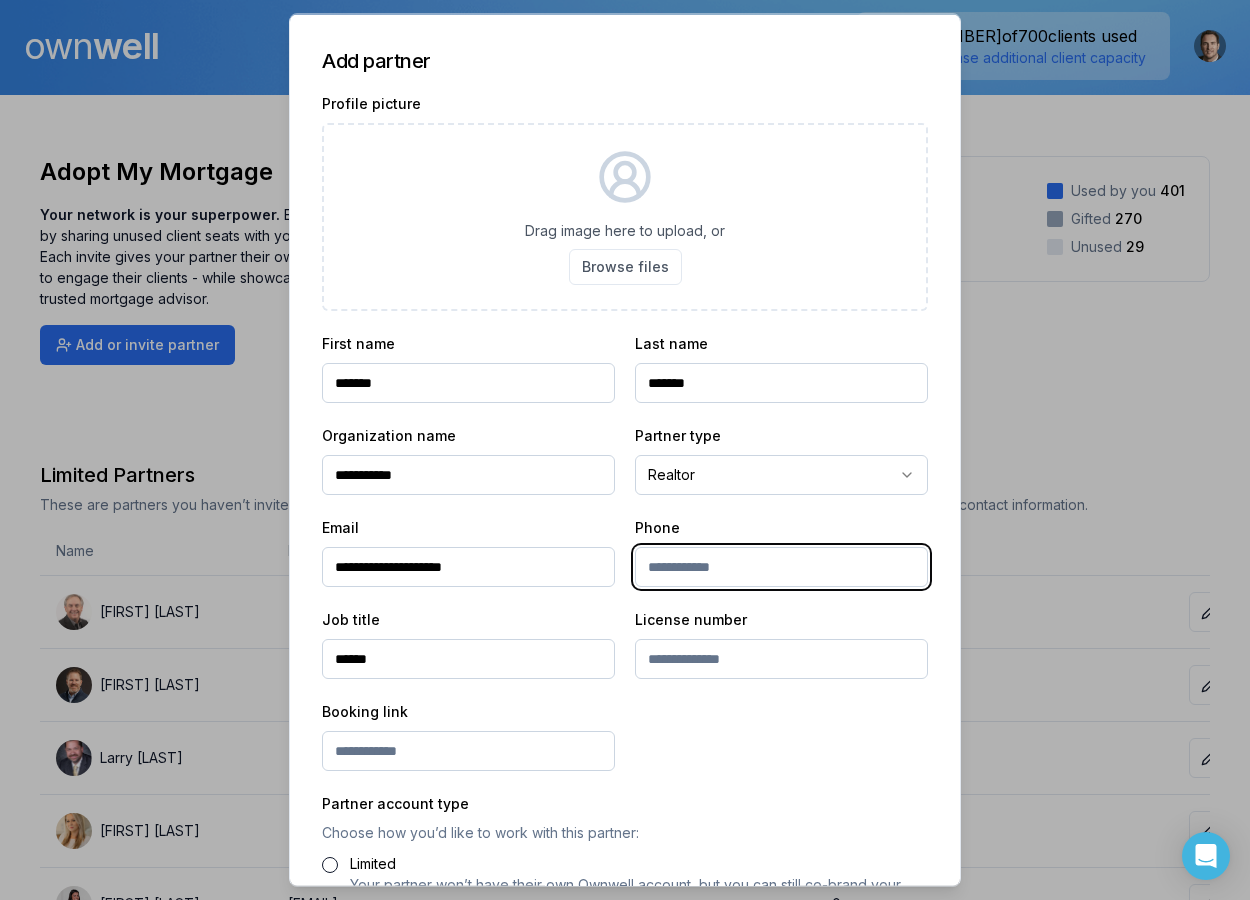click at bounding box center (781, 567) 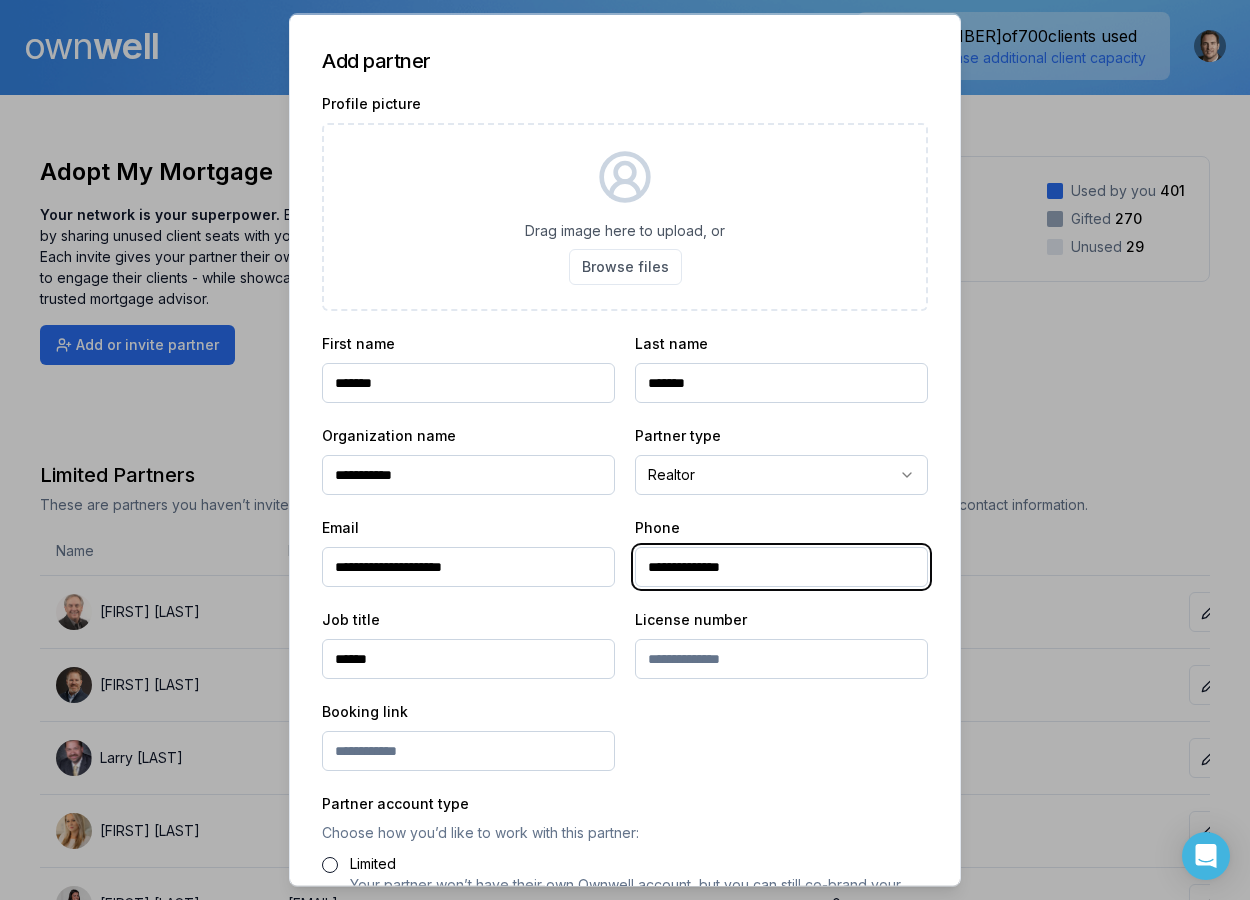 type on "**********" 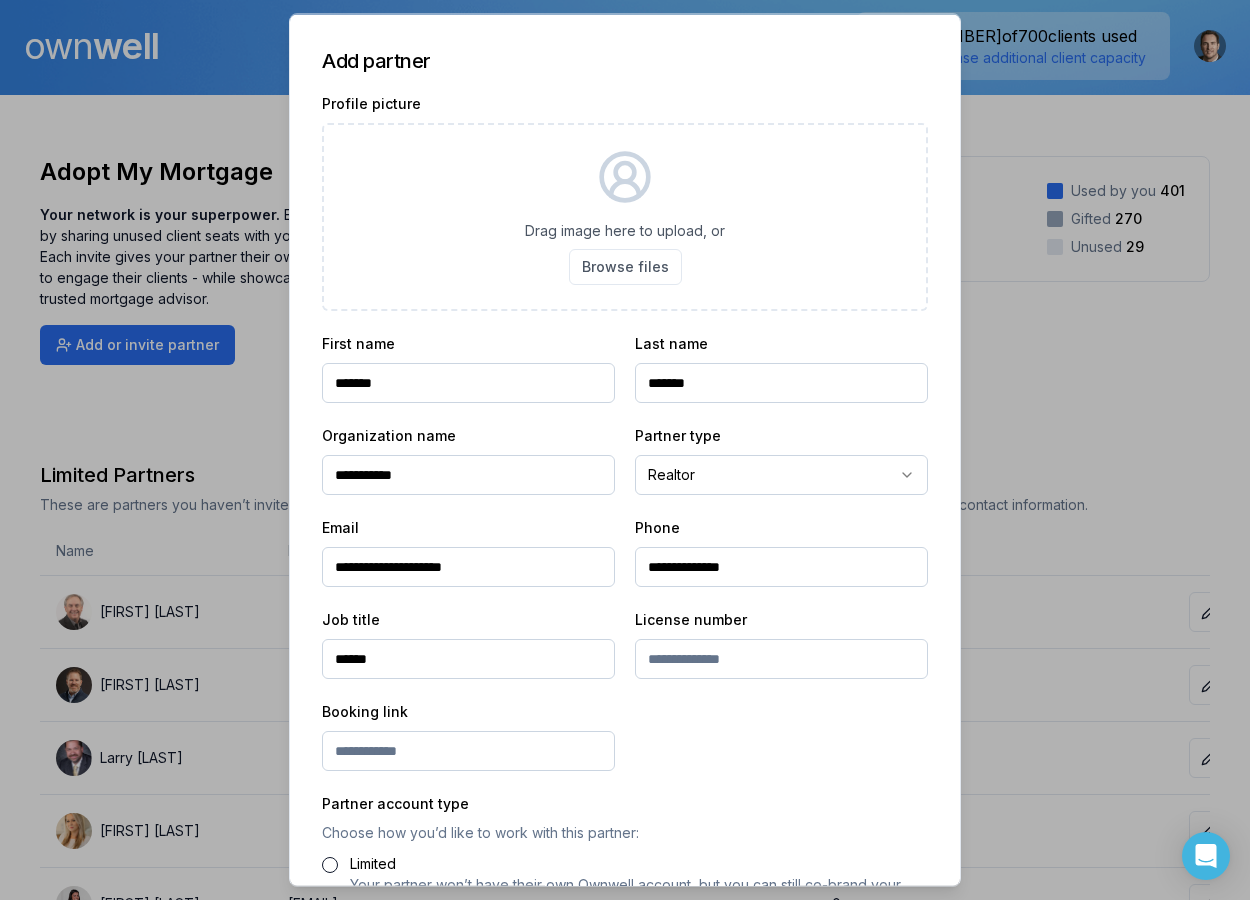 click at bounding box center [468, 751] 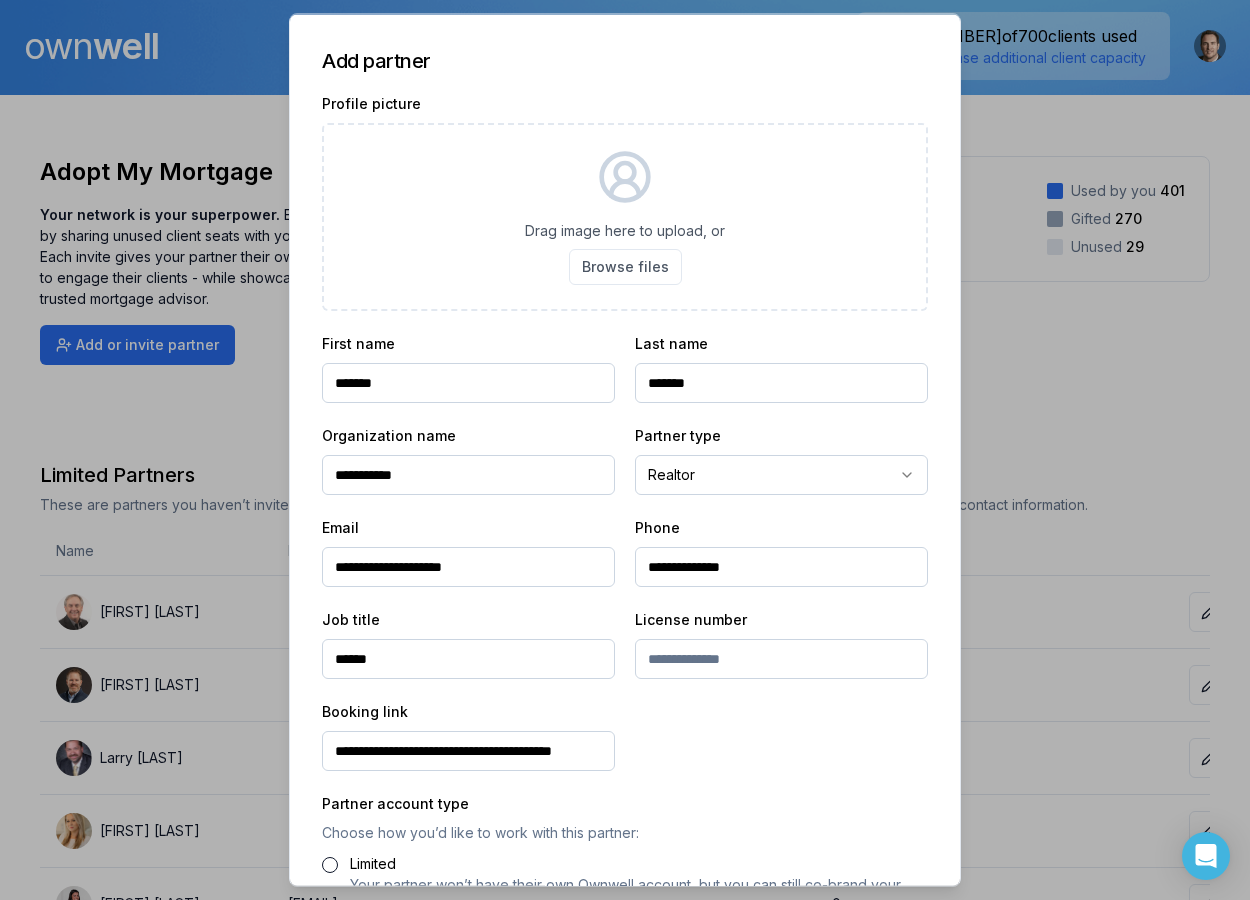 scroll, scrollTop: 0, scrollLeft: 32, axis: horizontal 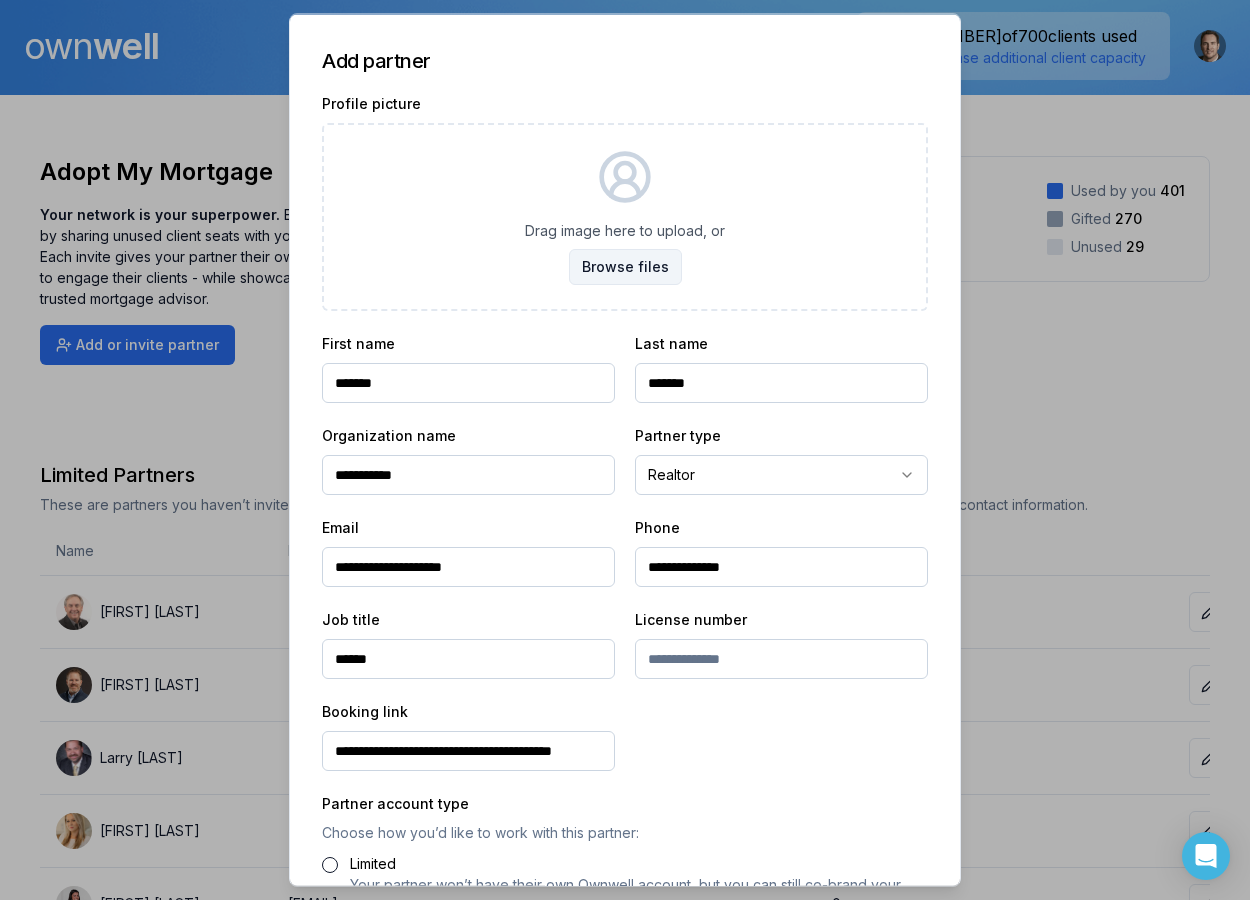 click on "Browse files" at bounding box center [625, 267] 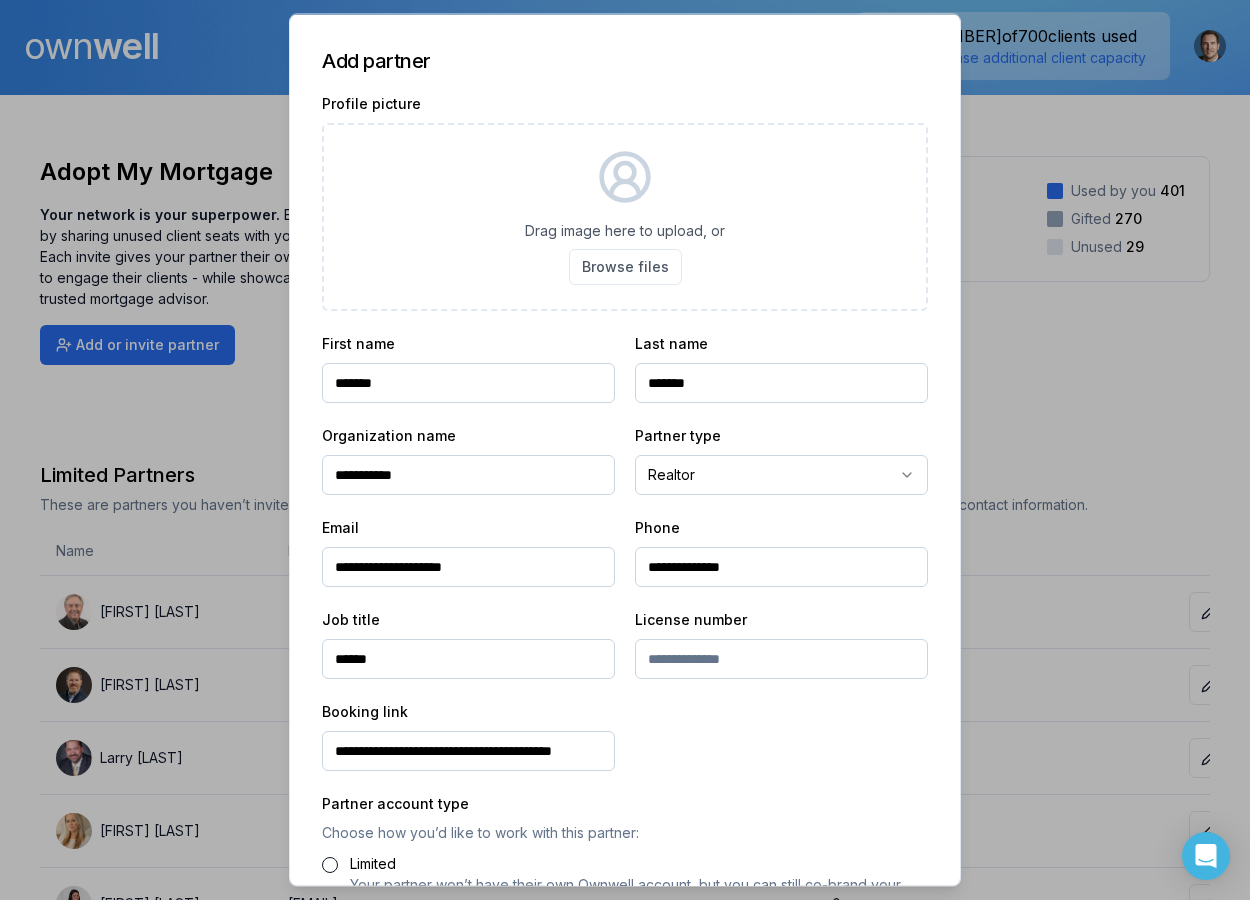 type on "**********" 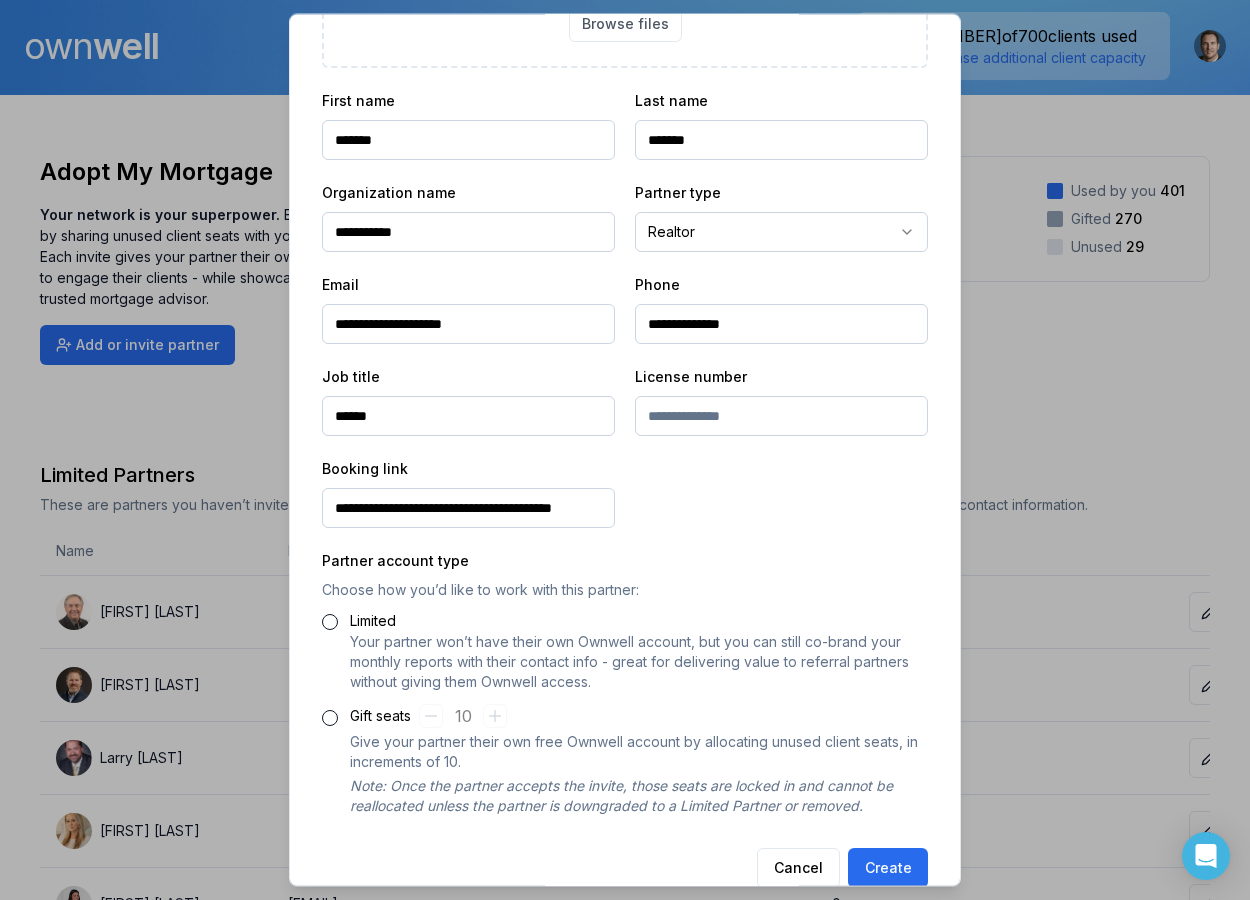 scroll, scrollTop: 277, scrollLeft: 0, axis: vertical 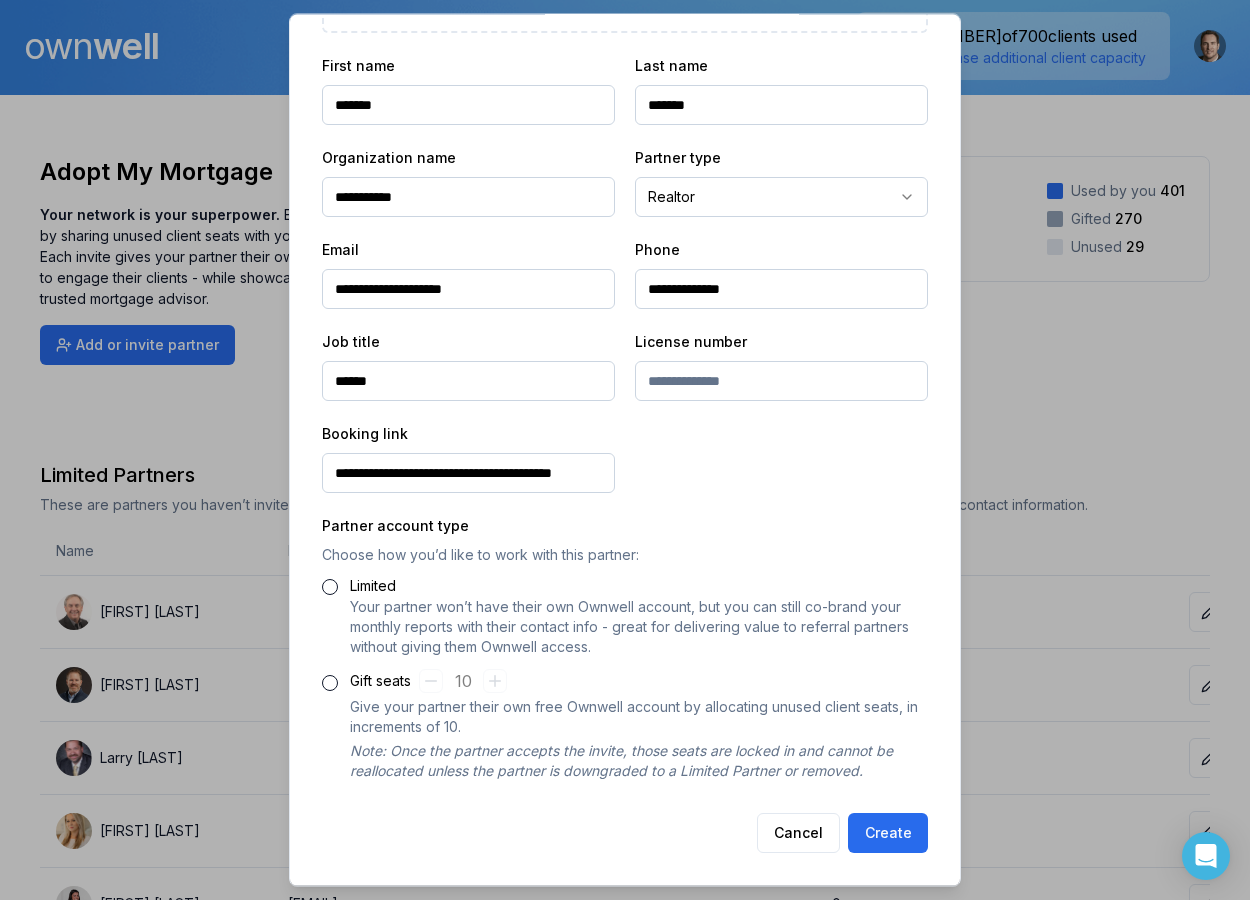 click on "Gift seats" at bounding box center (330, 684) 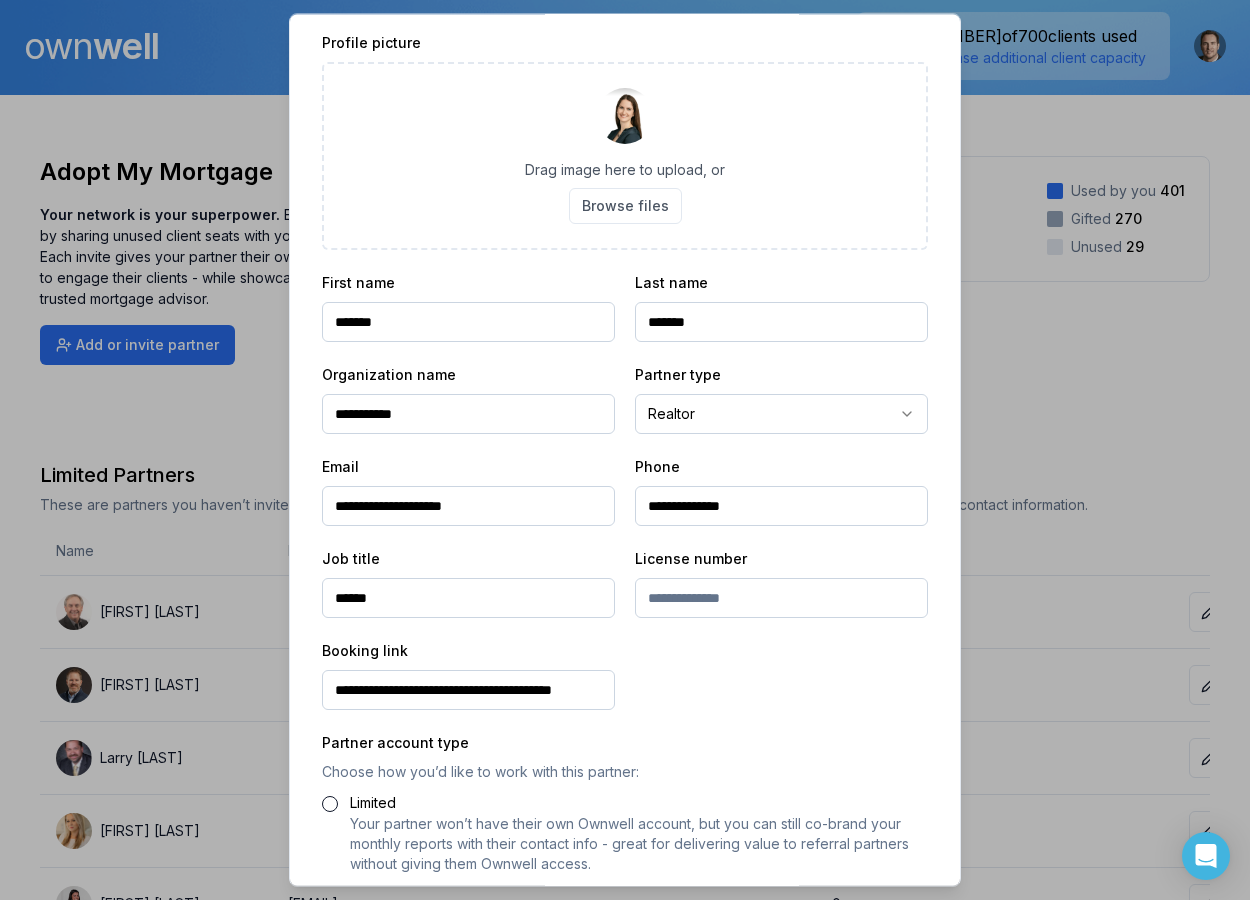 scroll, scrollTop: 277, scrollLeft: 0, axis: vertical 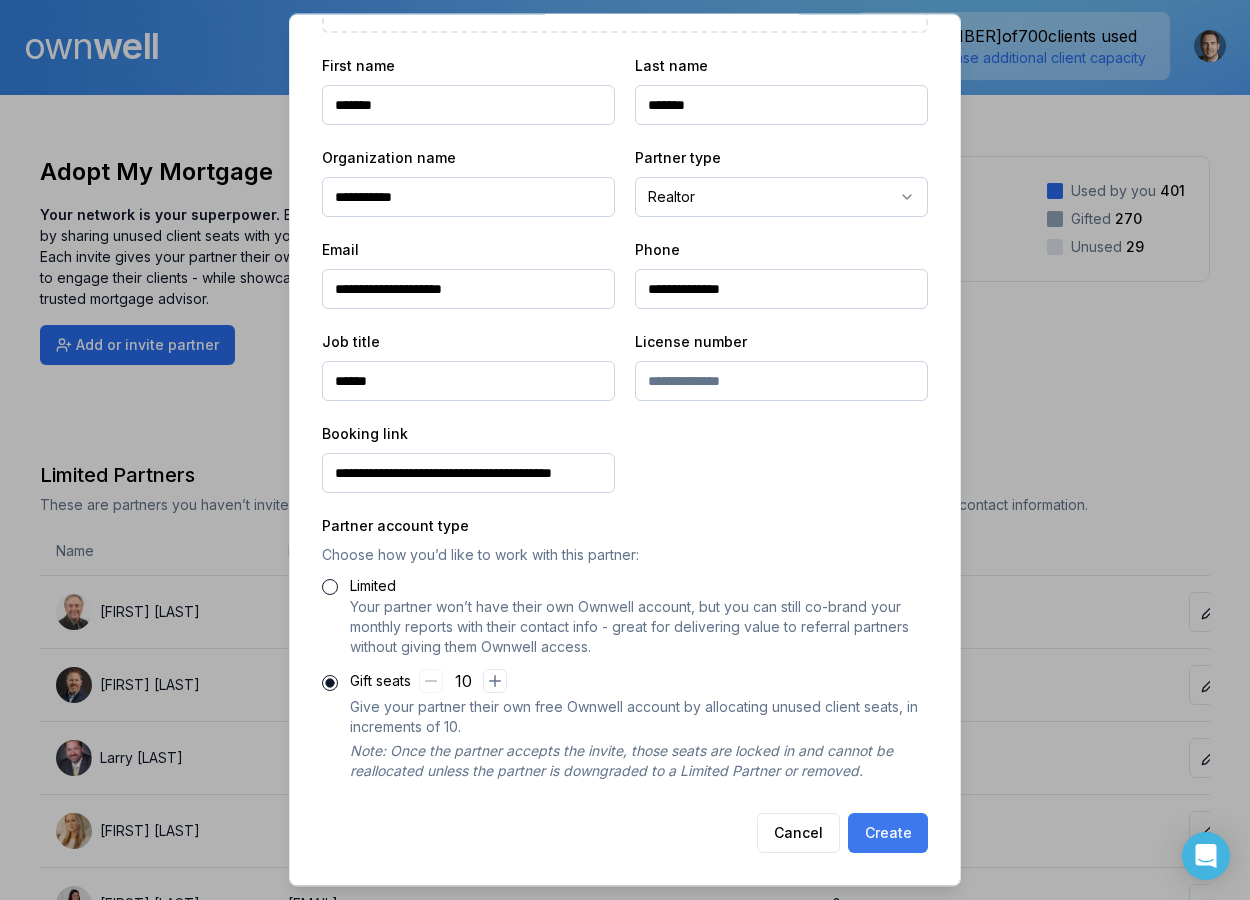 click on "Create" at bounding box center (888, 834) 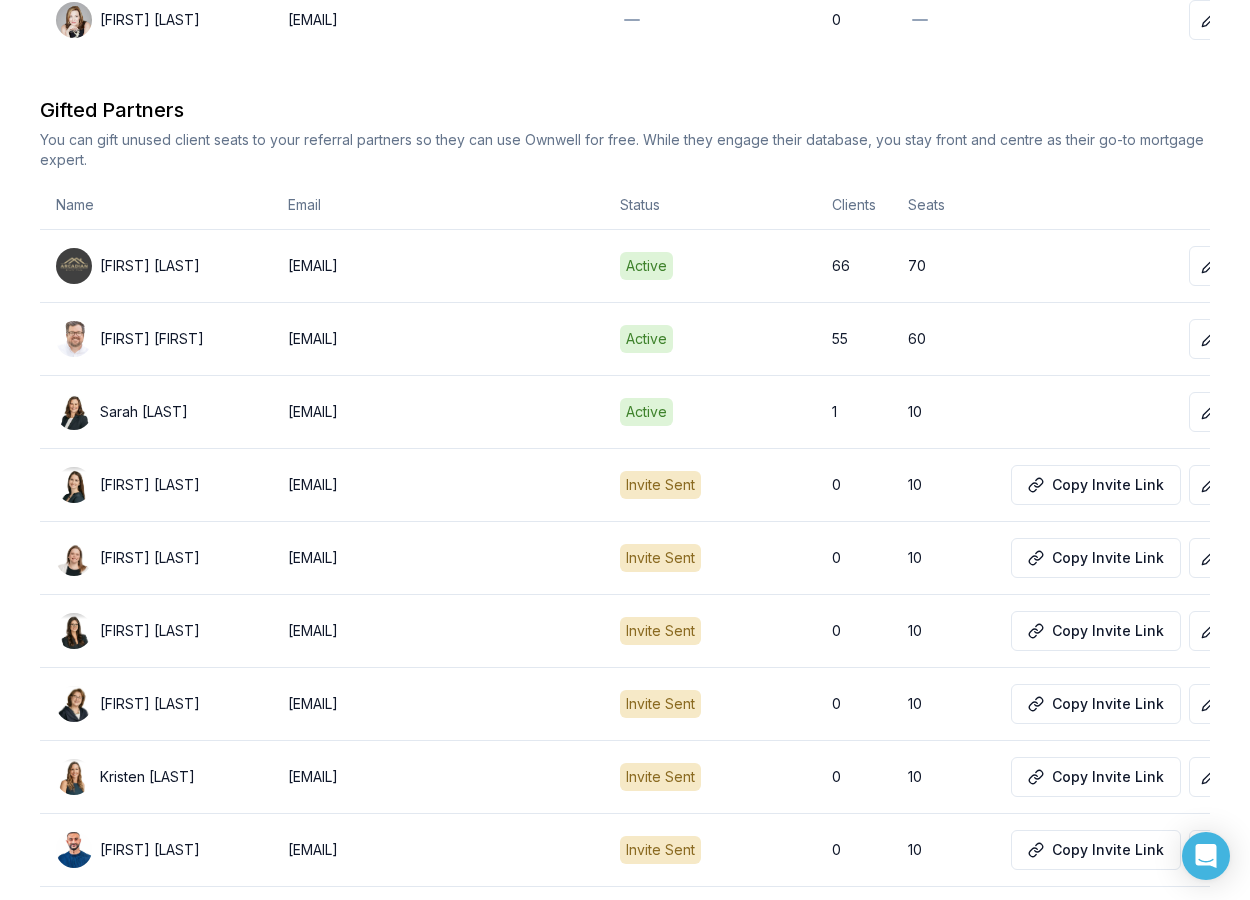 scroll, scrollTop: 2360, scrollLeft: 0, axis: vertical 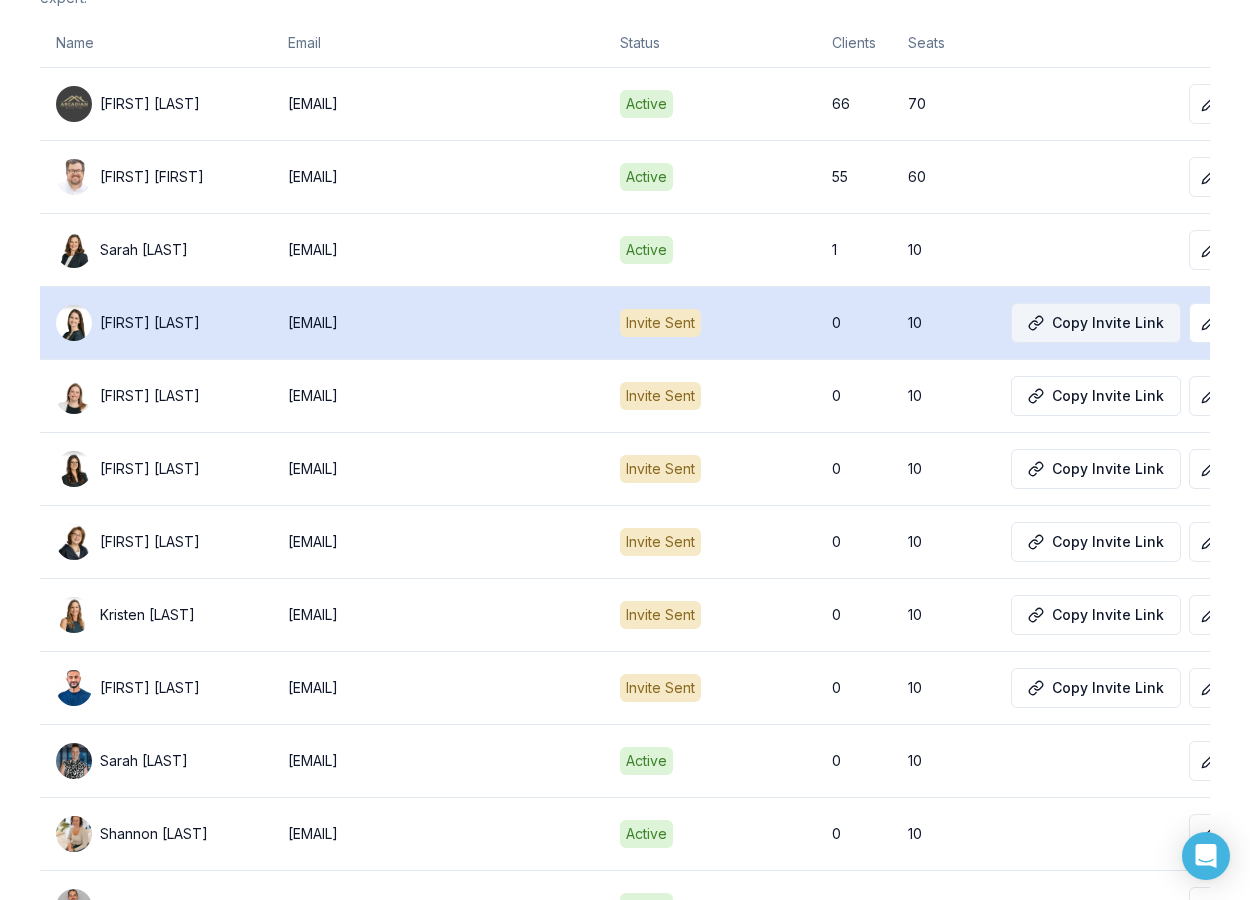 click on "Copy Invite Link" at bounding box center (1096, 323) 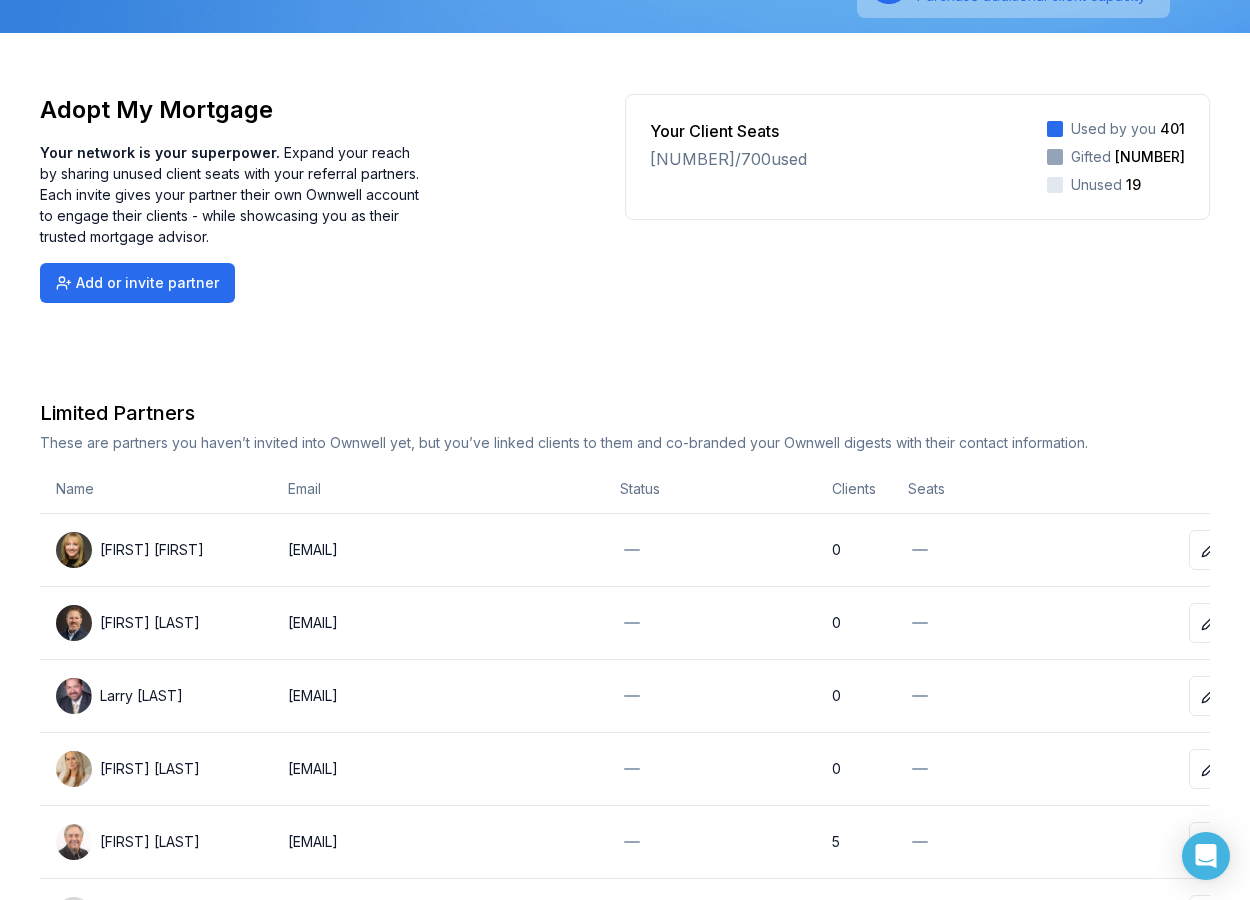 scroll, scrollTop: 0, scrollLeft: 0, axis: both 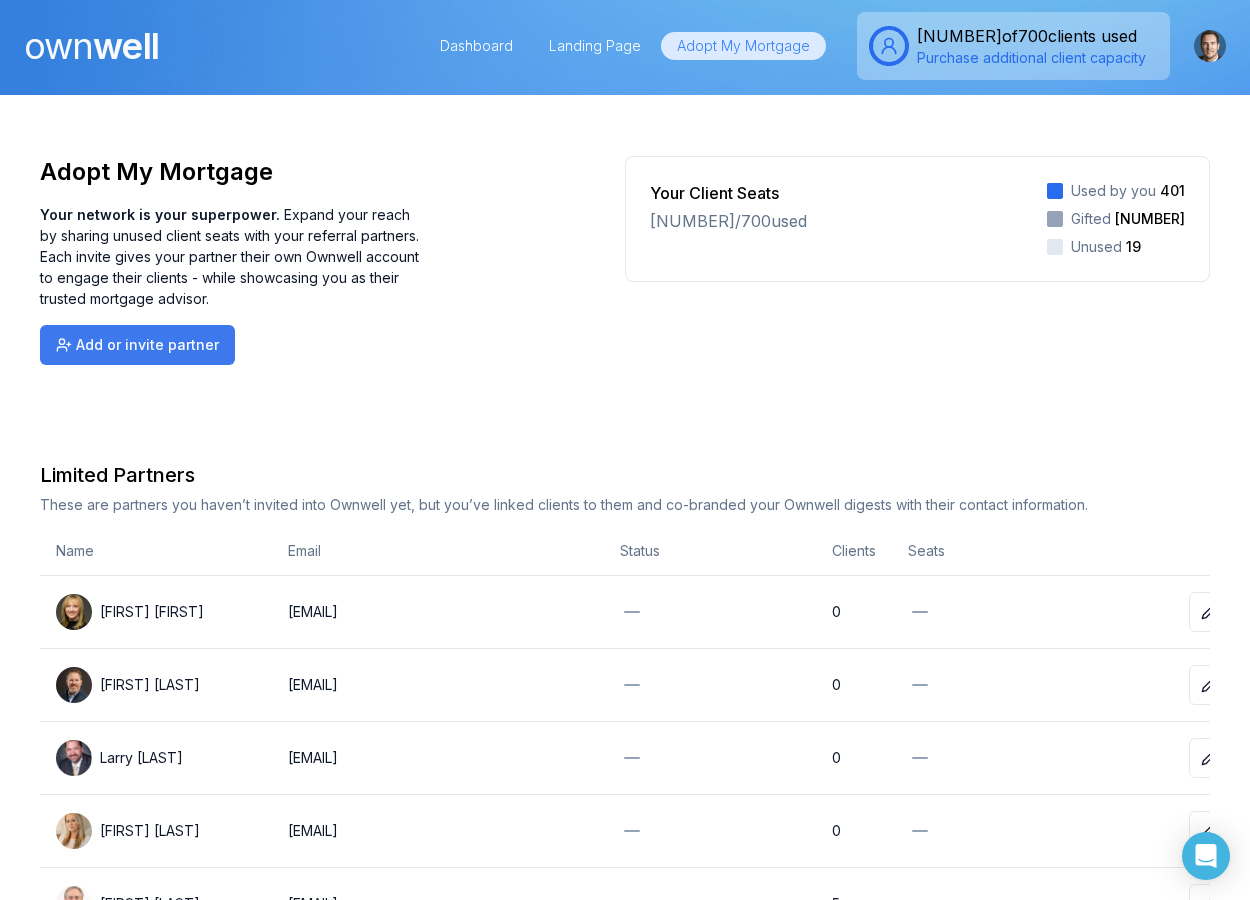 click on "Add or invite partner" at bounding box center (137, 345) 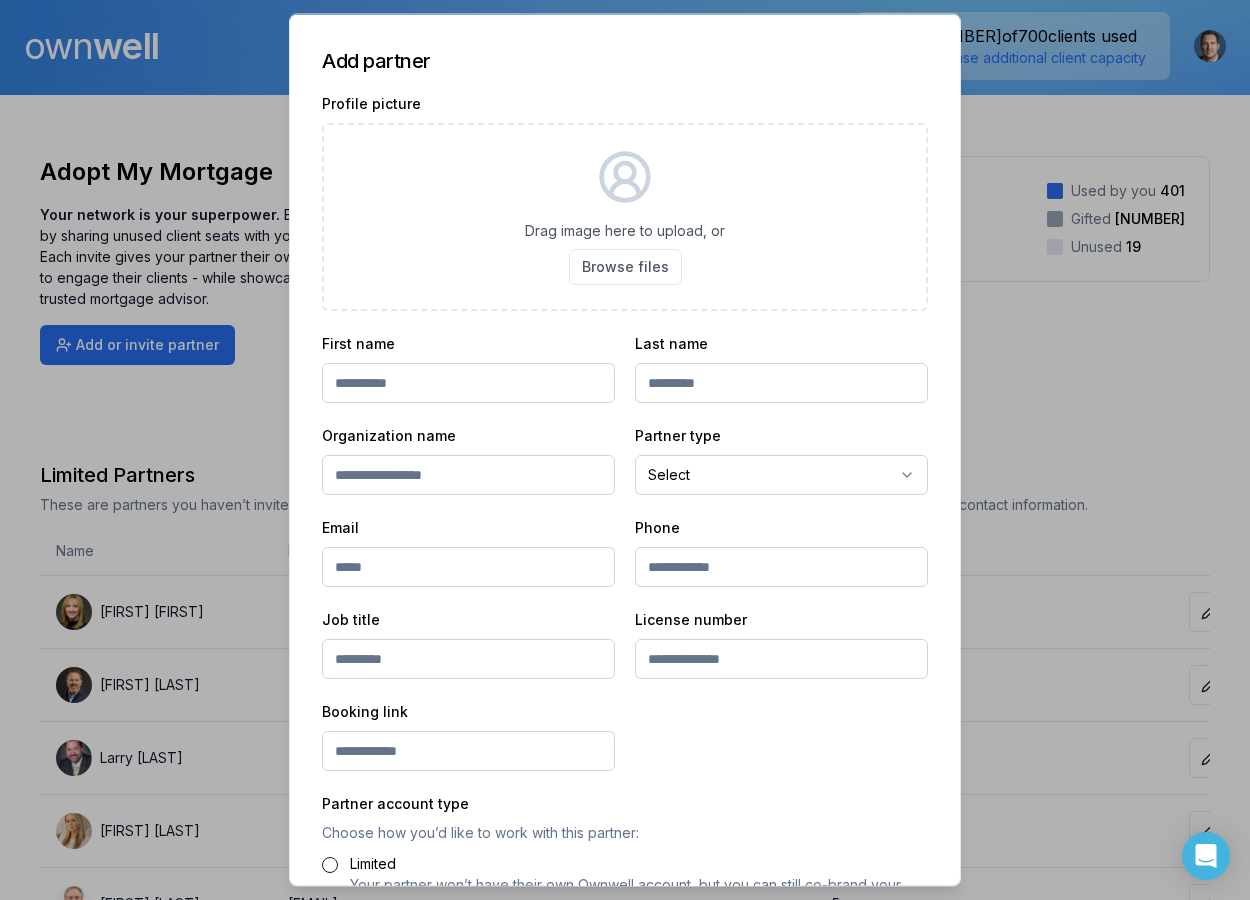 scroll, scrollTop: 277, scrollLeft: 0, axis: vertical 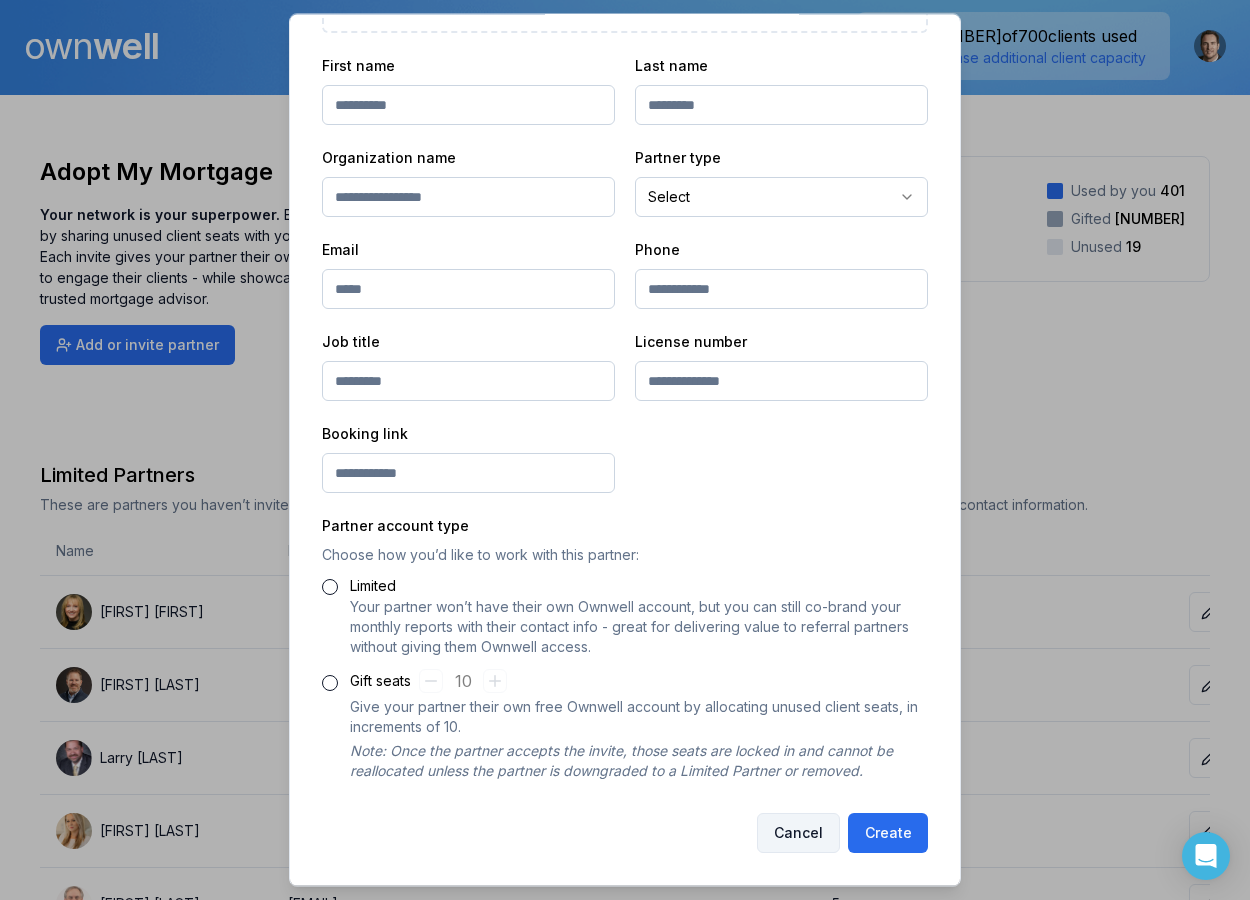 click on "Cancel" at bounding box center [798, 834] 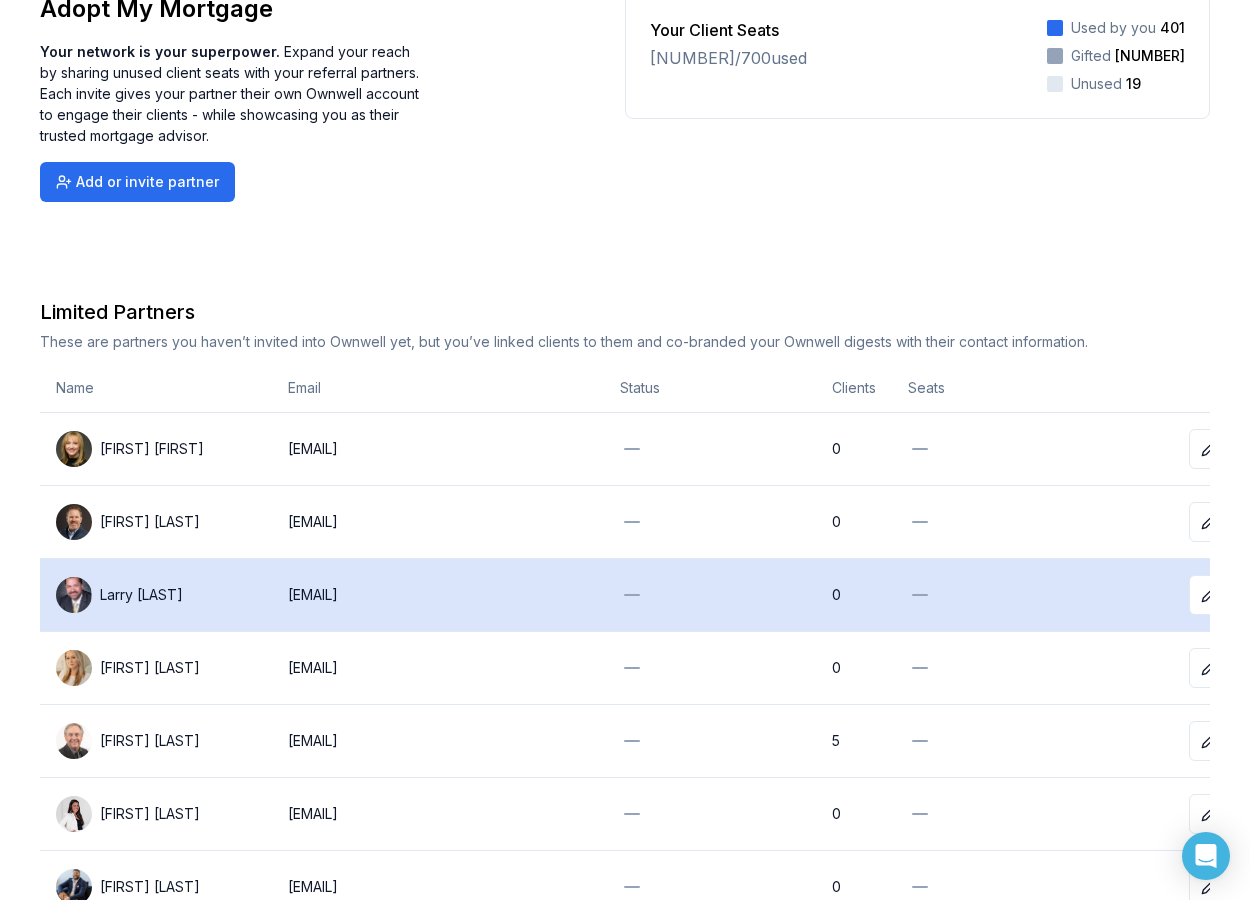 scroll, scrollTop: 0, scrollLeft: 0, axis: both 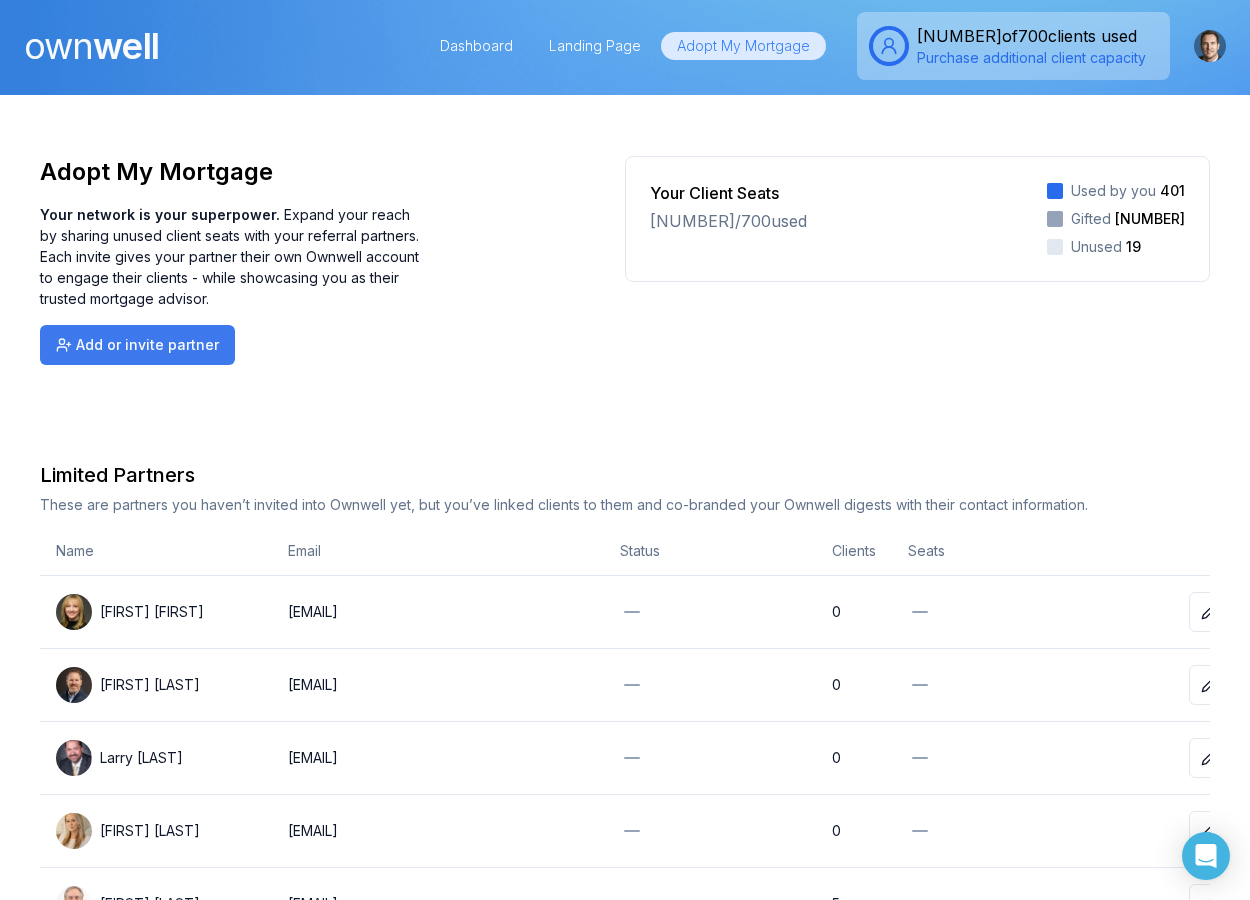 click on "Add or invite partner" at bounding box center (137, 345) 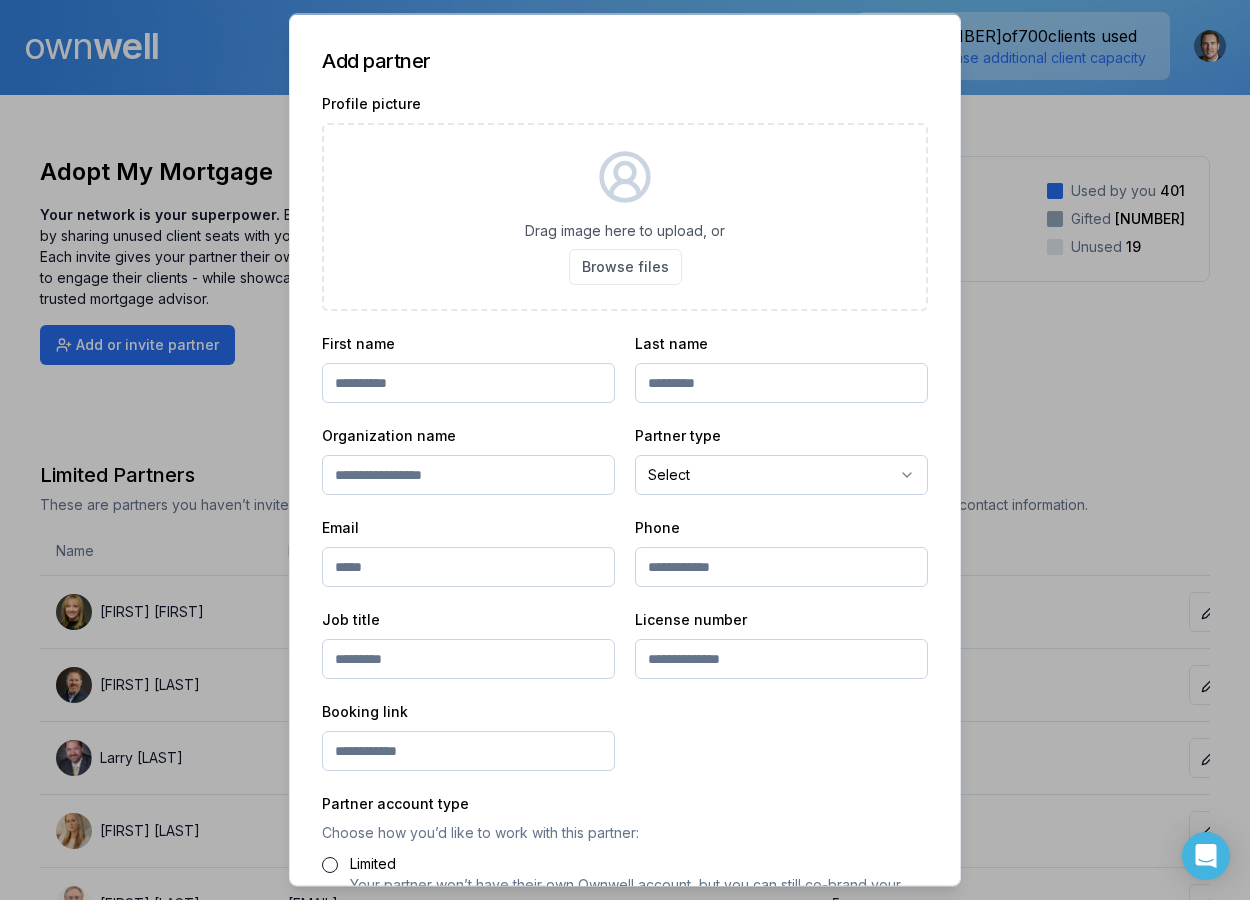 click at bounding box center (468, 383) 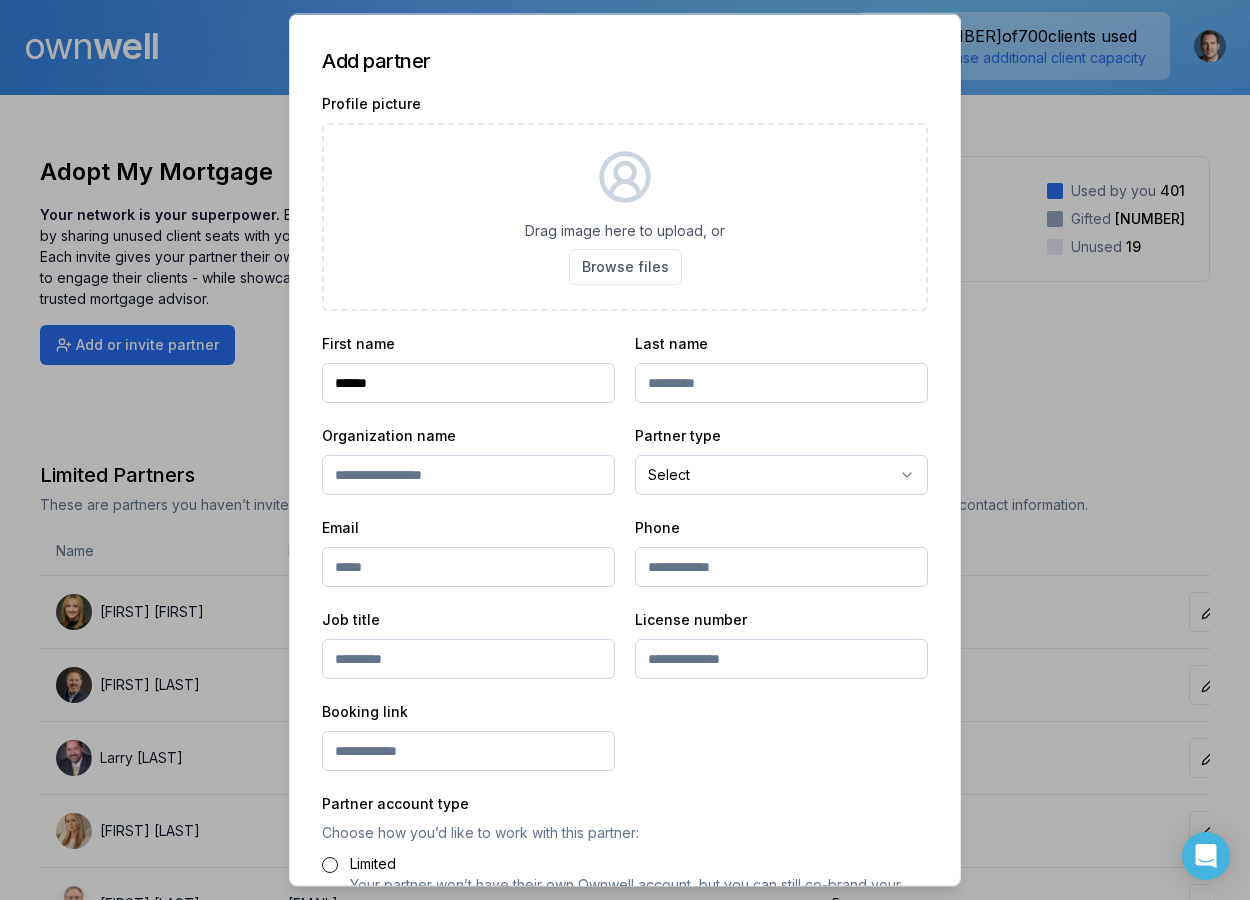 type on "******" 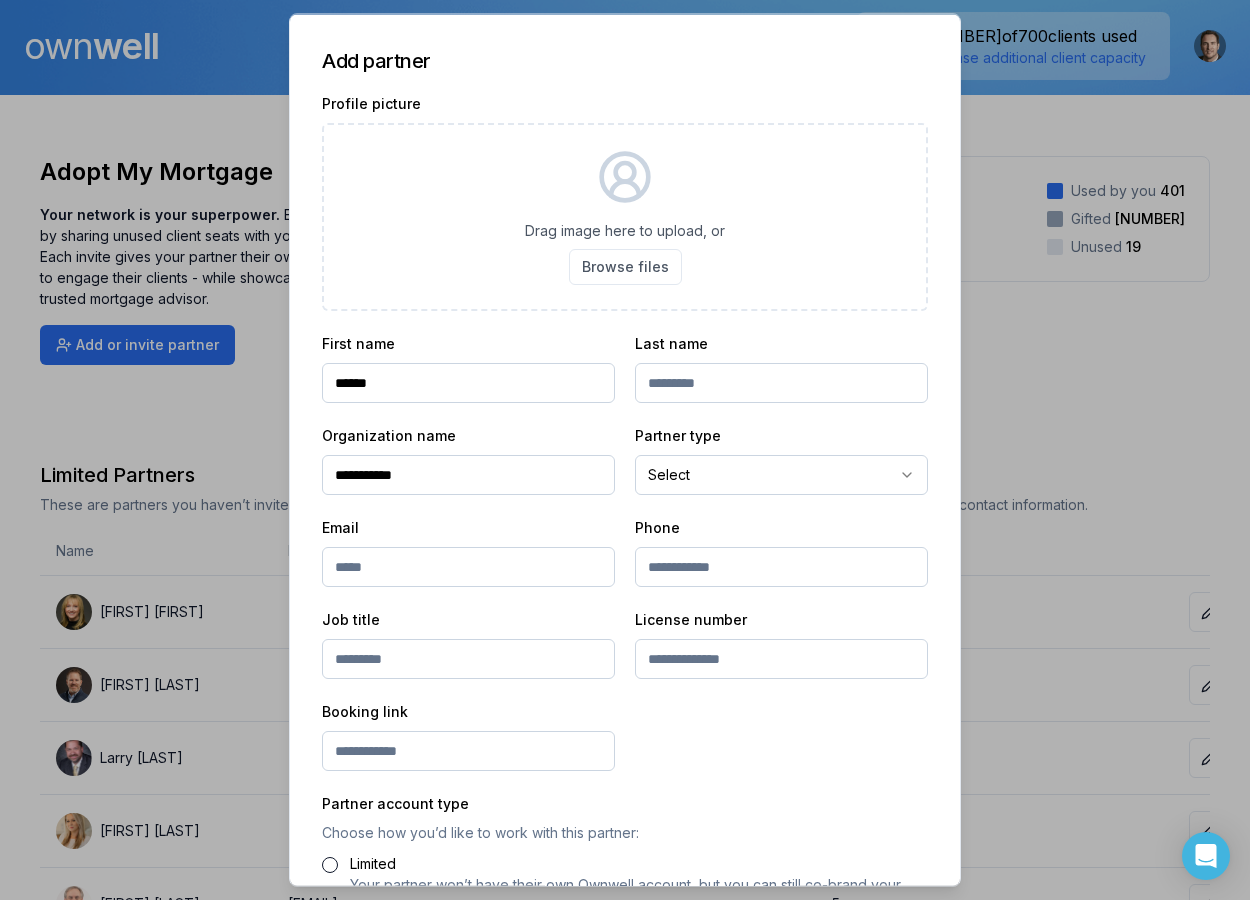 click at bounding box center [781, 383] 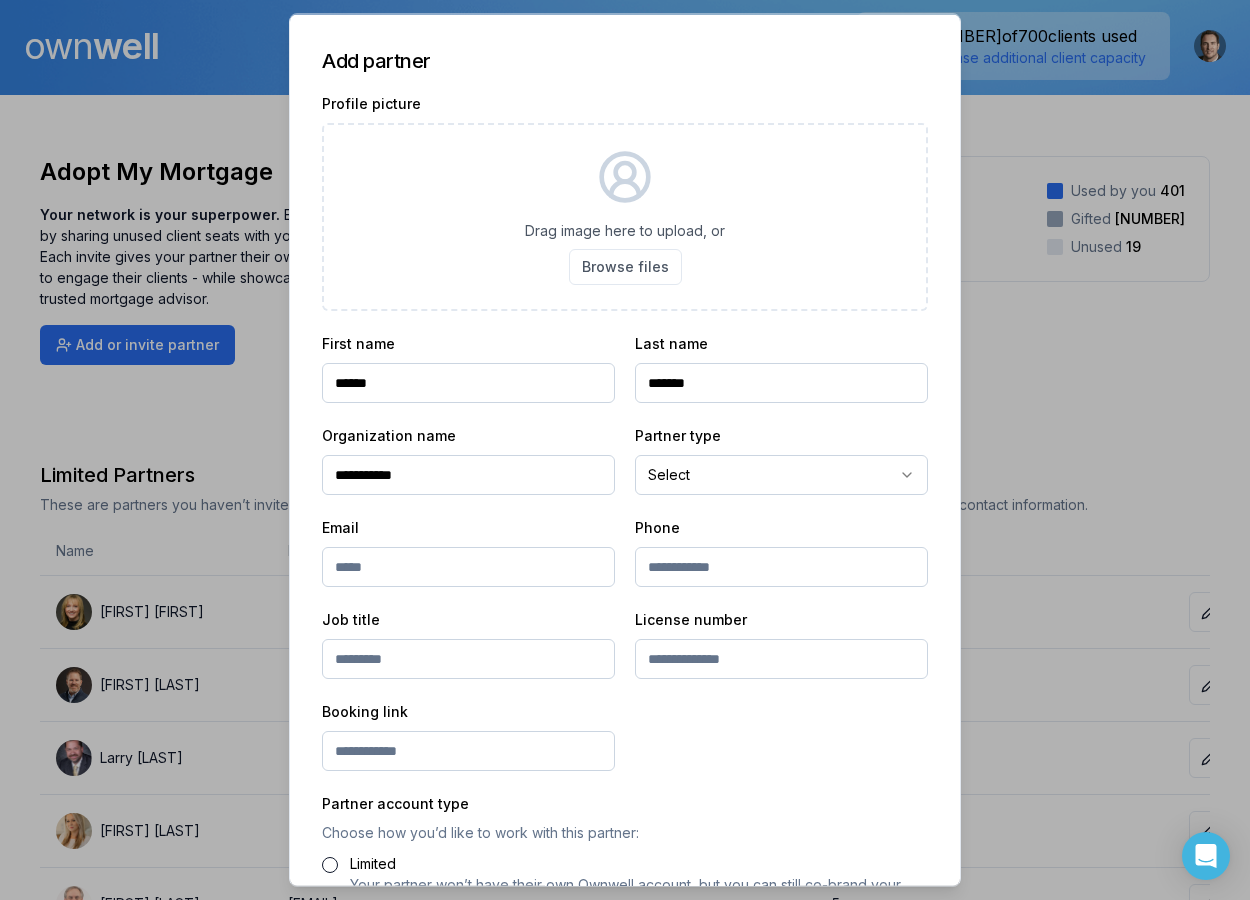 type on "*******" 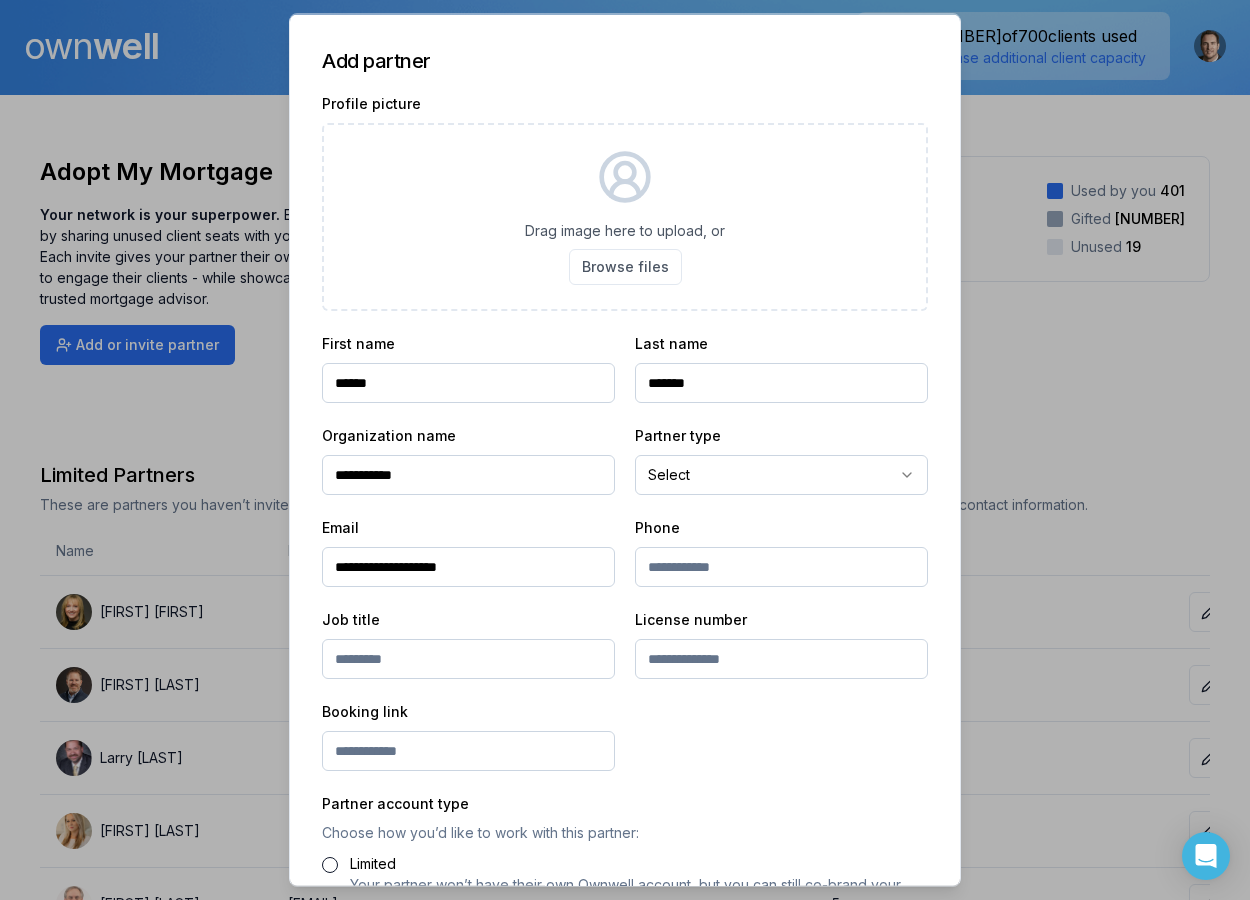 type on "**********" 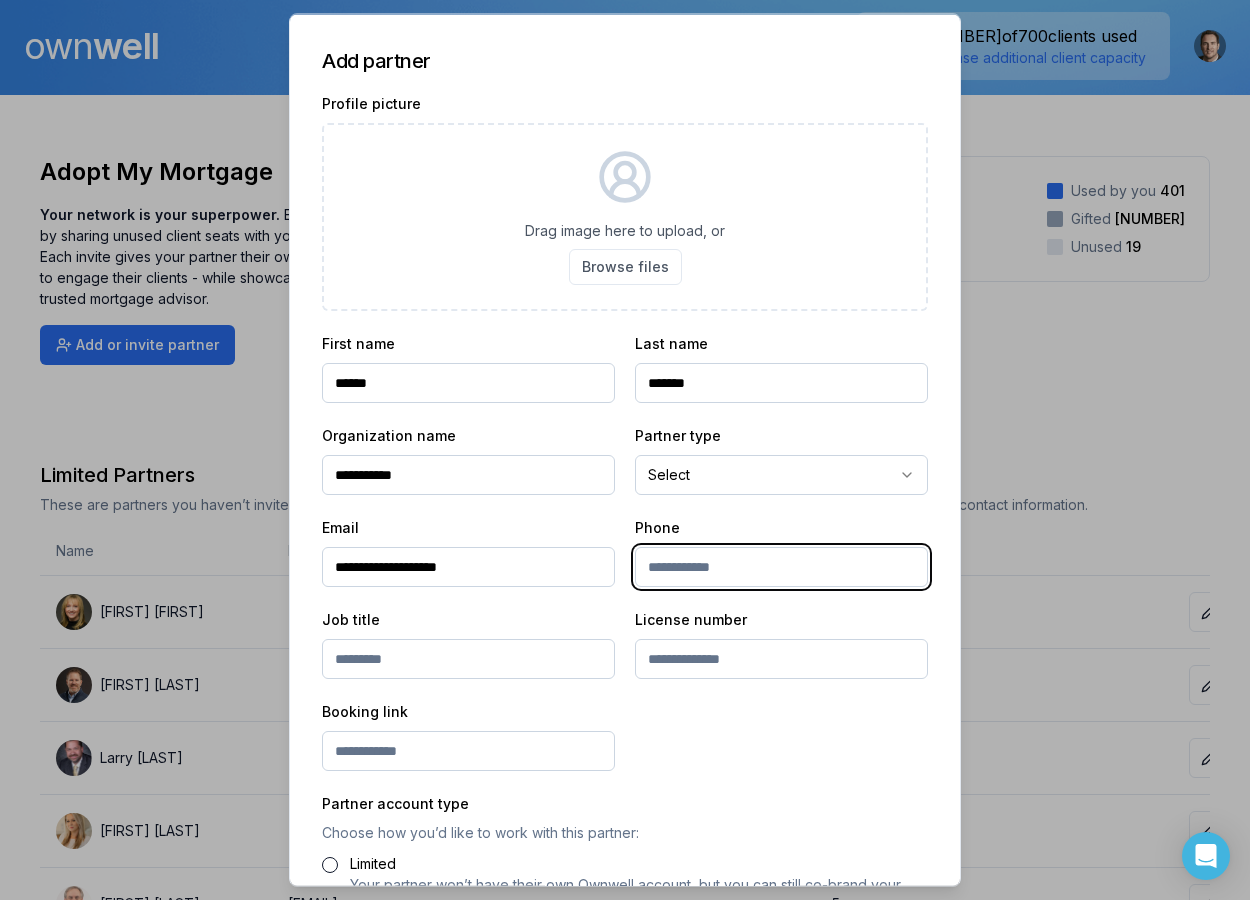 click at bounding box center (781, 567) 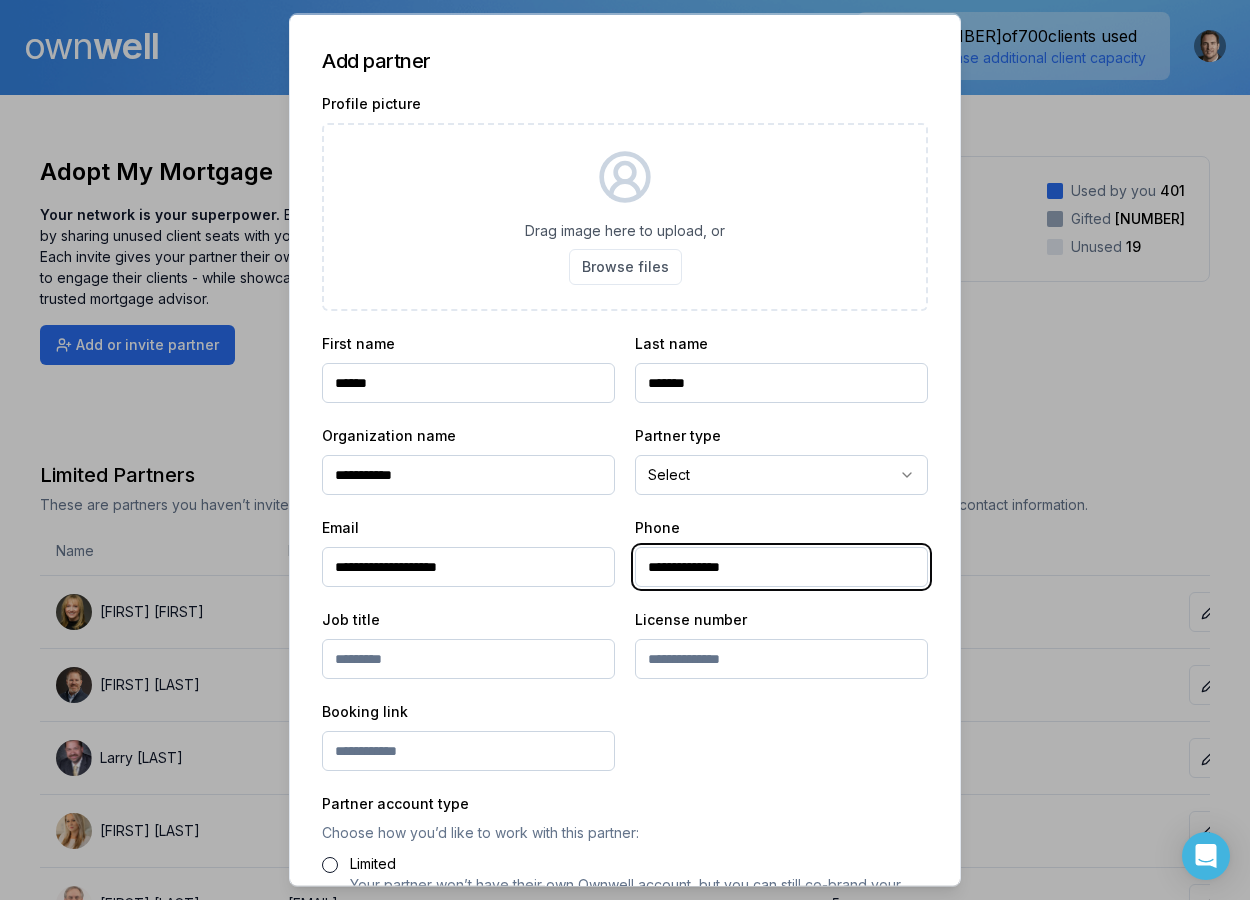 type on "**********" 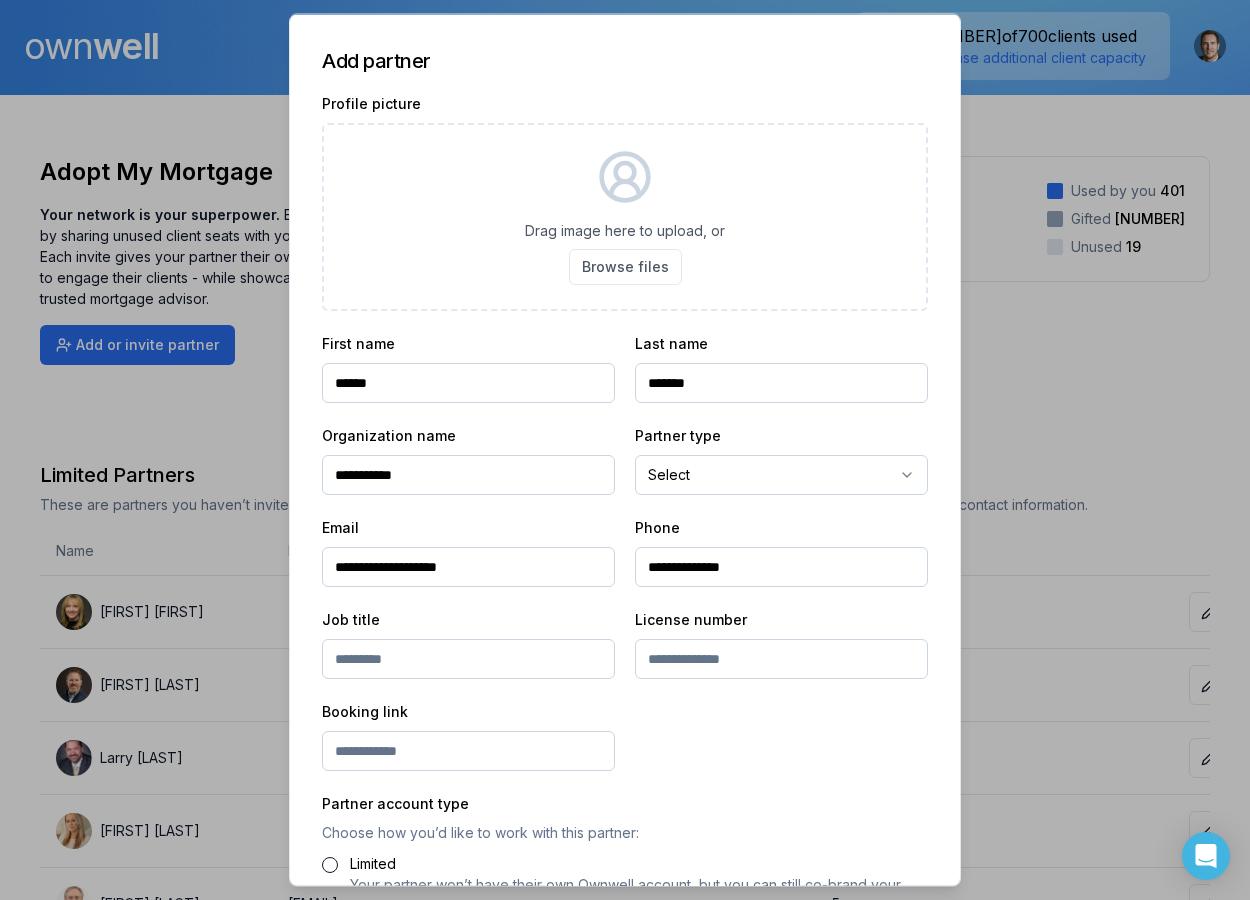 click at bounding box center (468, 659) 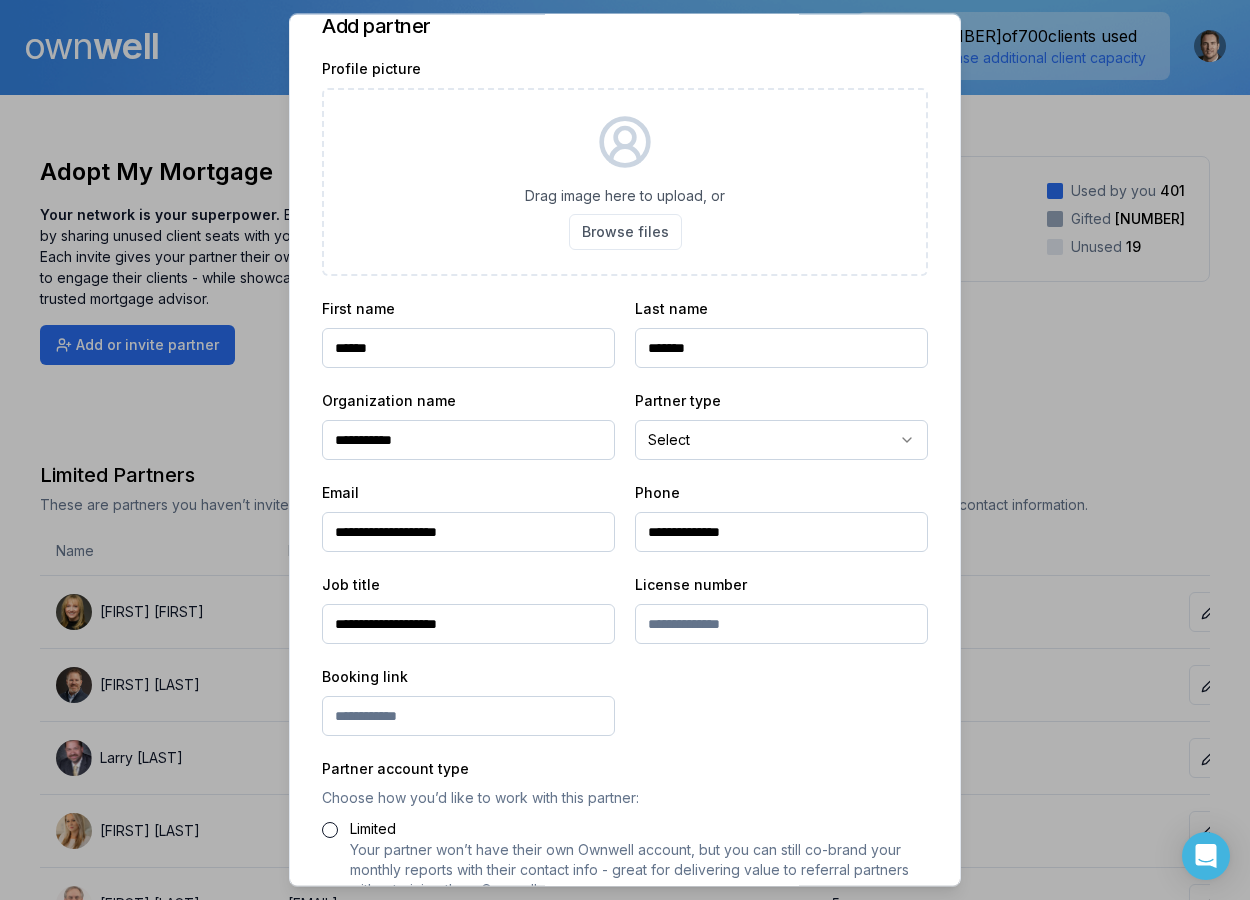 scroll, scrollTop: 42, scrollLeft: 0, axis: vertical 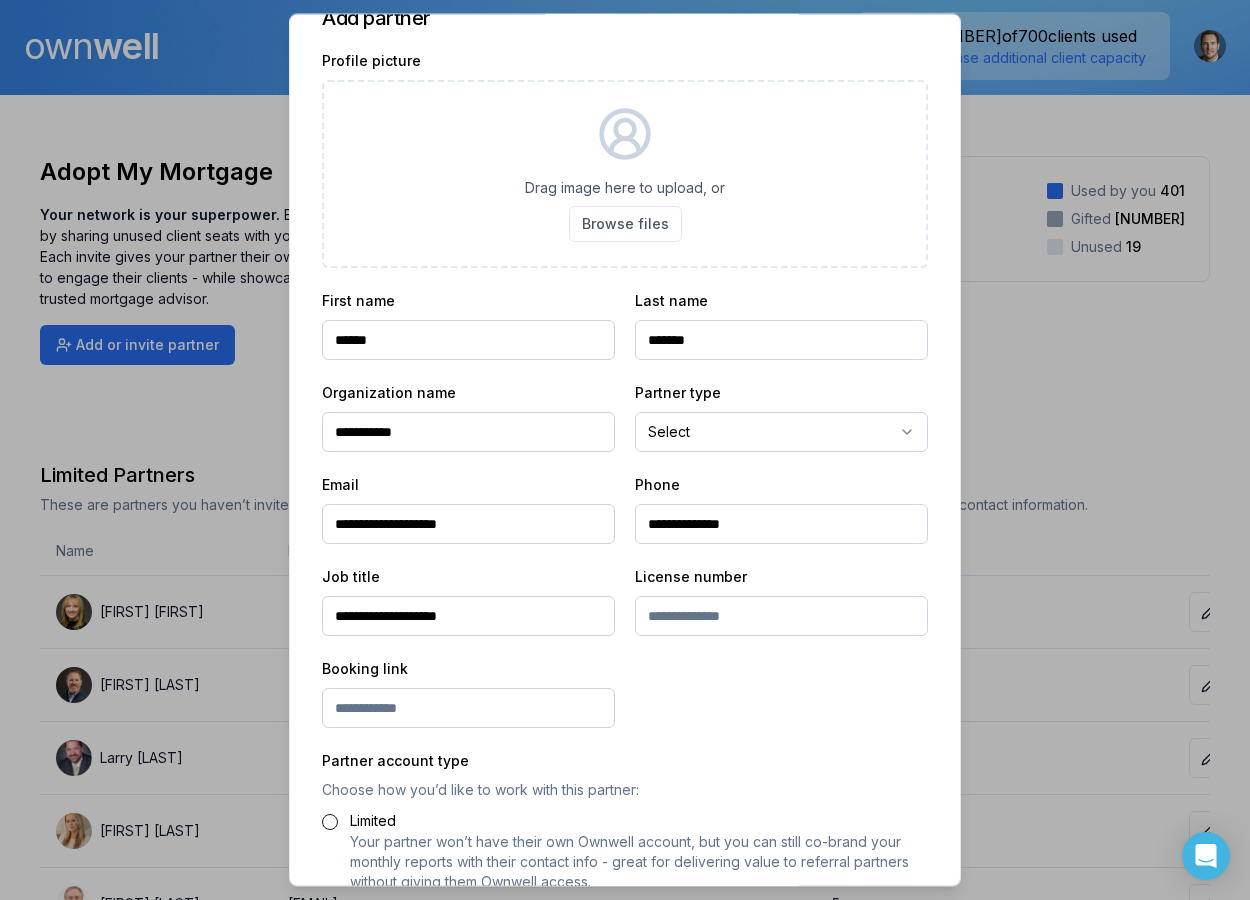 click at bounding box center (468, 709) 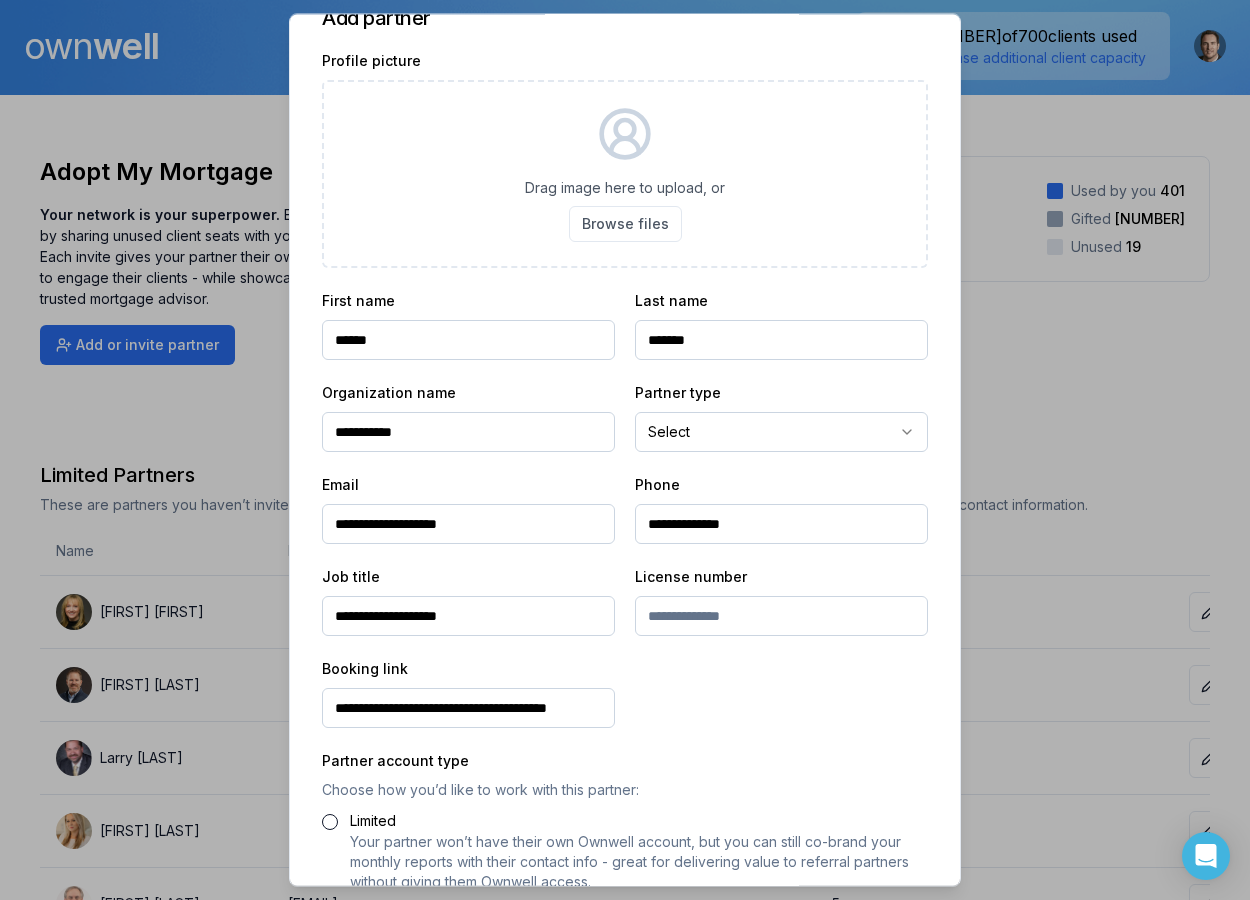 scroll, scrollTop: 0, scrollLeft: 22, axis: horizontal 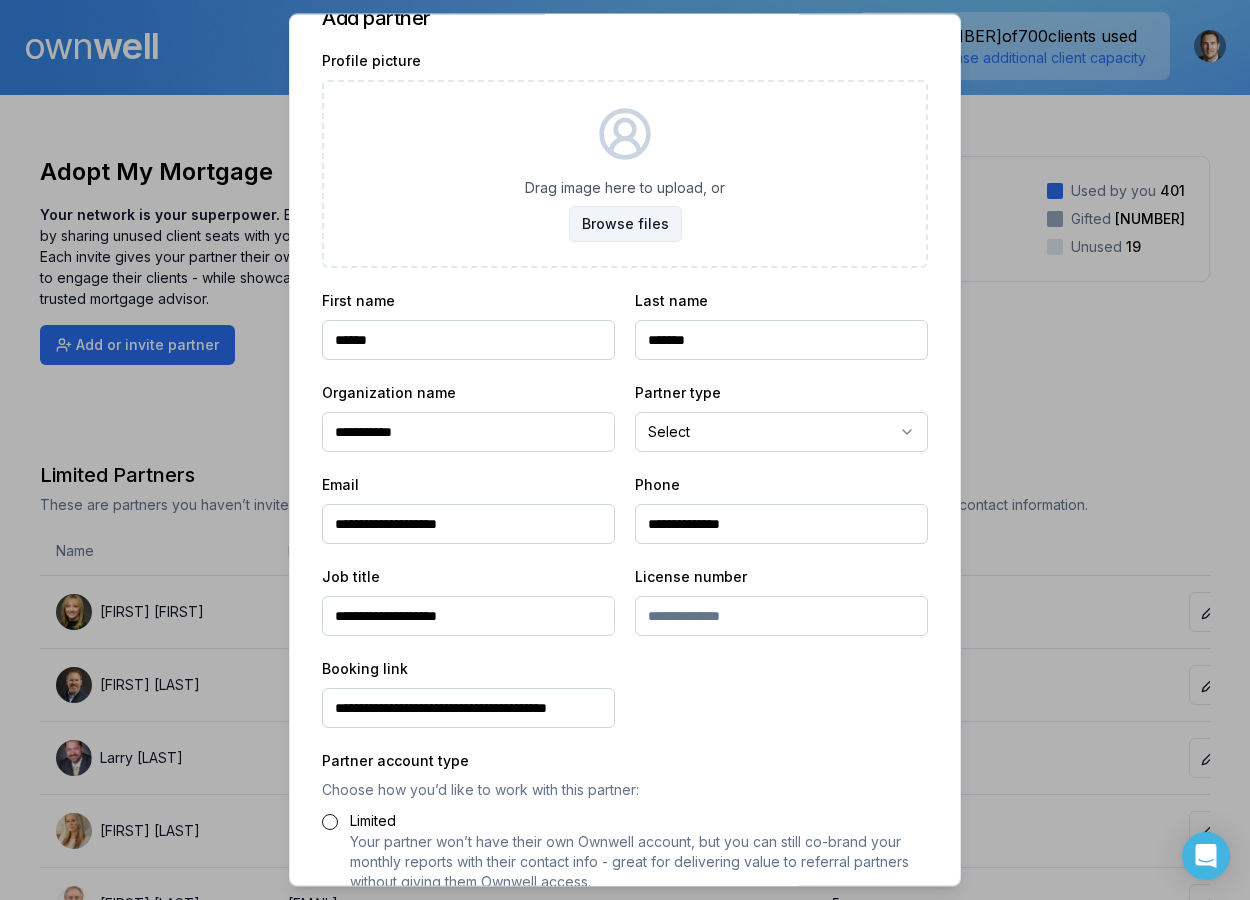 click on "Browse files" at bounding box center (625, 225) 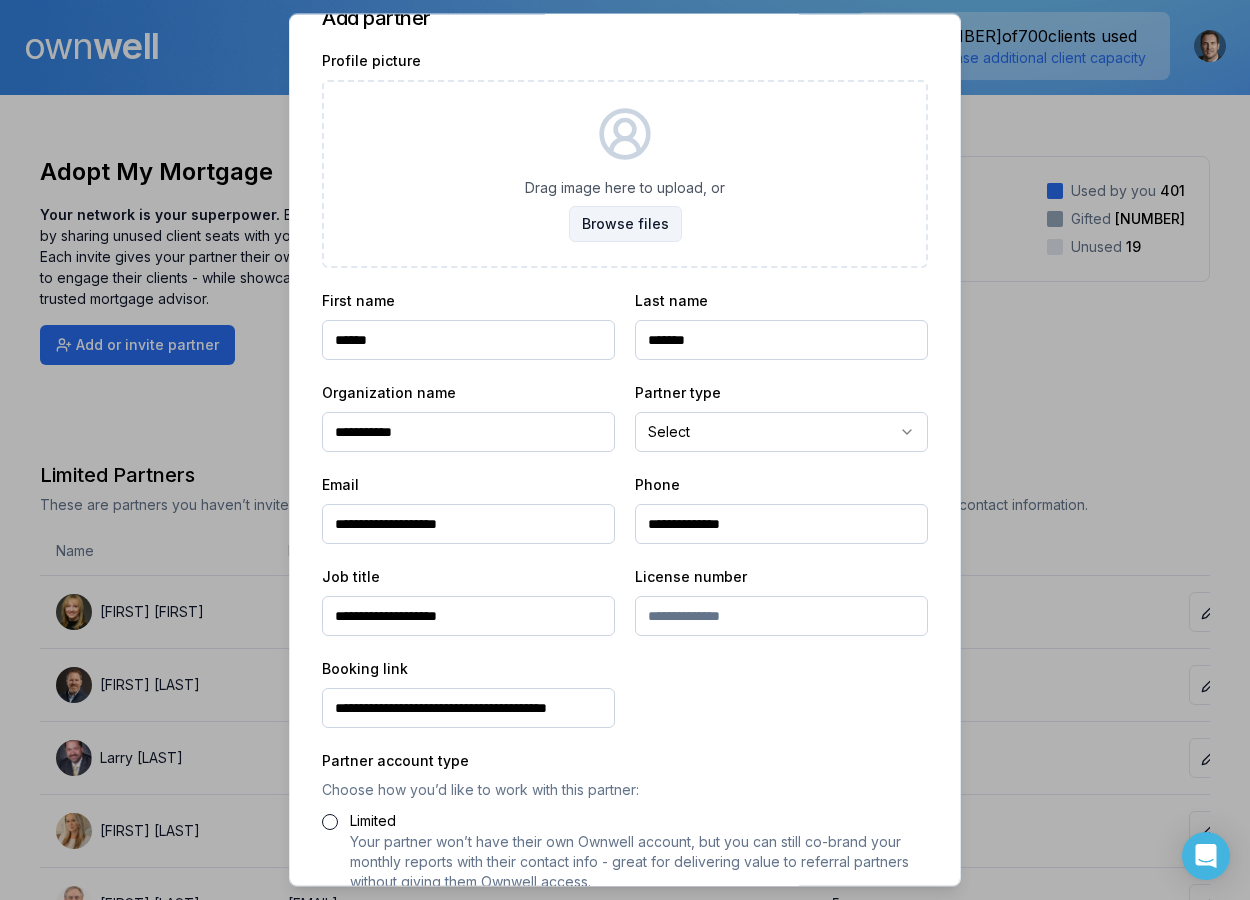 type on "**********" 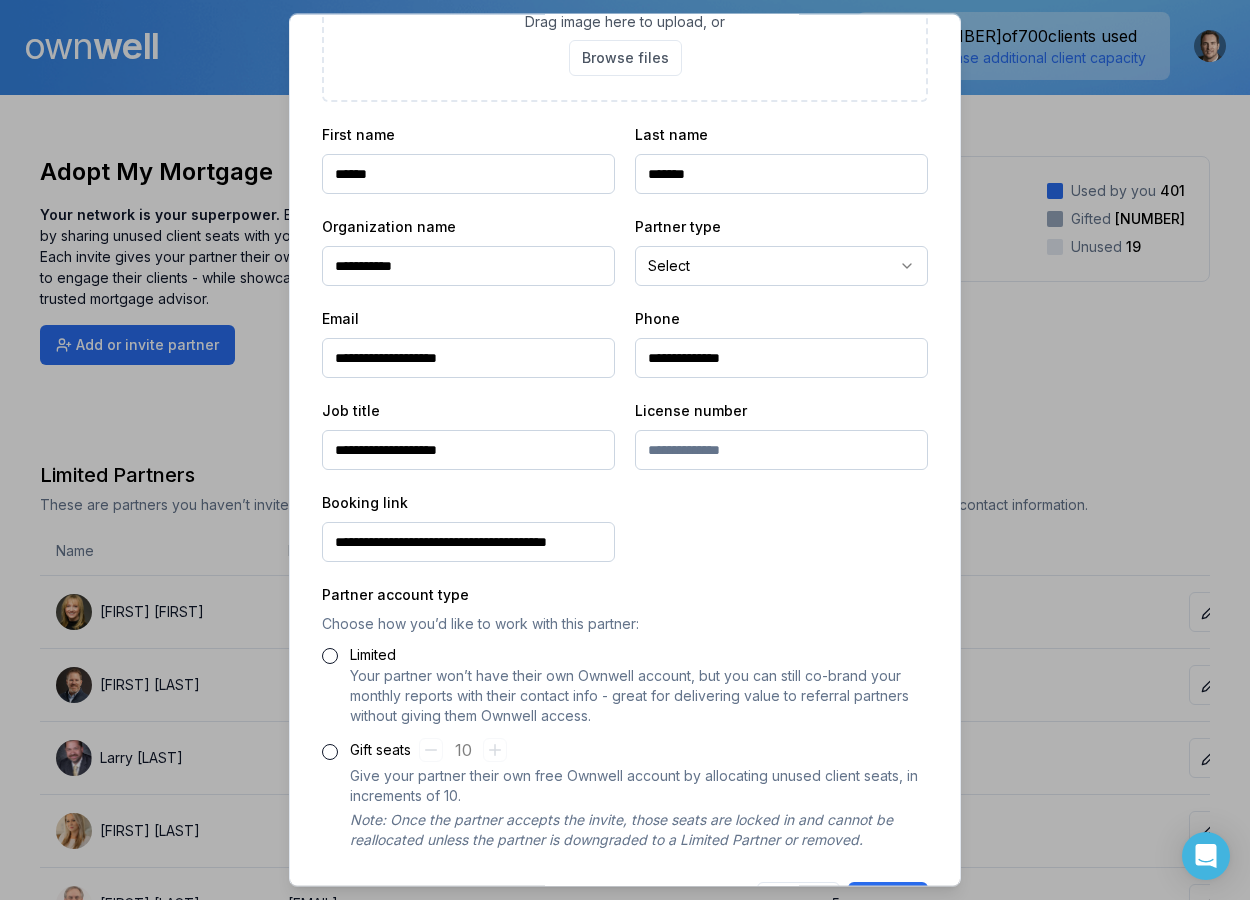 scroll, scrollTop: 277, scrollLeft: 0, axis: vertical 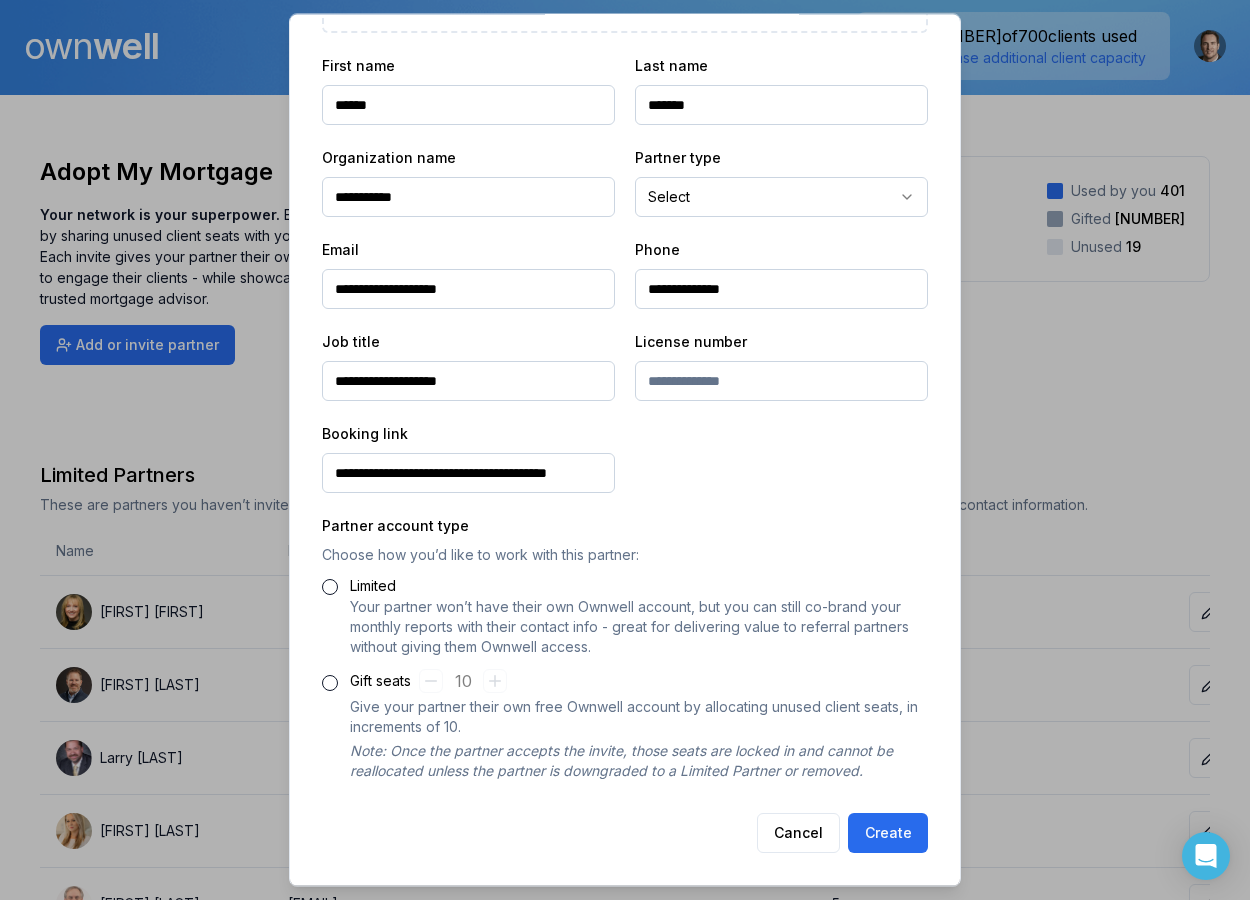 click on "Gift seats" at bounding box center (330, 684) 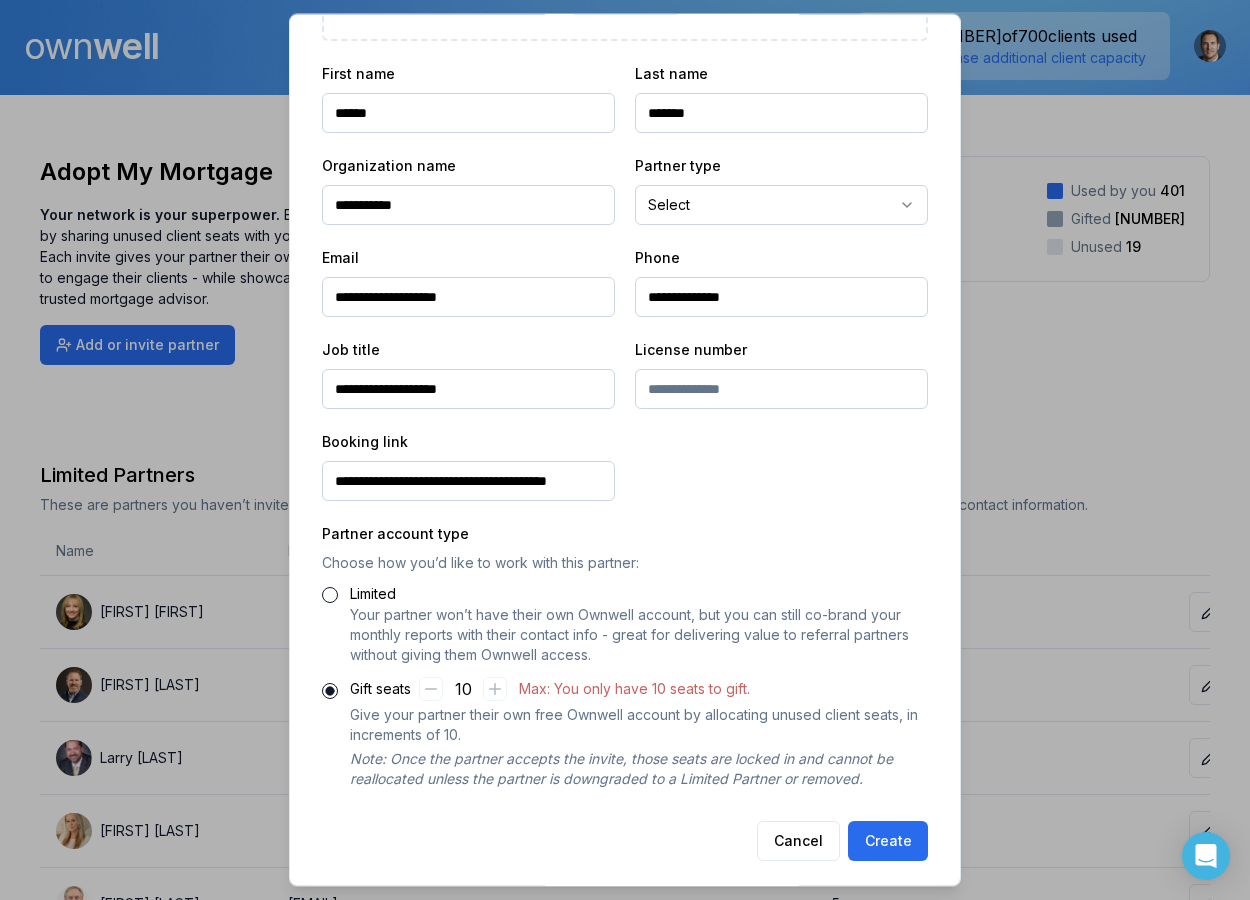 scroll, scrollTop: 277, scrollLeft: 0, axis: vertical 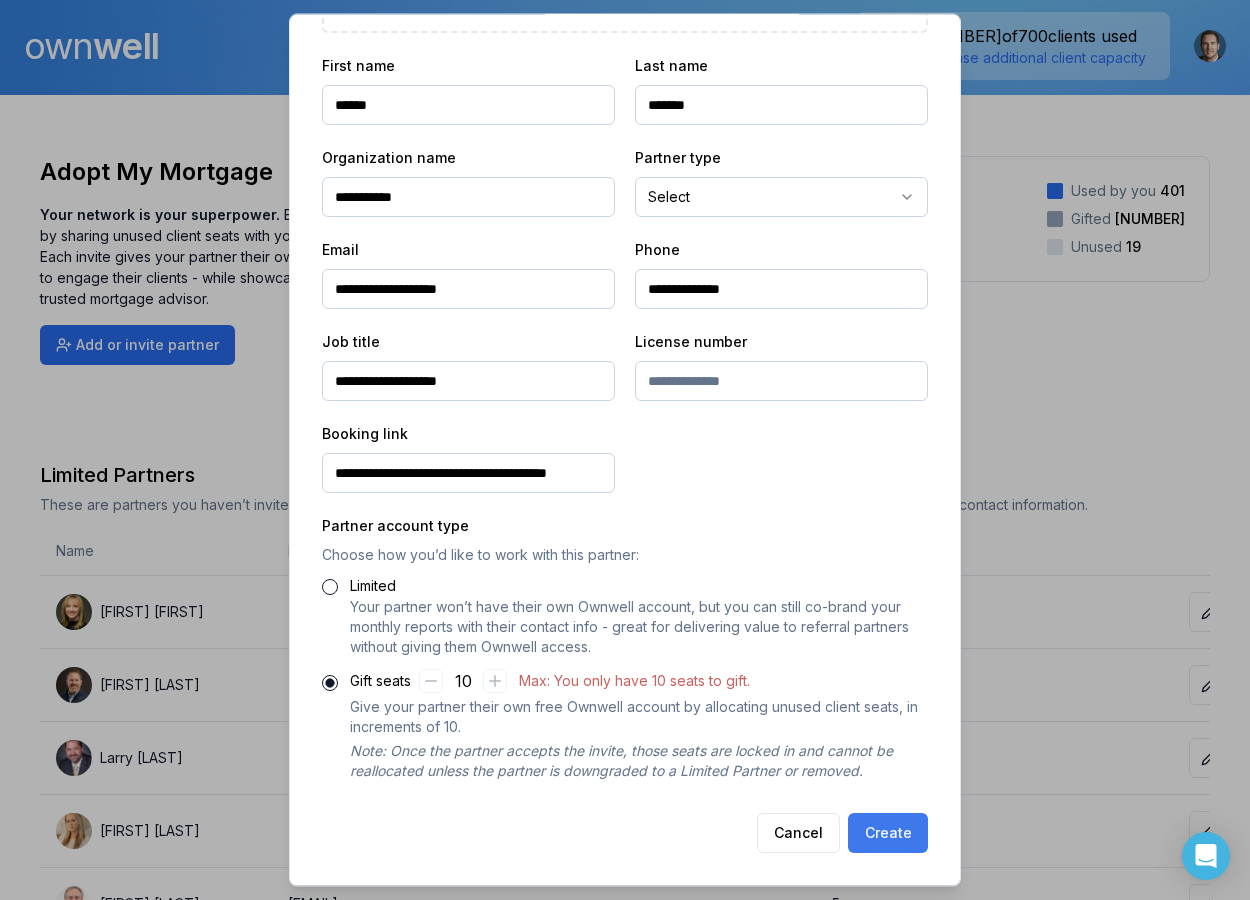 click on "Create" at bounding box center (888, 834) 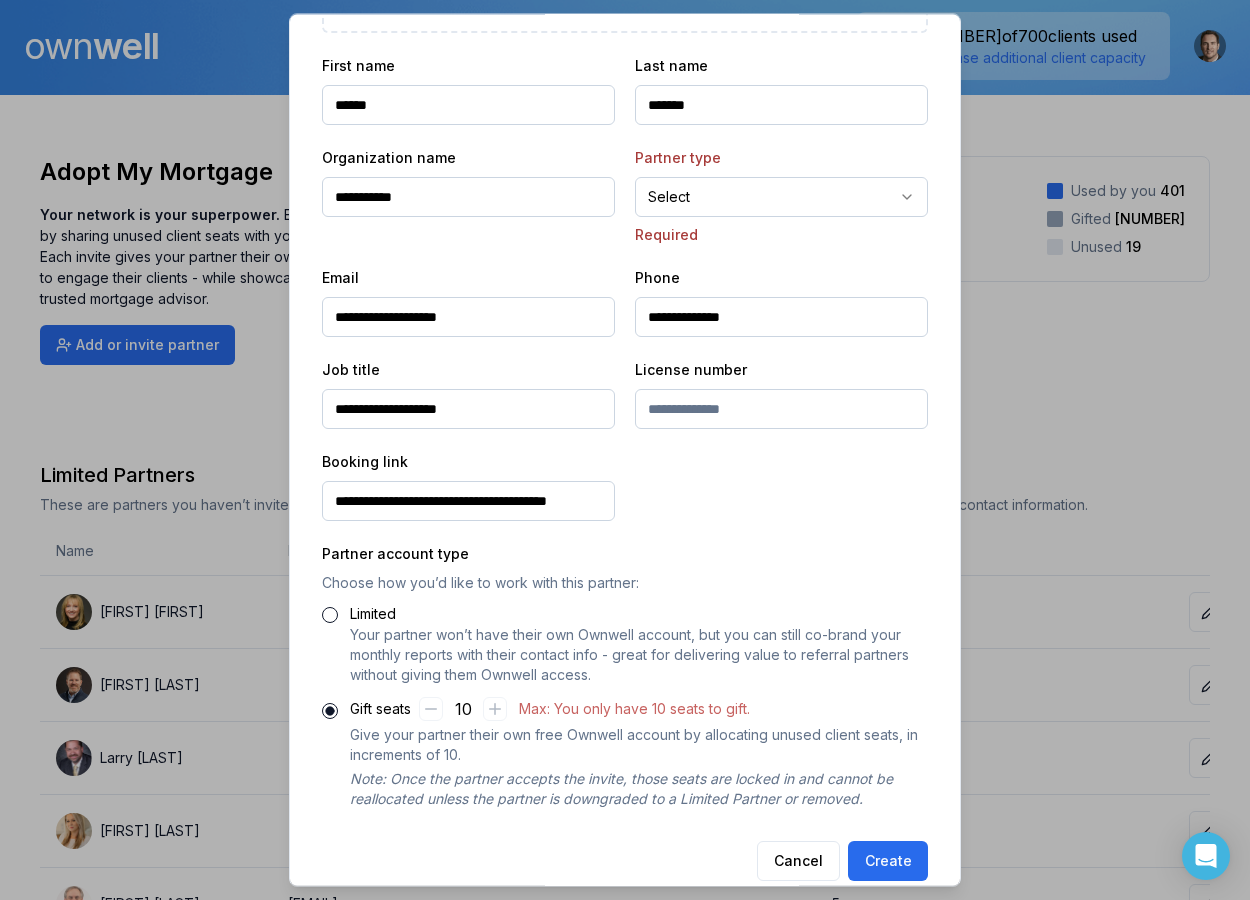 click on "Ownwell's platform is not optimized for mobile at this time.   For the best experience, please use a   desktop or laptop  to manage your account.   Note:  The   personalized homeownership reports   you generate for clients   are fully mobile-friendly   and can be easily viewed on any device. own well Dashboard Landing Page Adopt My Mortgage [NUMBER]  of  [NUMBER]  clients used Purchase additional client capacity Adopt My Mortgage Your network is your superpower.   Expand your reach by sharing unused client seats with your referral partners. Each invite gives your partner their own Ownwell account to engage their clients - while showcasing you as their trusted mortgage advisor. Add or invite partner Your Client Seats [NUMBER]  /  [NUMBER]  used Used by you [NUMBER] Gifted [NUMBER] Unused [NUMBER] Limited Partners These are partners you haven’t invited into Ownwell yet, but you’ve linked clients to them and co-branded your Ownwell digests with their contact information. Name Email Status Clients Seats [FIRST]   [LAST] [EMAIL]" at bounding box center (625, 47) 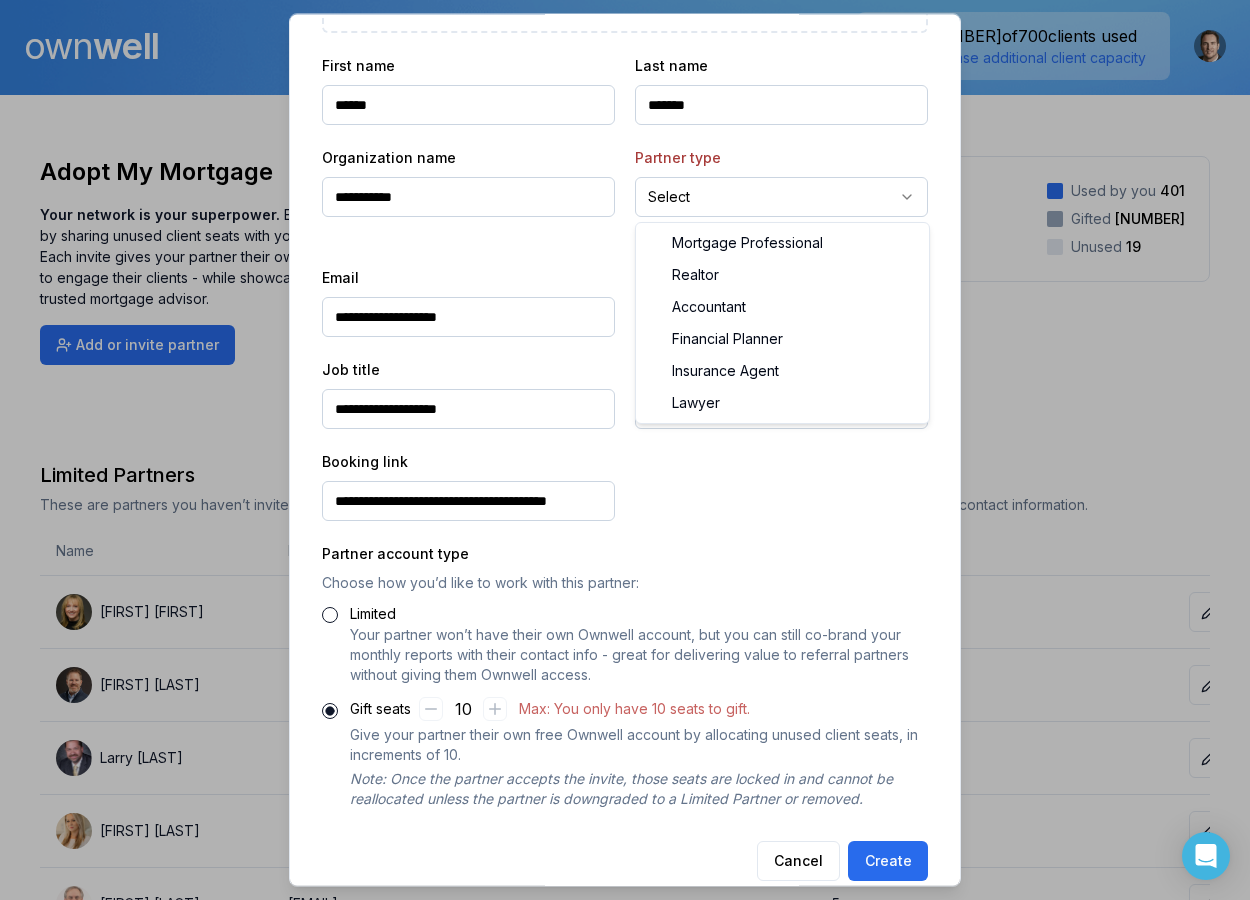 select on "*******" 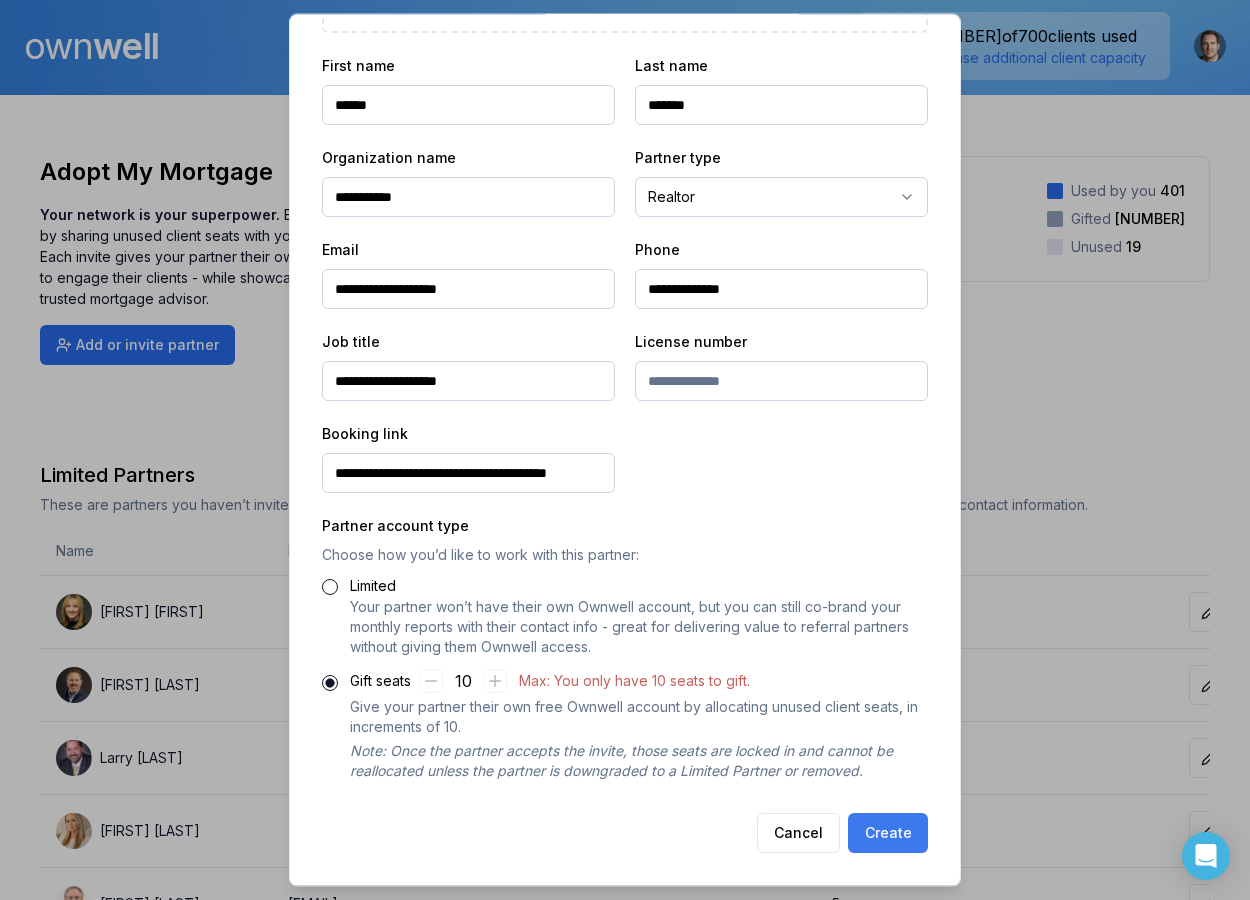 click on "Create" at bounding box center [888, 834] 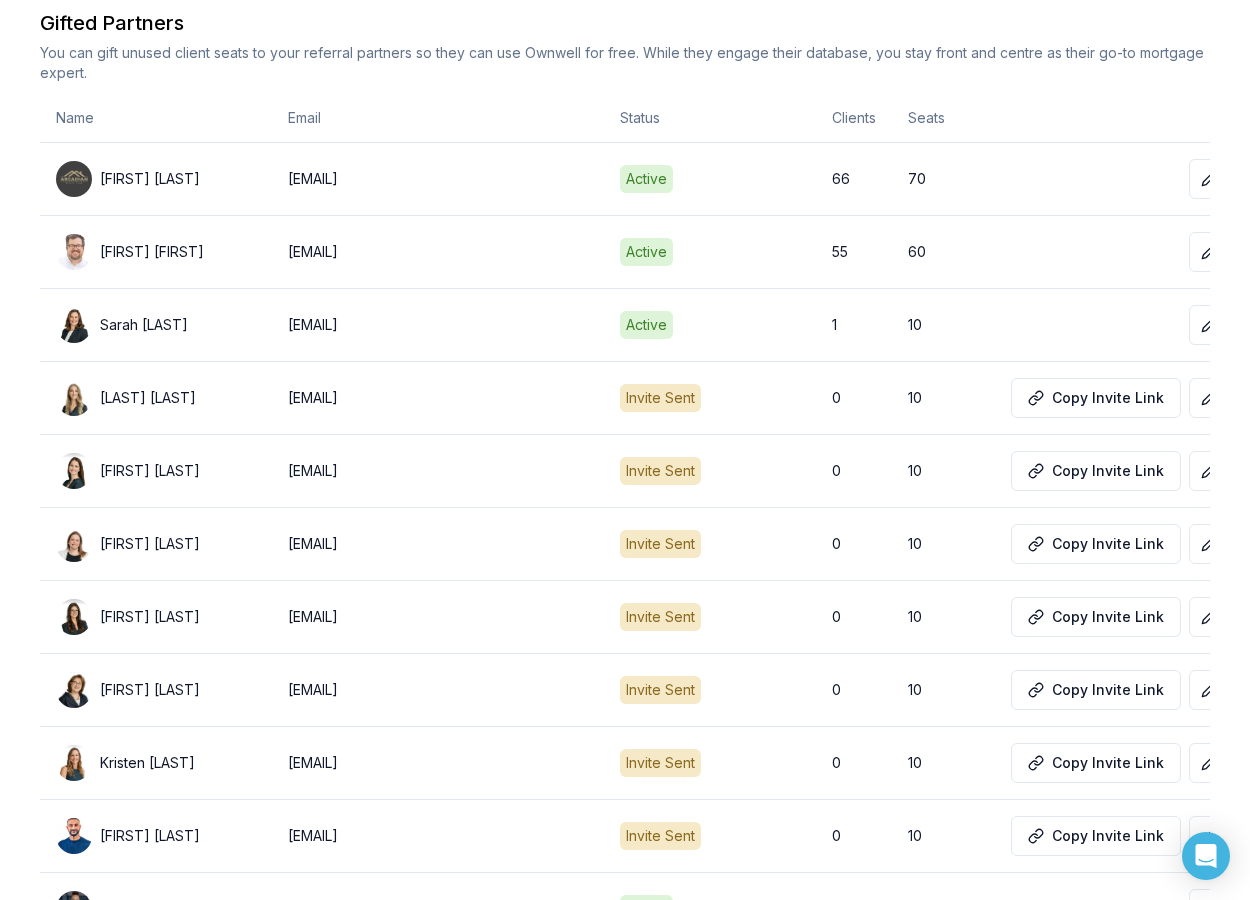 scroll, scrollTop: 2328, scrollLeft: 0, axis: vertical 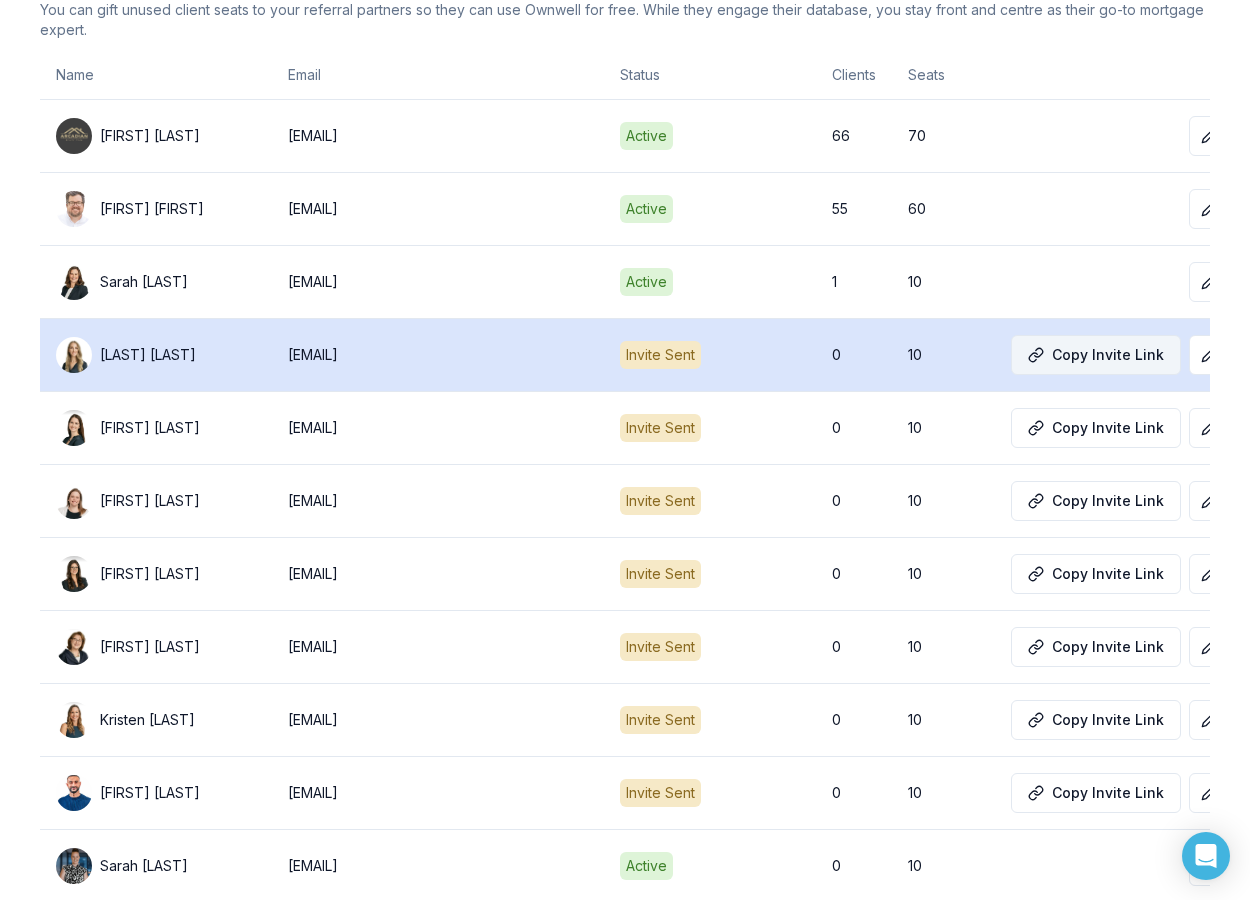 click on "Copy Invite Link" at bounding box center [1096, 355] 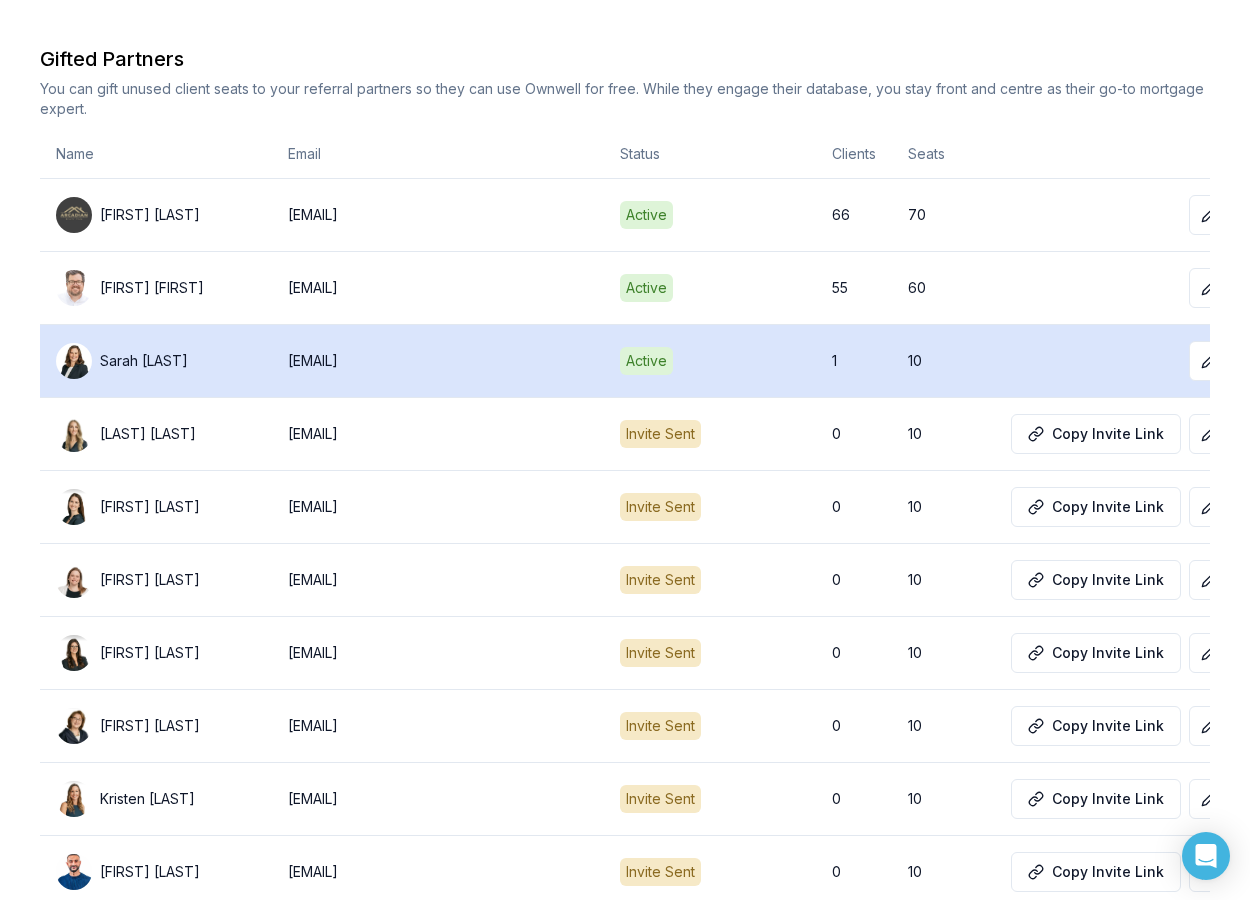 scroll, scrollTop: 2202, scrollLeft: 0, axis: vertical 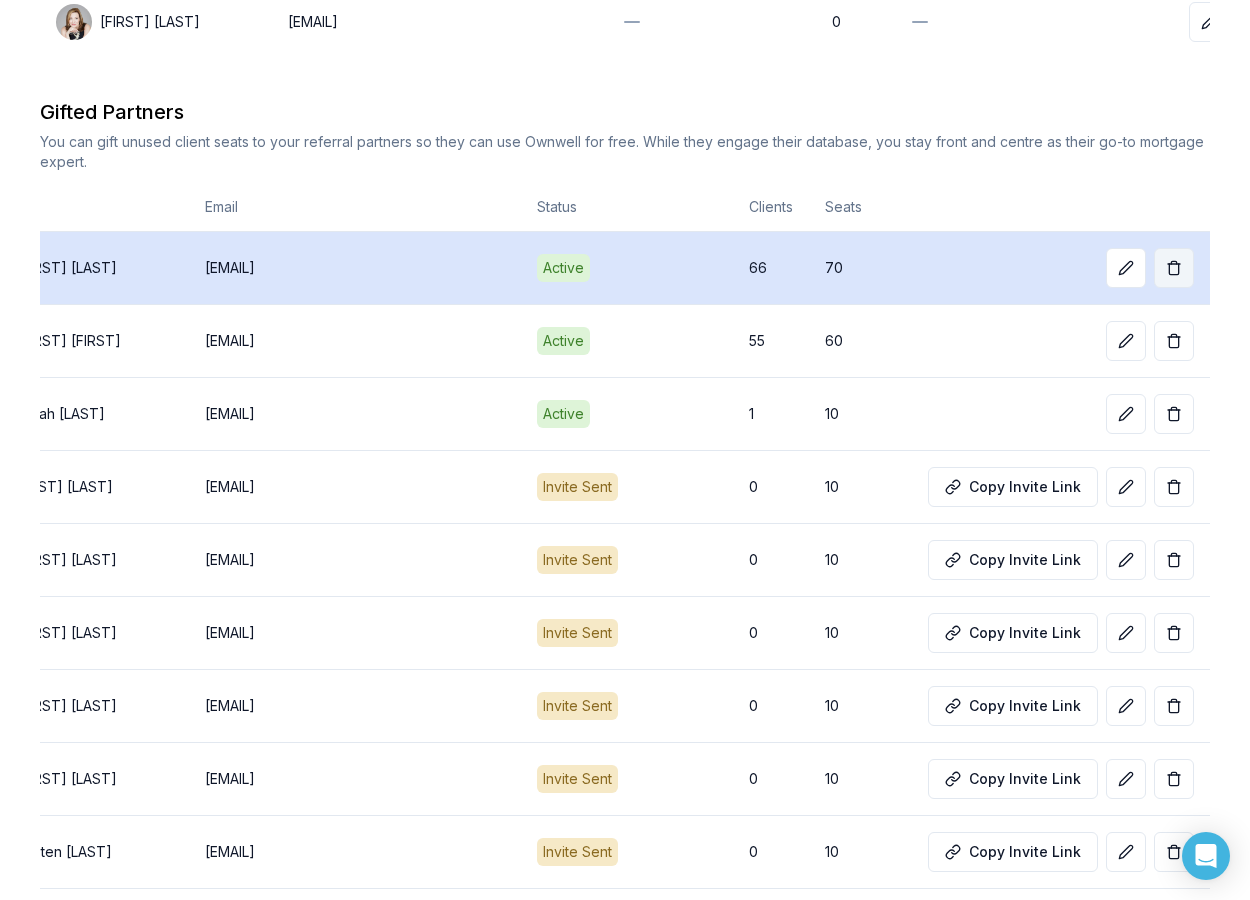 click 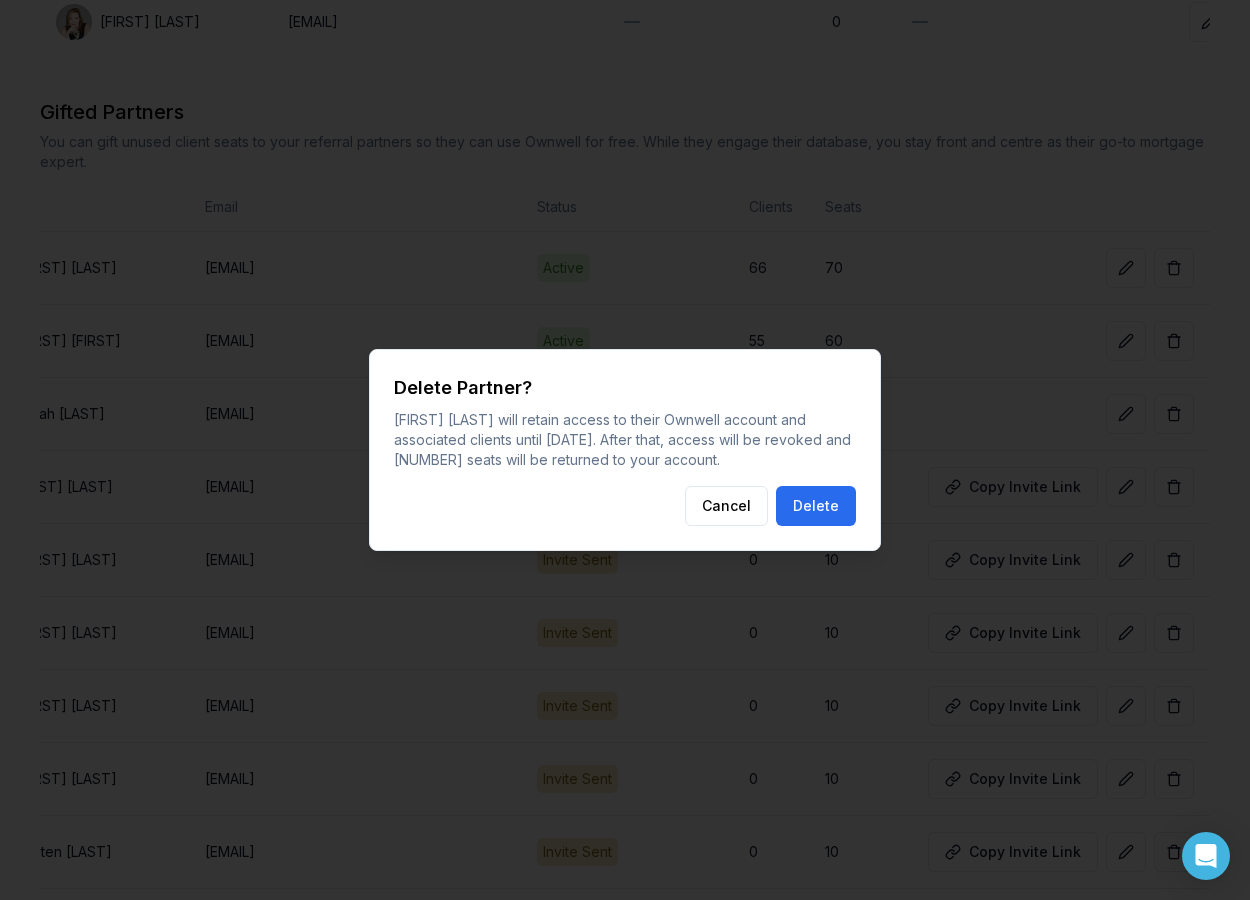 click at bounding box center (625, 450) 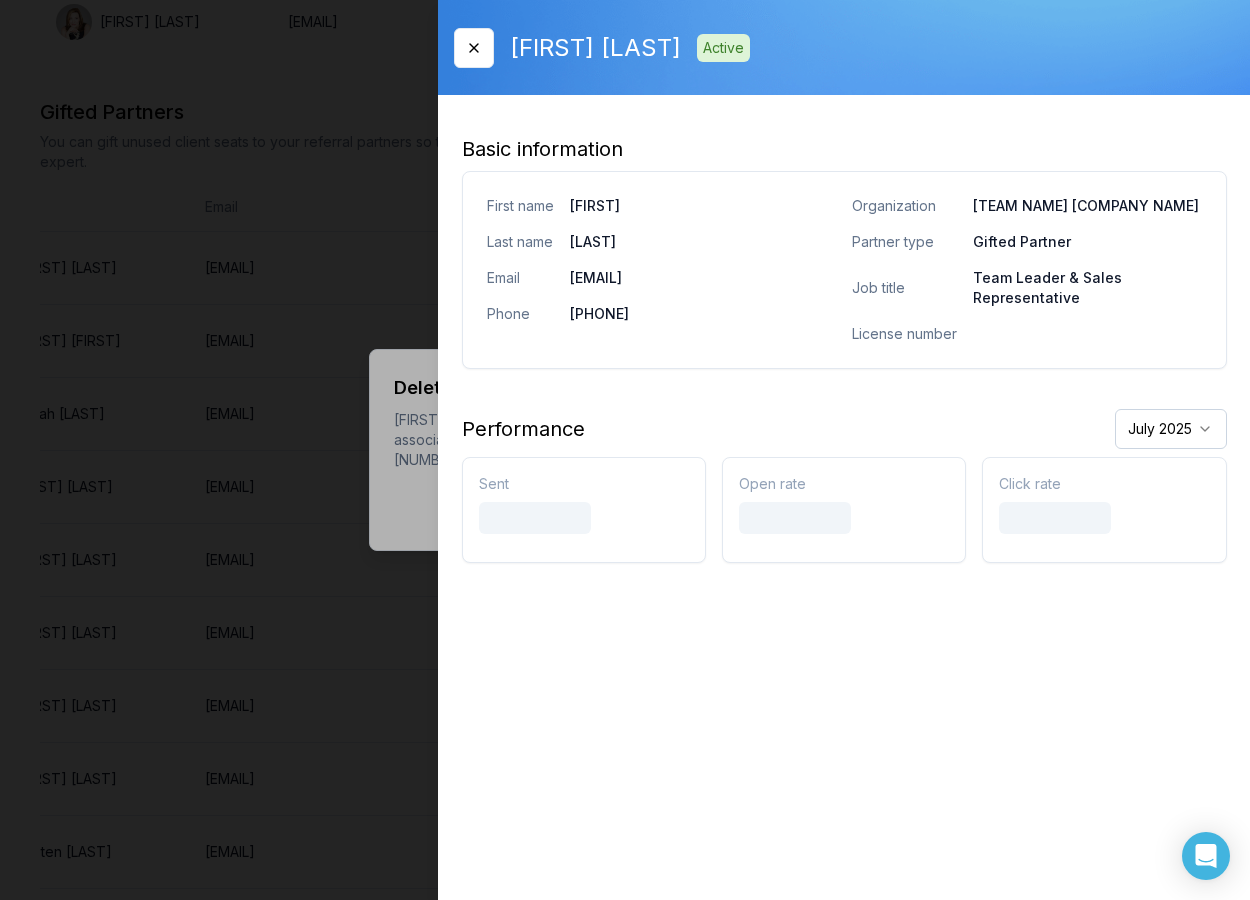 drag, startPoint x: 468, startPoint y: 44, endPoint x: 587, endPoint y: 182, distance: 182.2224 